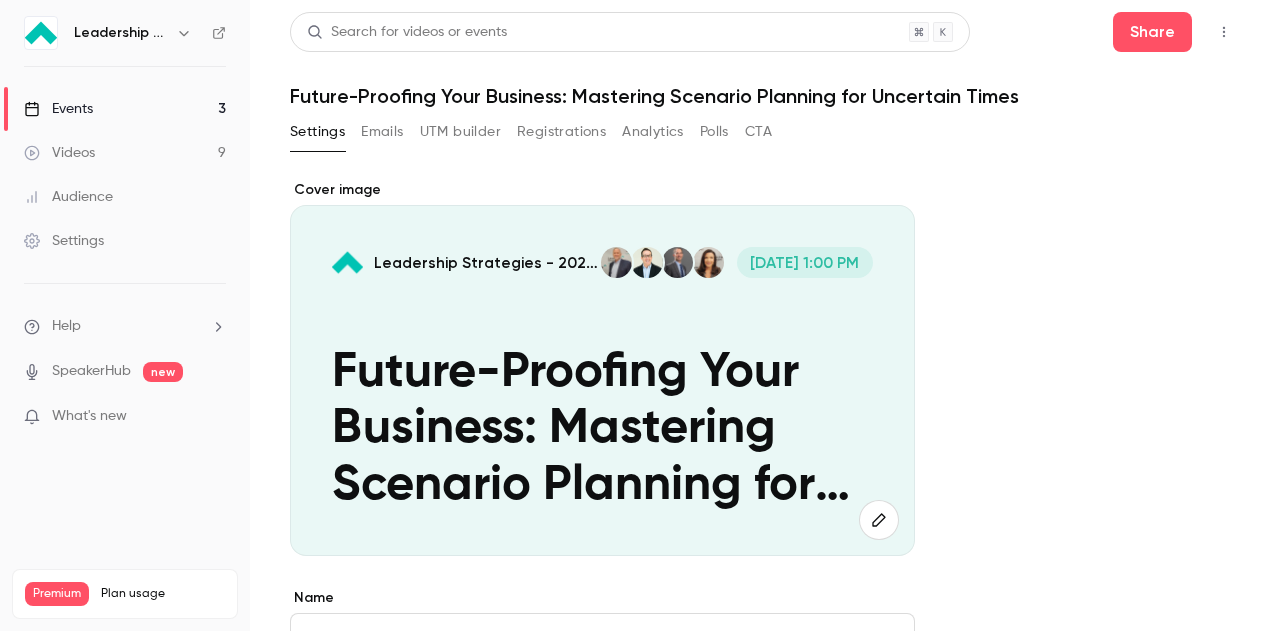 scroll, scrollTop: 0, scrollLeft: 0, axis: both 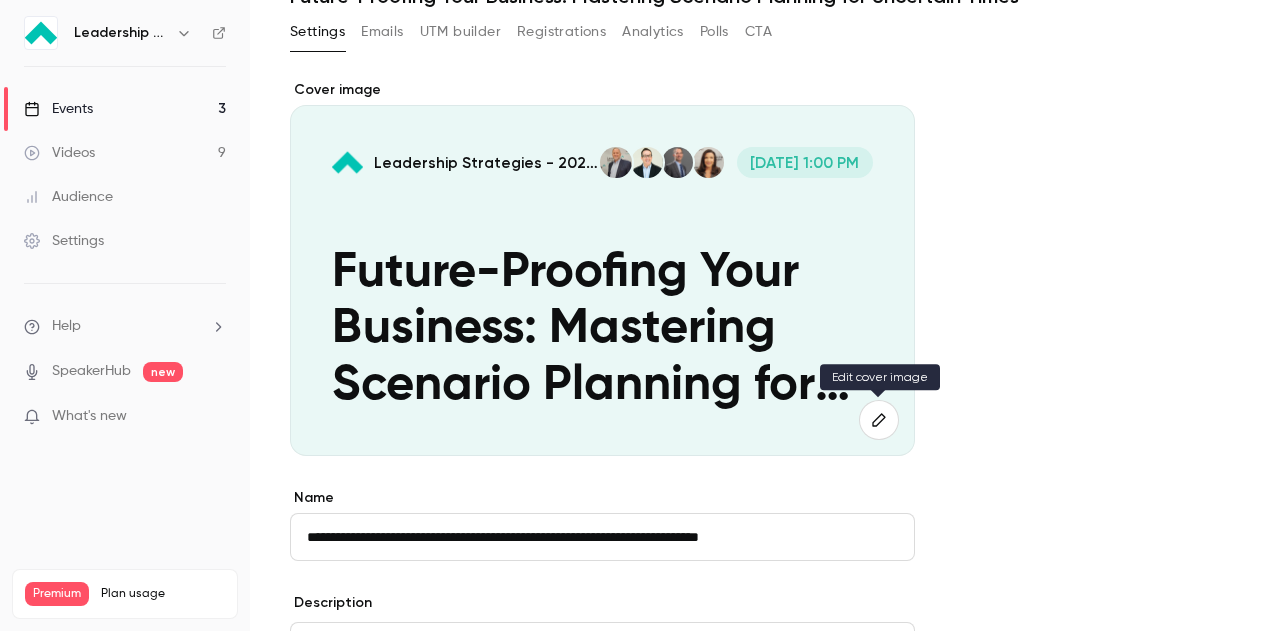 click at bounding box center [879, 420] 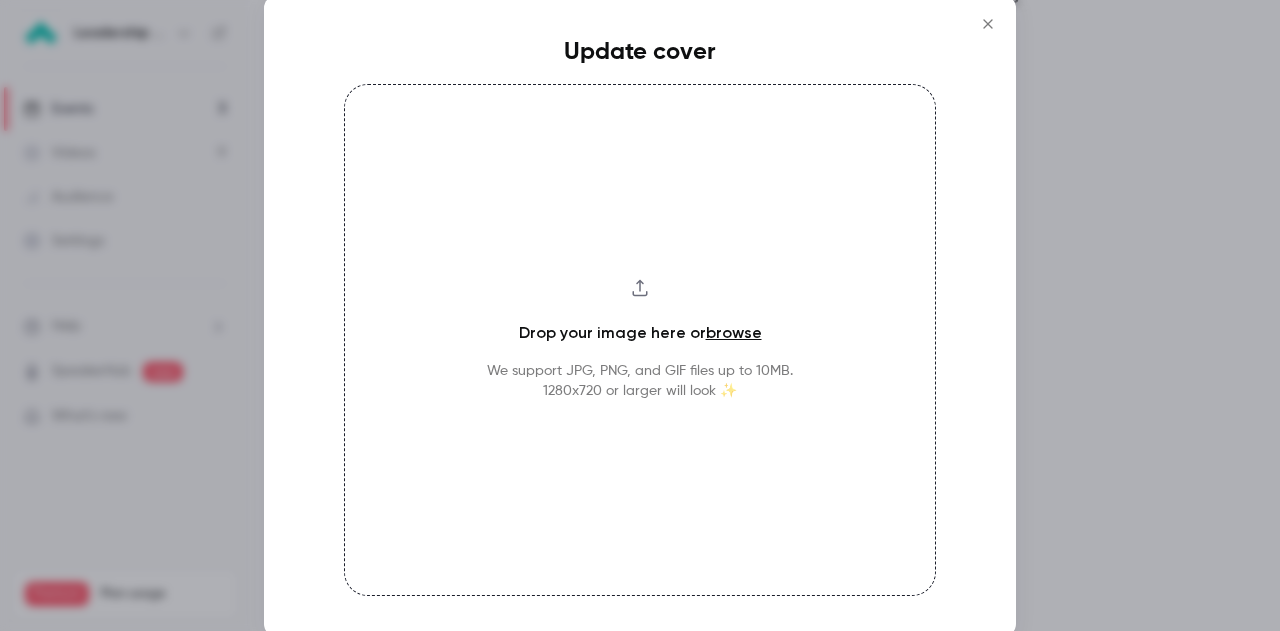 click on "browse" at bounding box center (734, 332) 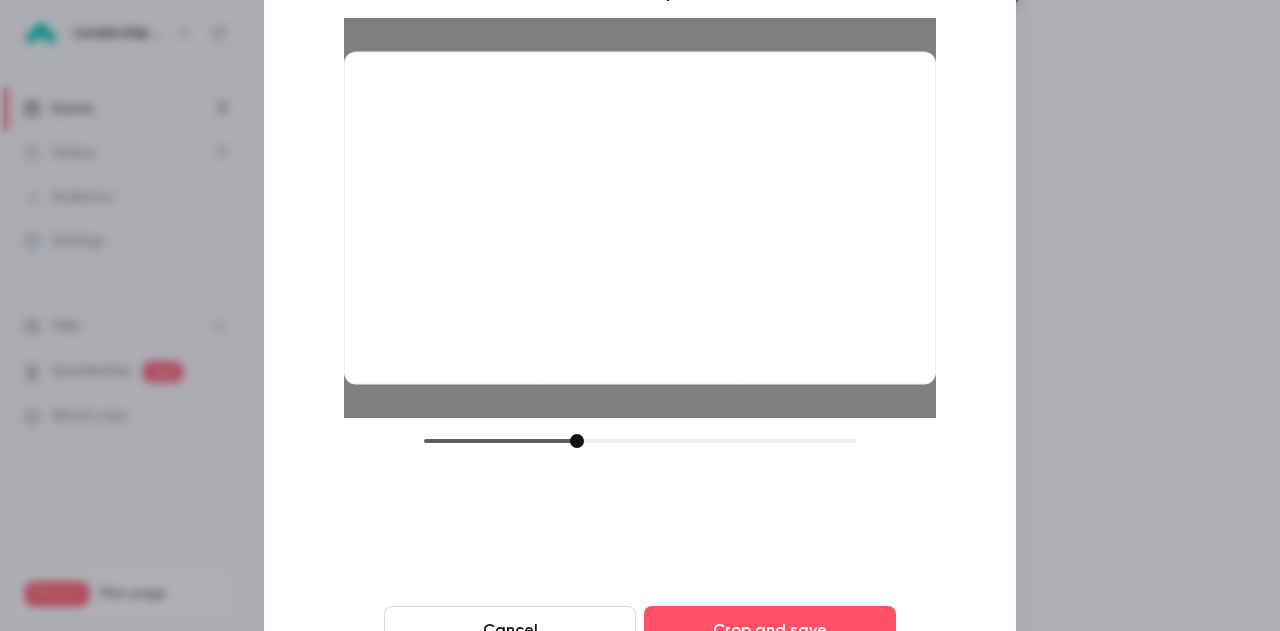 drag, startPoint x: 566, startPoint y: 441, endPoint x: 576, endPoint y: 443, distance: 10.198039 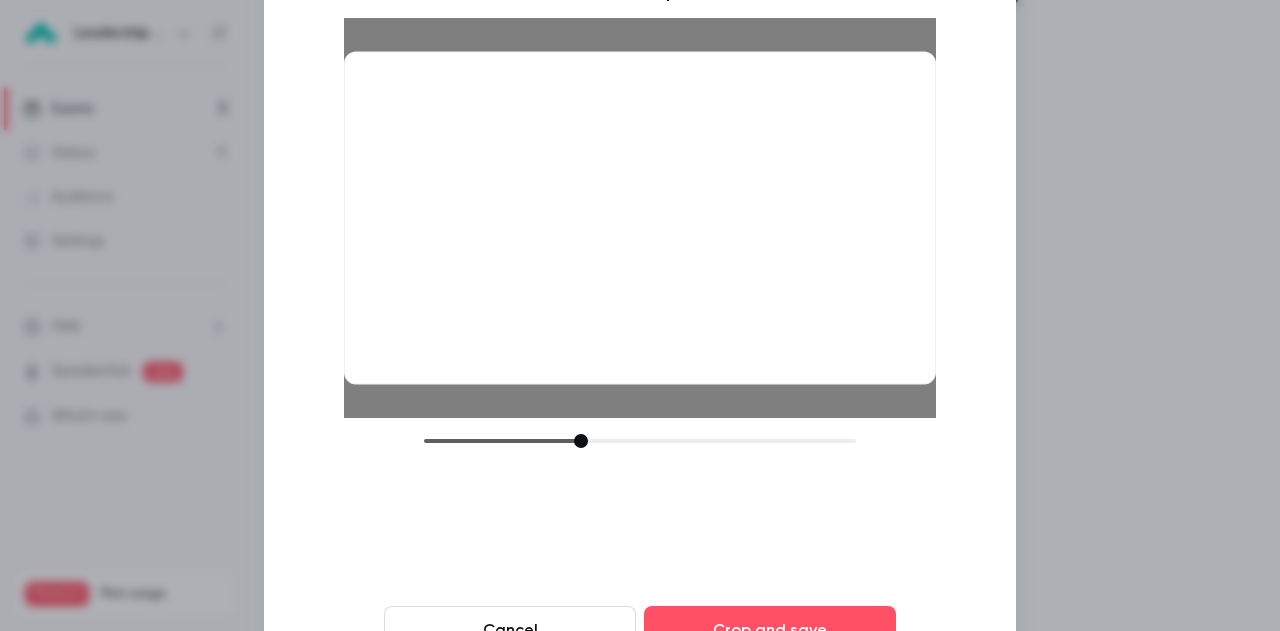 click at bounding box center (581, 441) 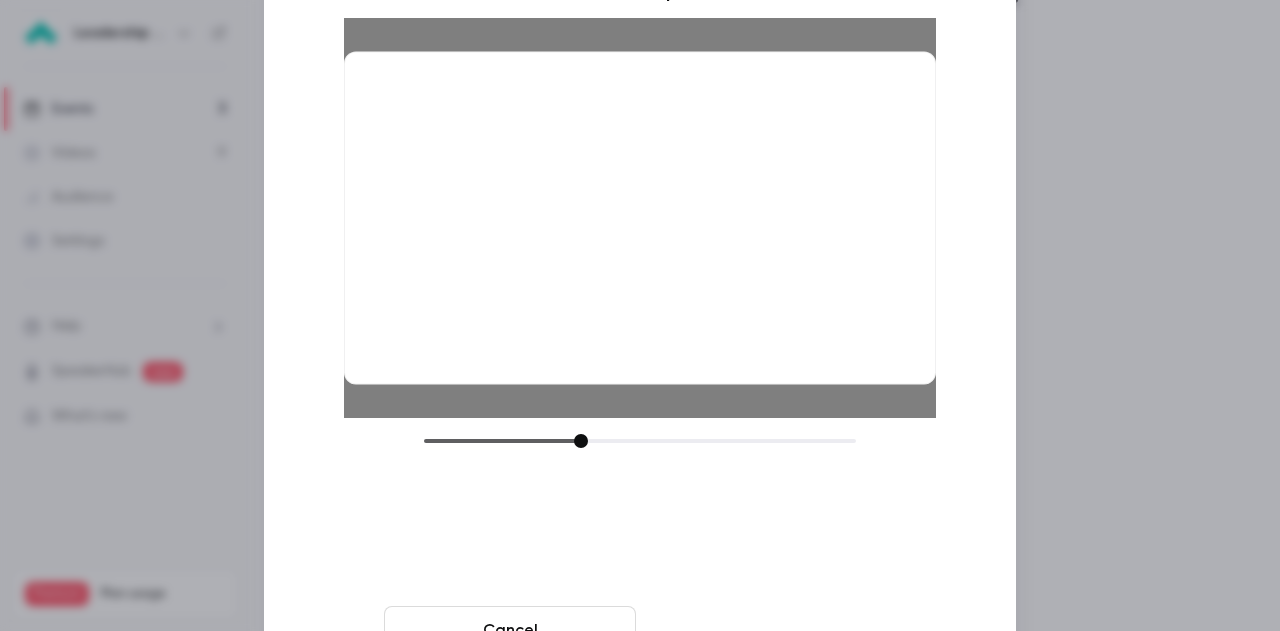 click on "Crop and save" at bounding box center [770, 630] 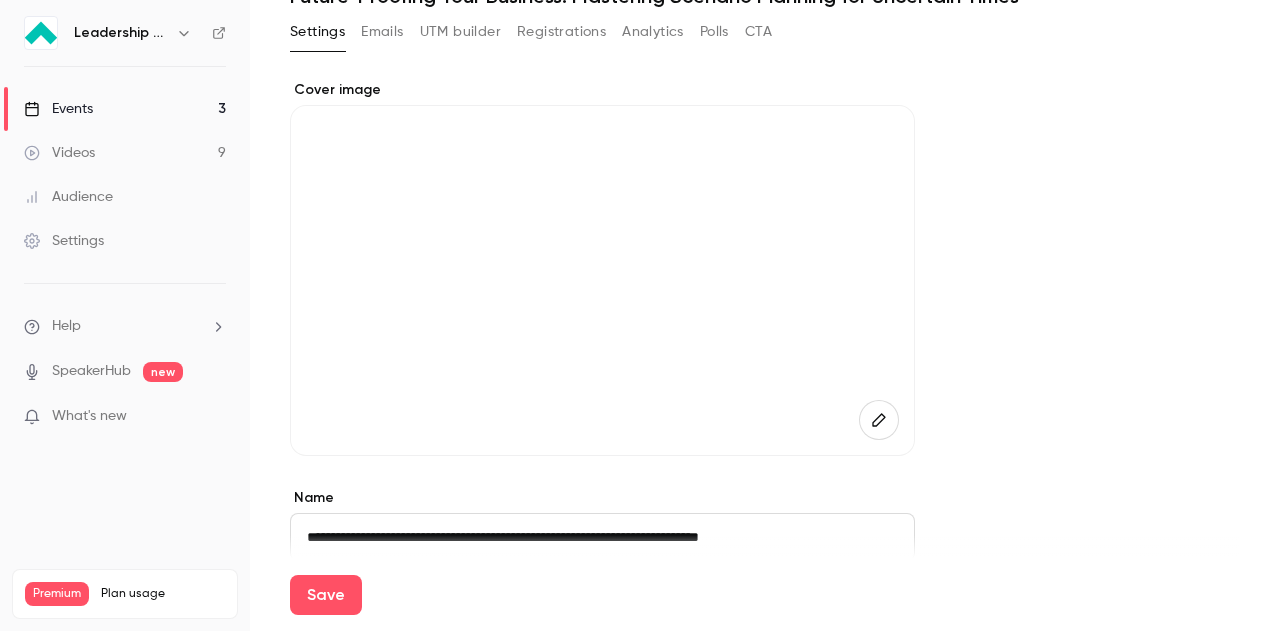 click on "**********" at bounding box center [765, 1351] 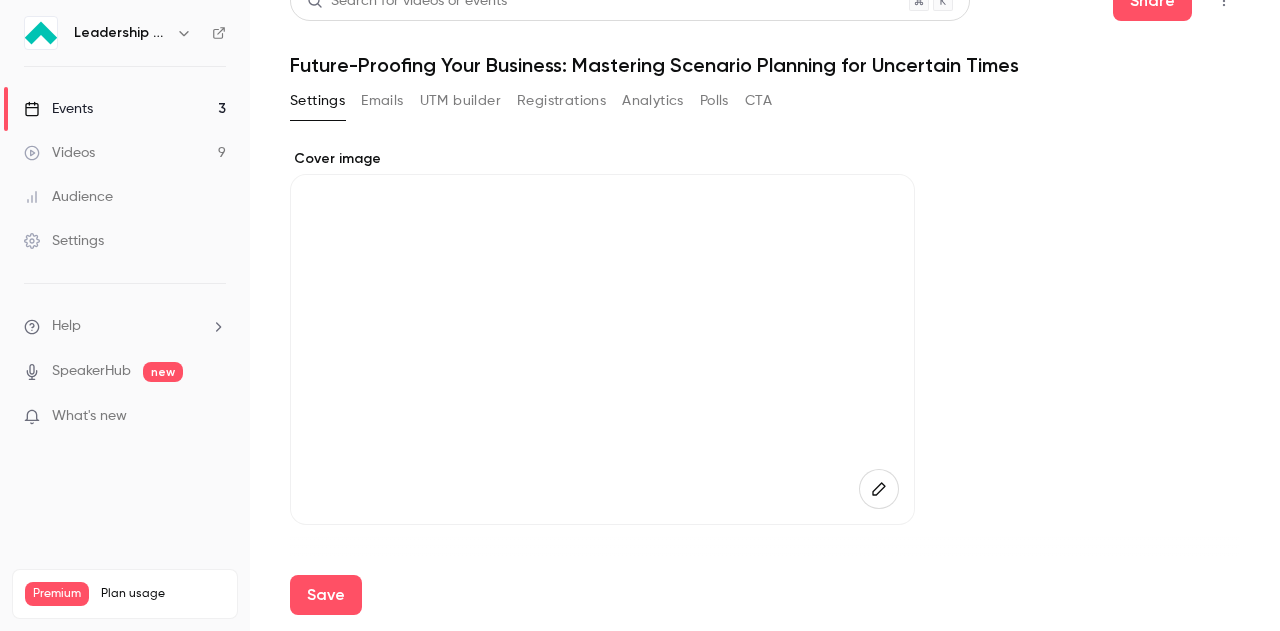 scroll, scrollTop: 0, scrollLeft: 0, axis: both 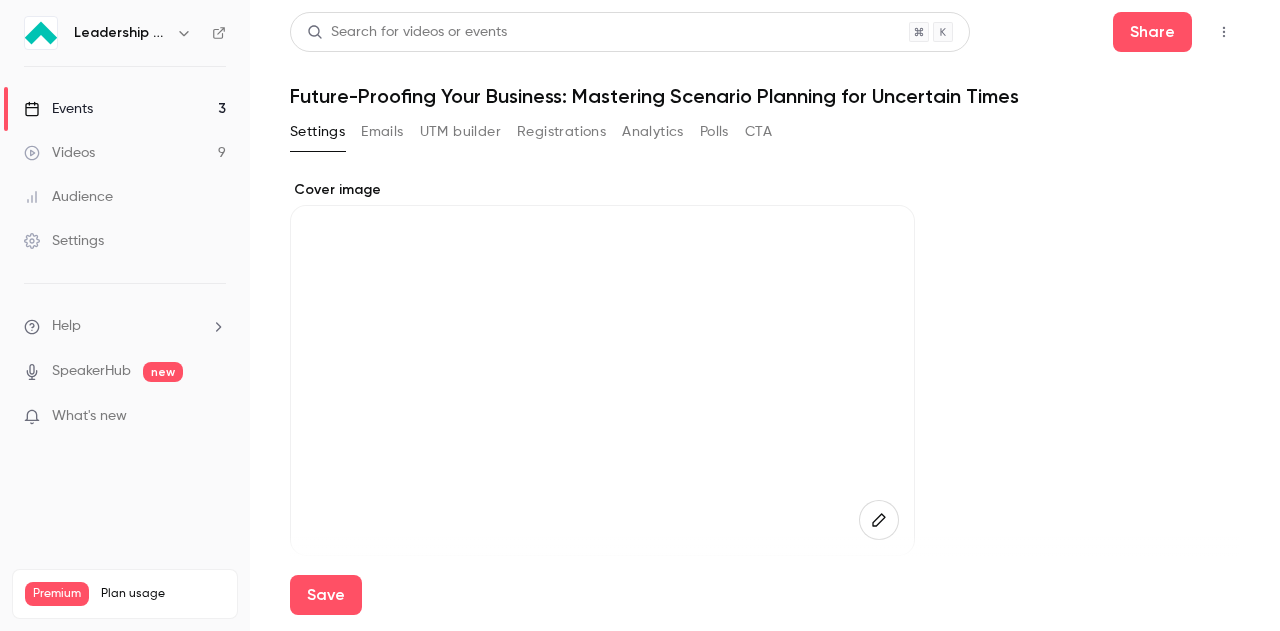 click on "Events 3" at bounding box center [125, 109] 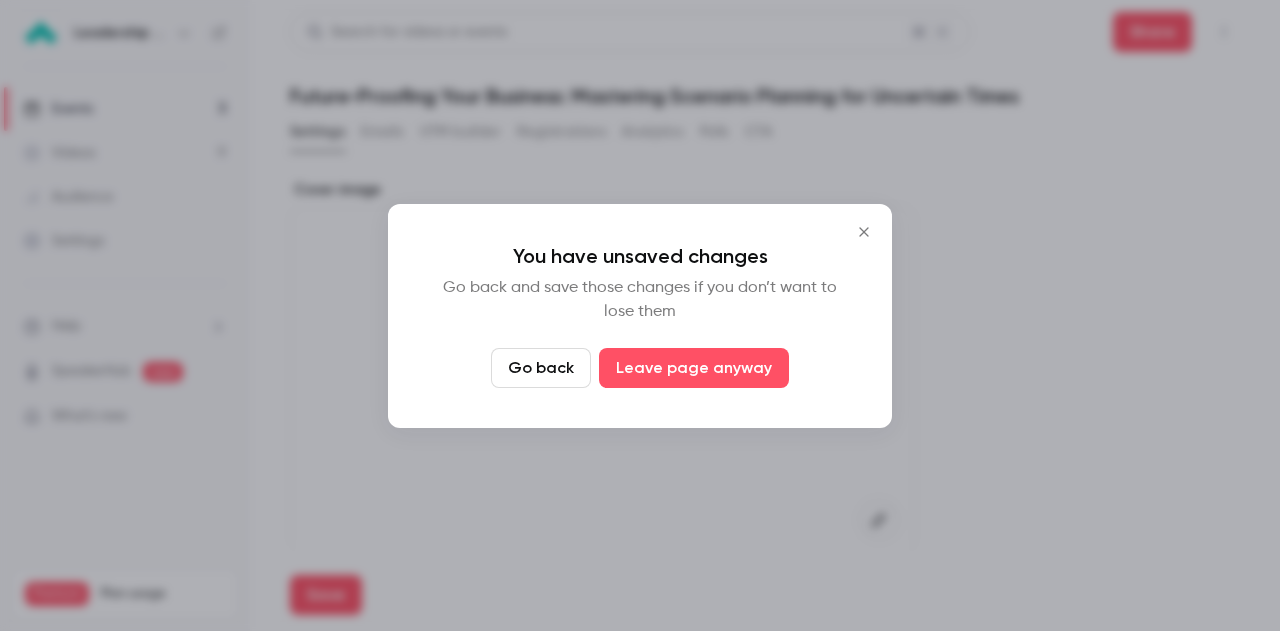 click on "Go back" at bounding box center [541, 368] 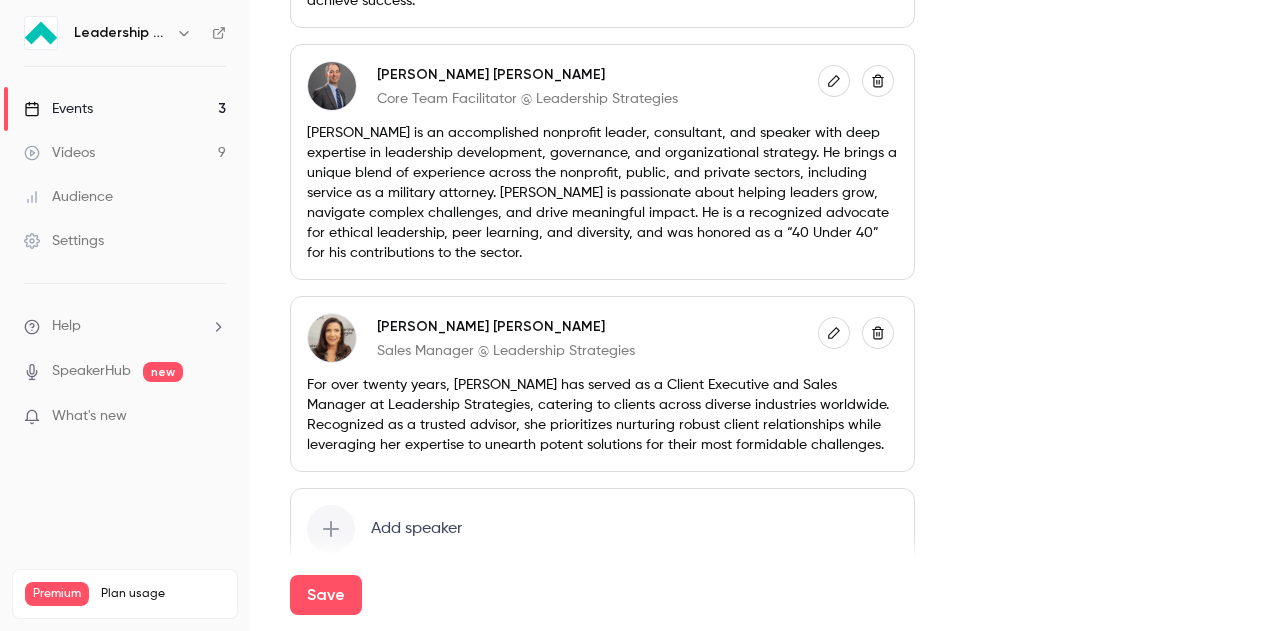 scroll, scrollTop: 2079, scrollLeft: 0, axis: vertical 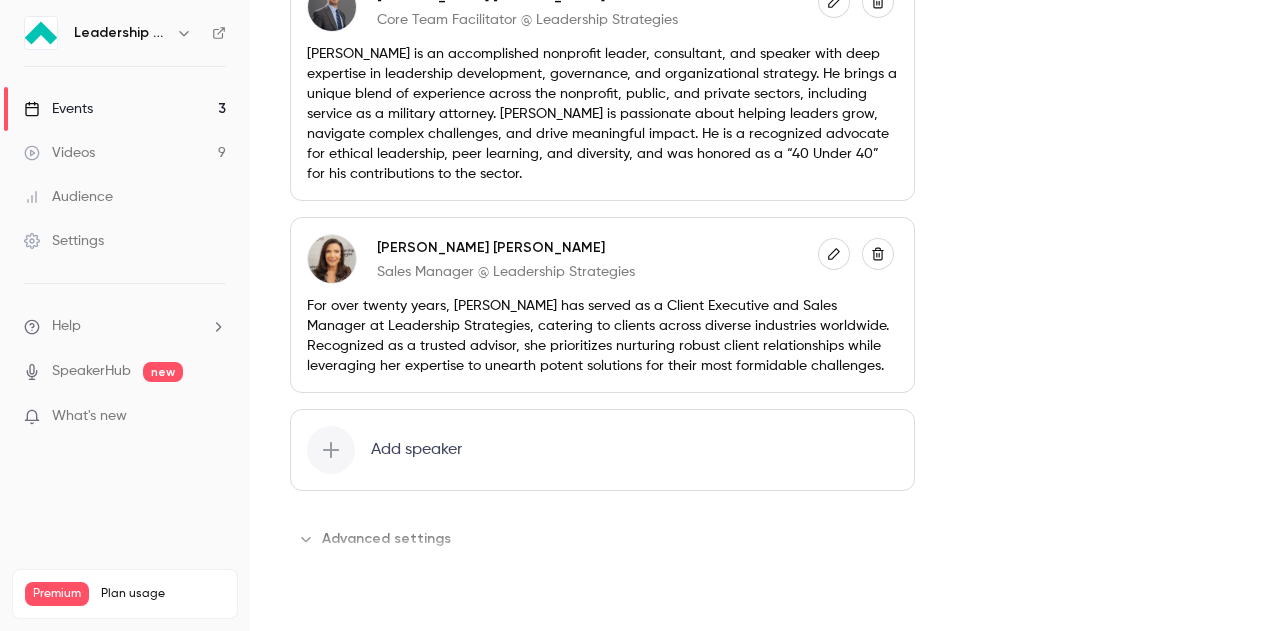 click on "Save" at bounding box center (326, 595) 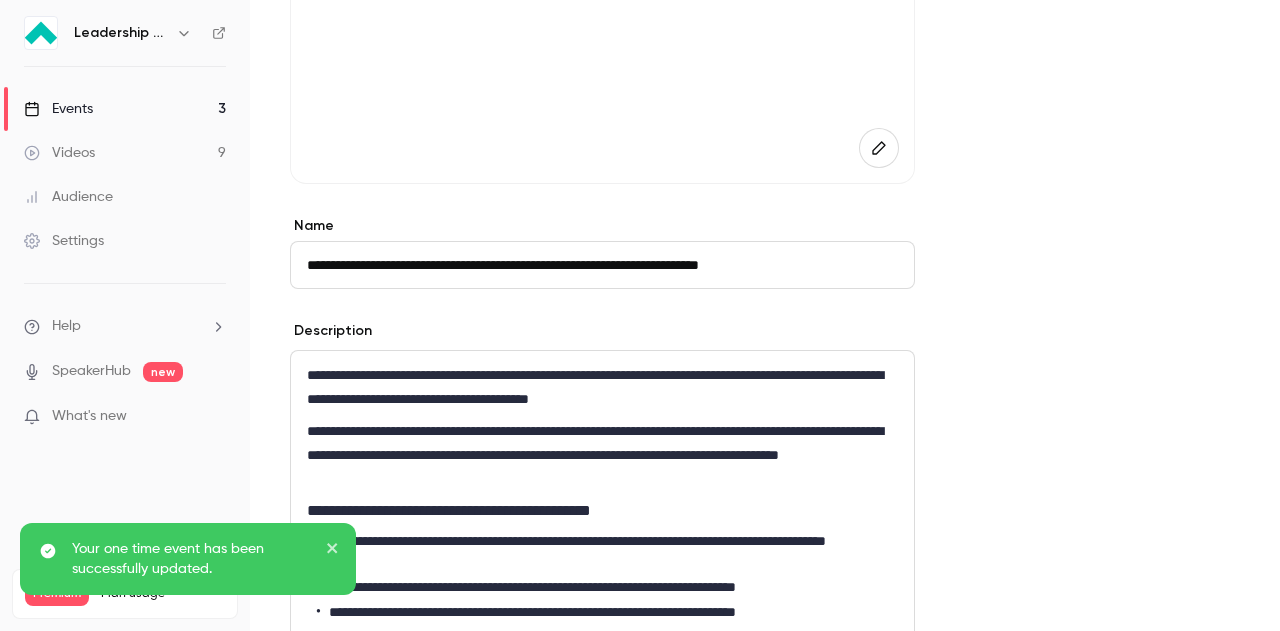 scroll, scrollTop: 0, scrollLeft: 0, axis: both 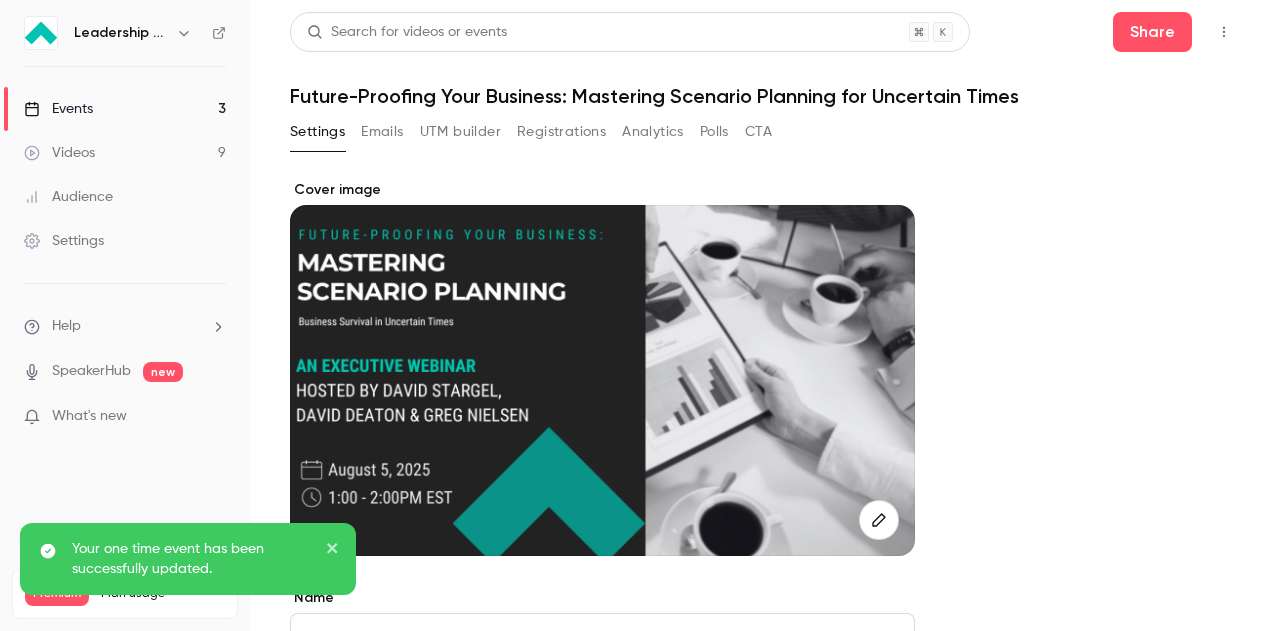 click on "Events 3" at bounding box center [125, 109] 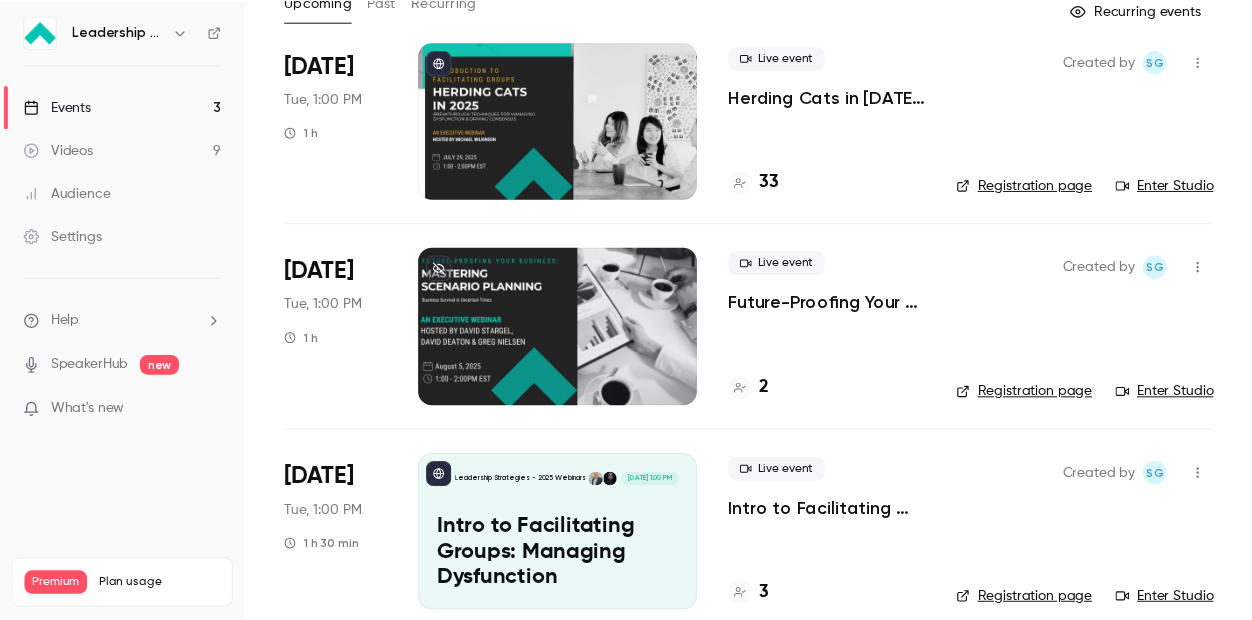 scroll, scrollTop: 154, scrollLeft: 0, axis: vertical 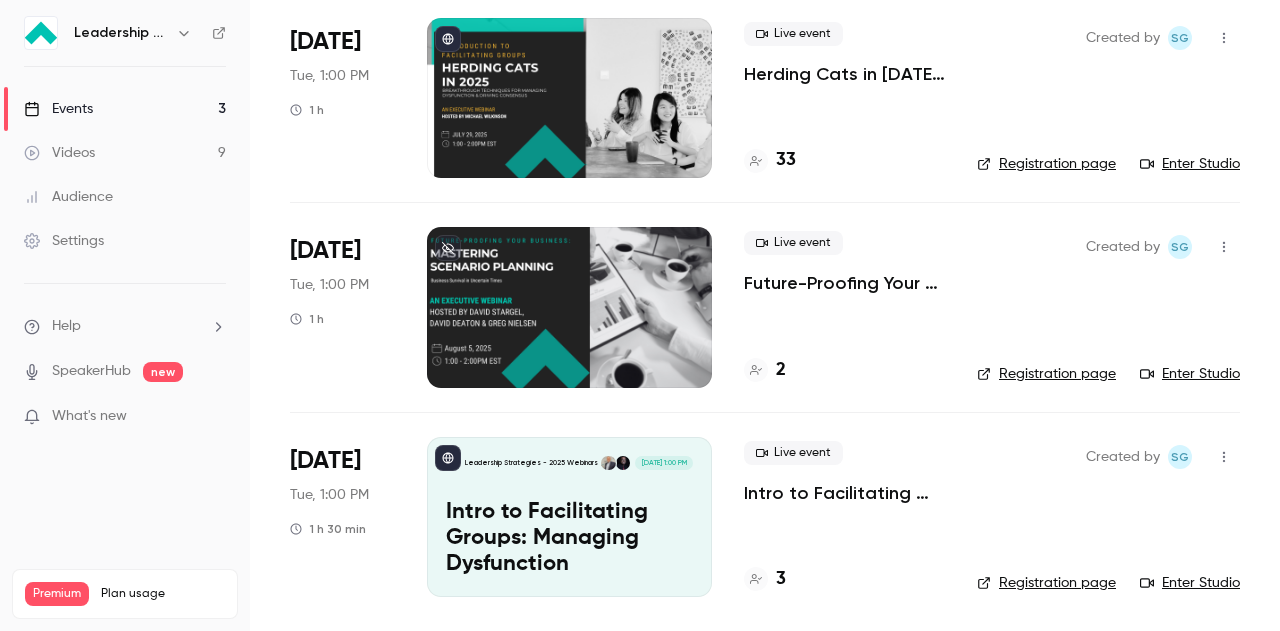 click at bounding box center (569, 307) 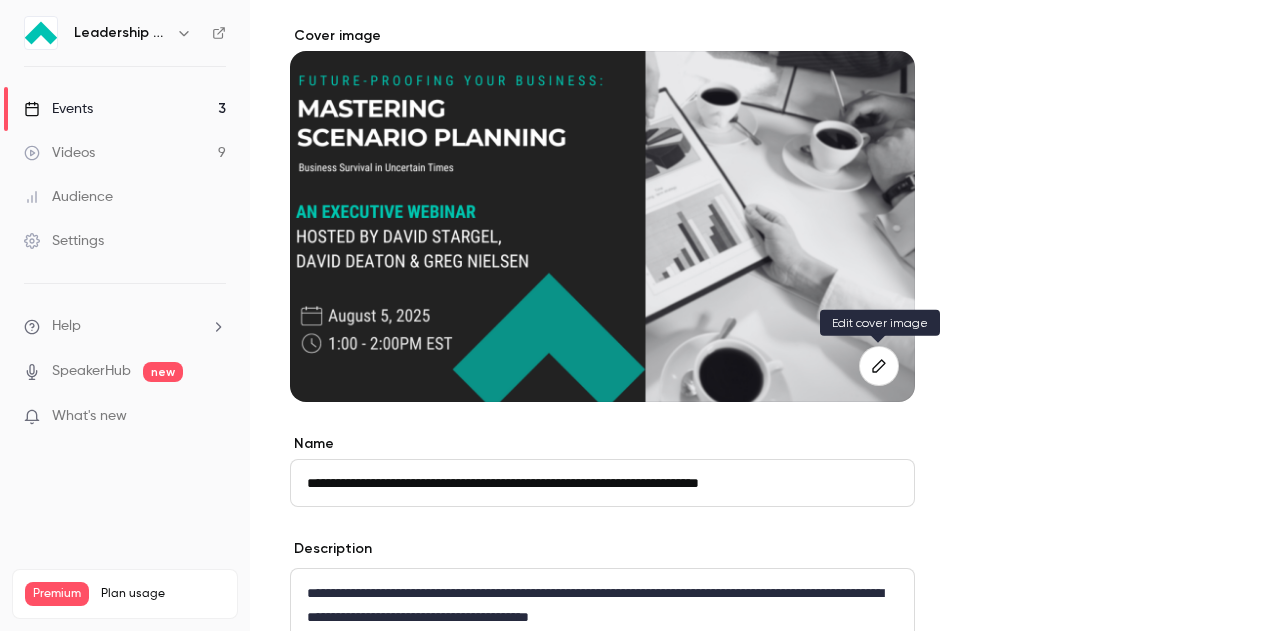 click 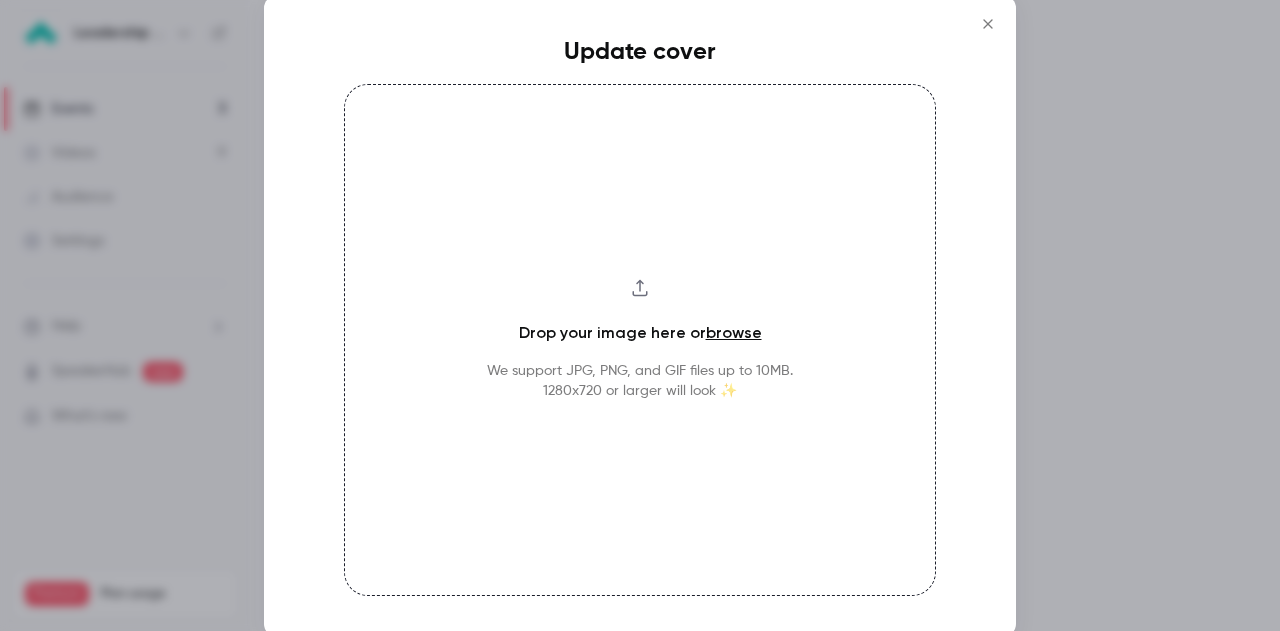 click on "browse" at bounding box center (734, 332) 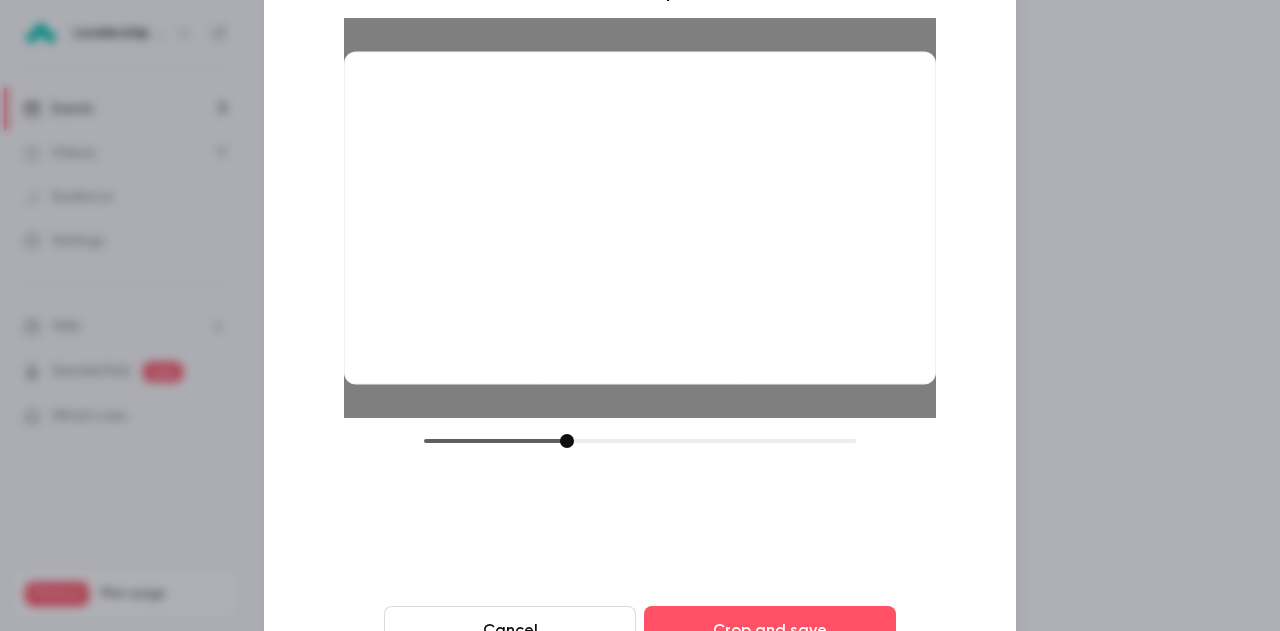 drag, startPoint x: 735, startPoint y: 338, endPoint x: 736, endPoint y: 315, distance: 23.021729 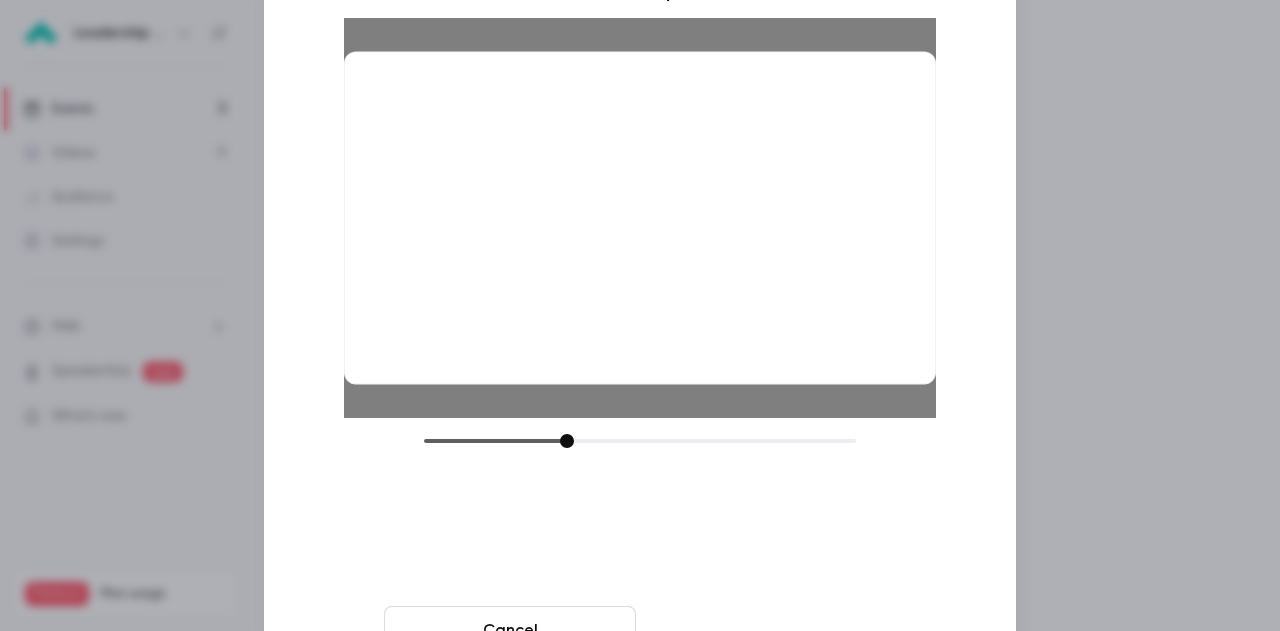 click on "Crop and save" at bounding box center [770, 630] 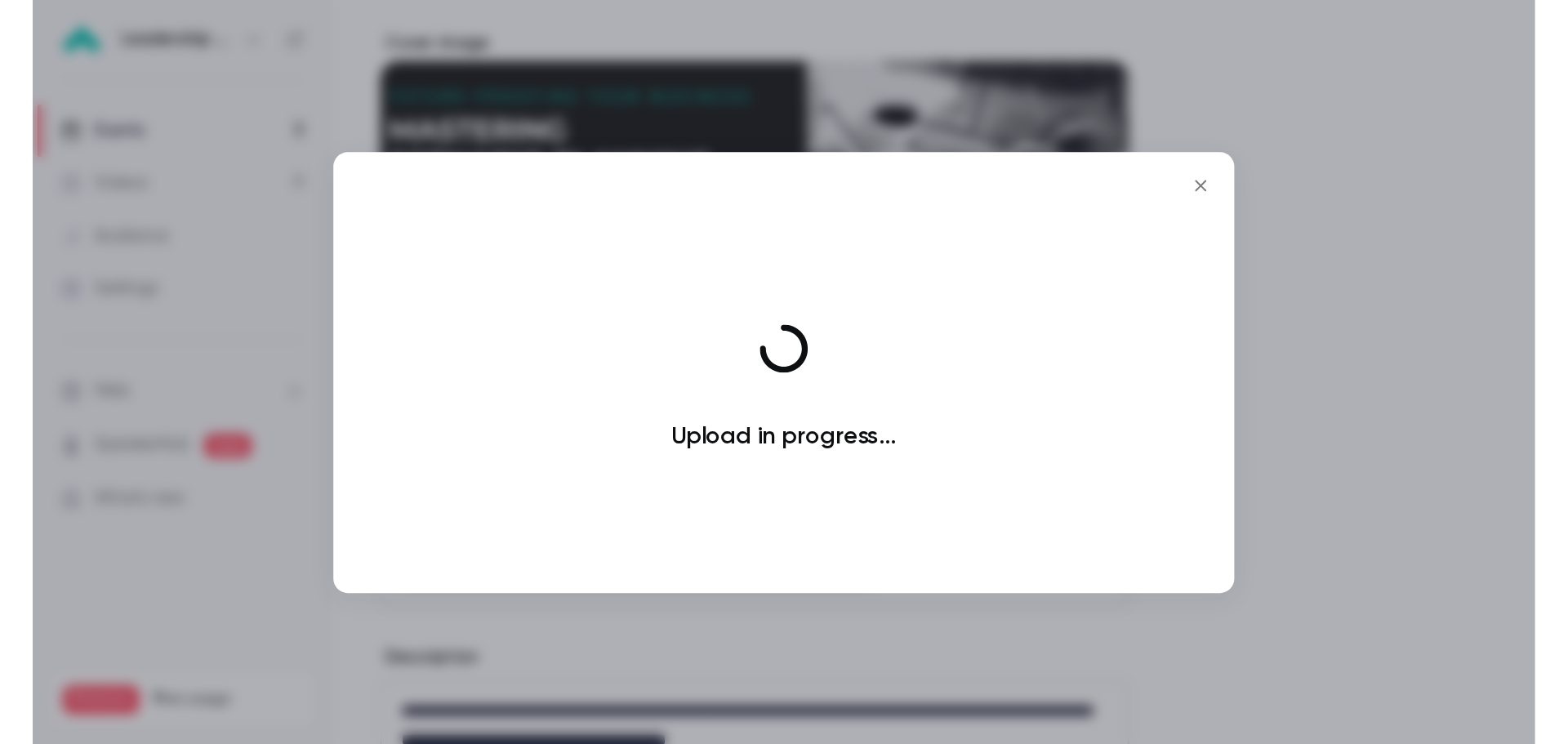 scroll, scrollTop: 127, scrollLeft: 0, axis: vertical 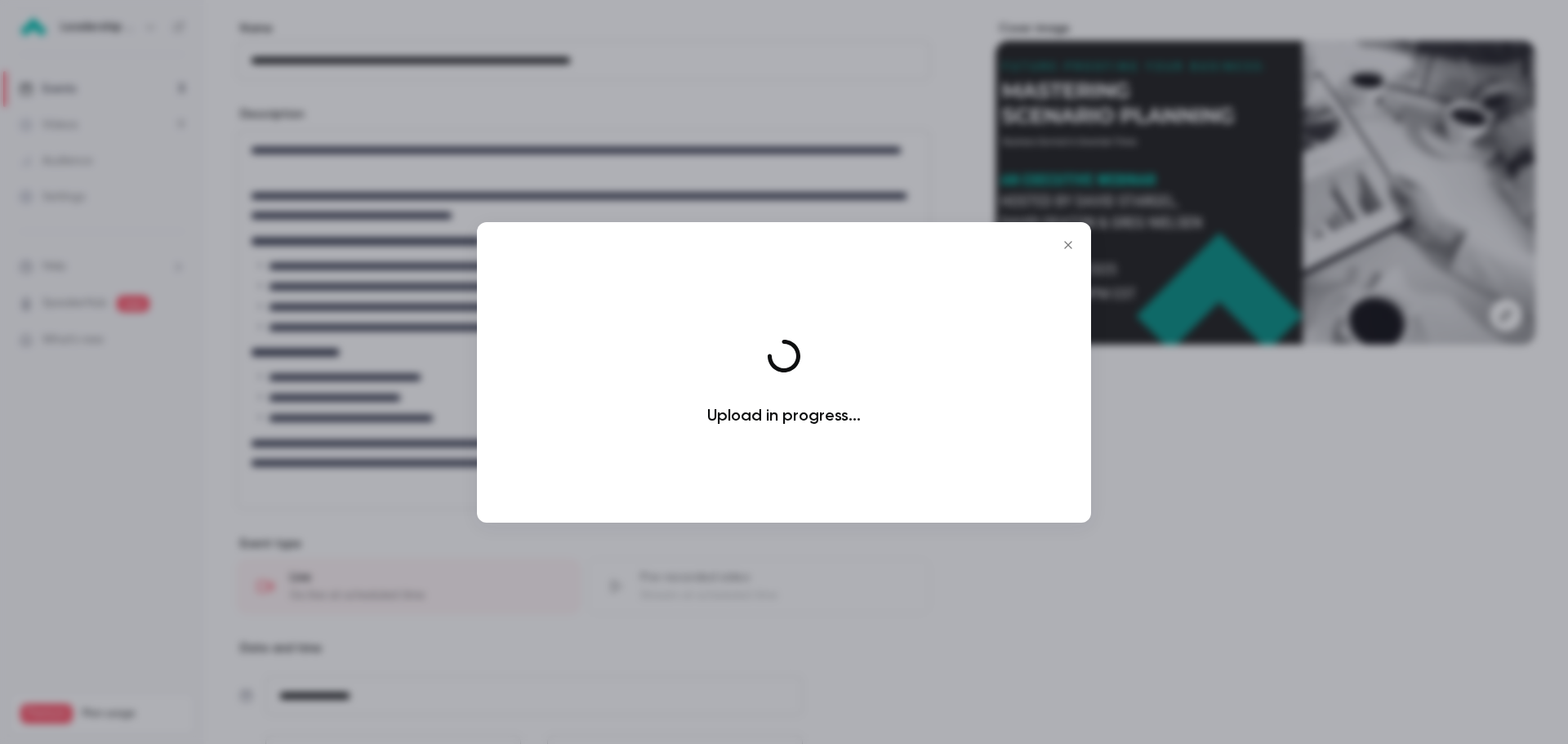 click 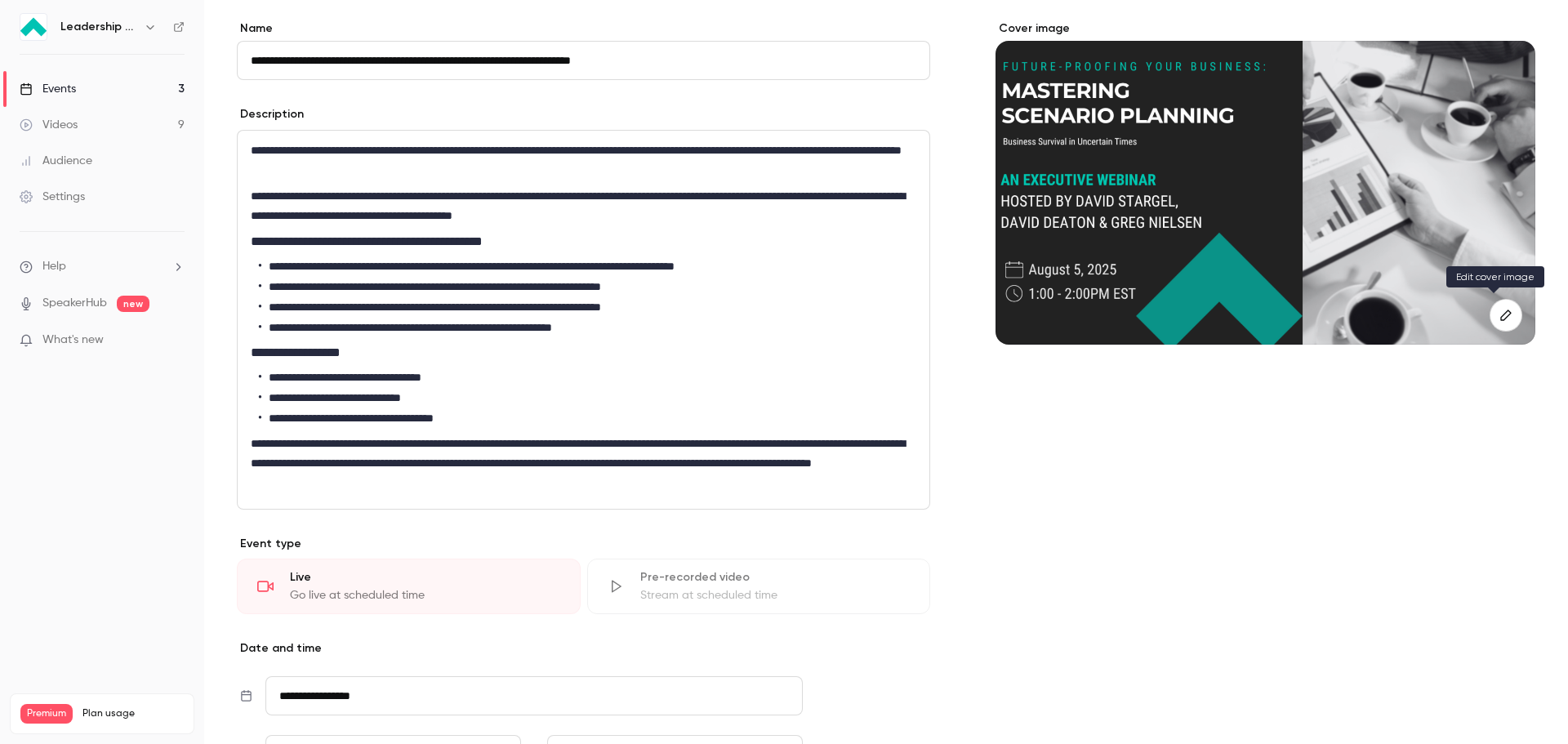 click 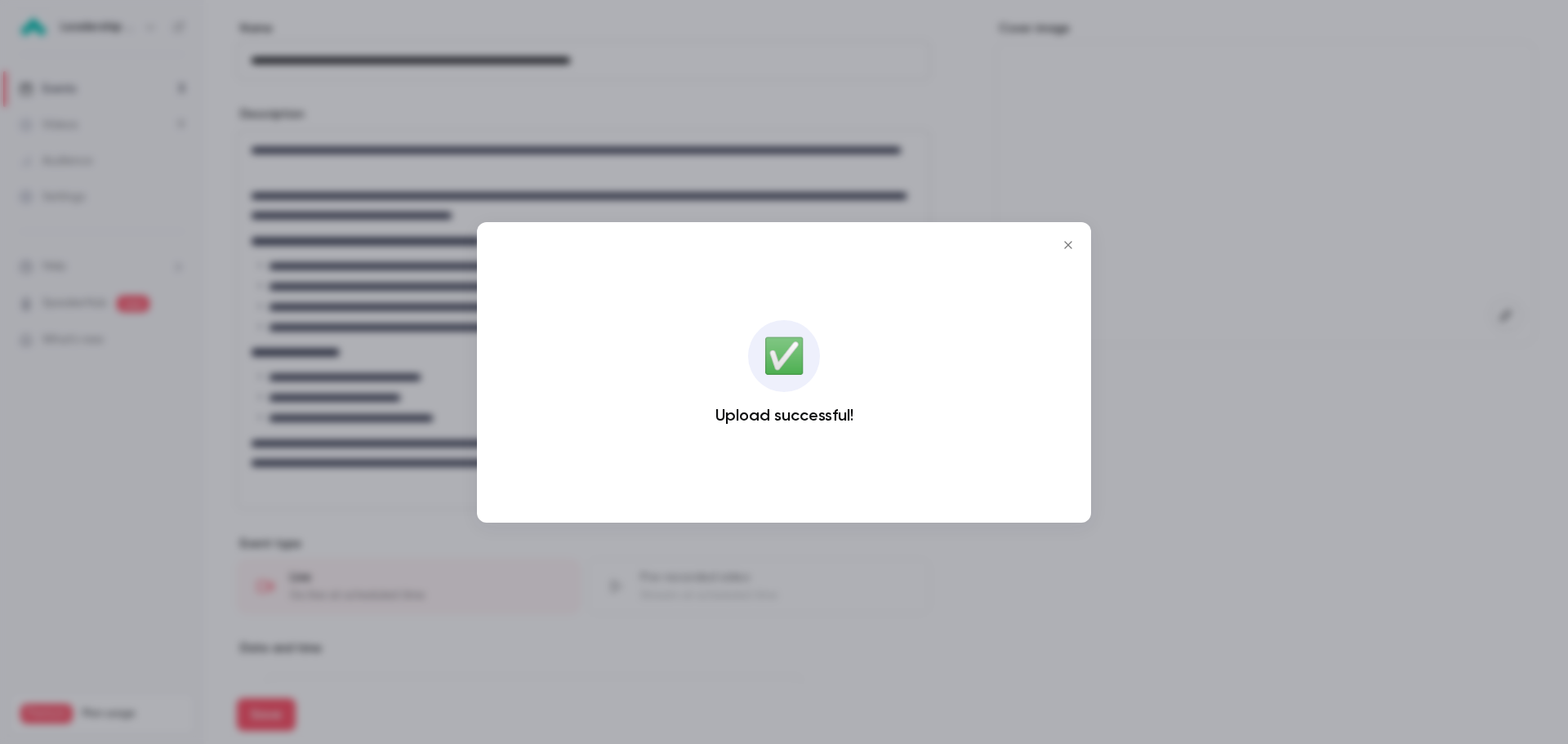 click 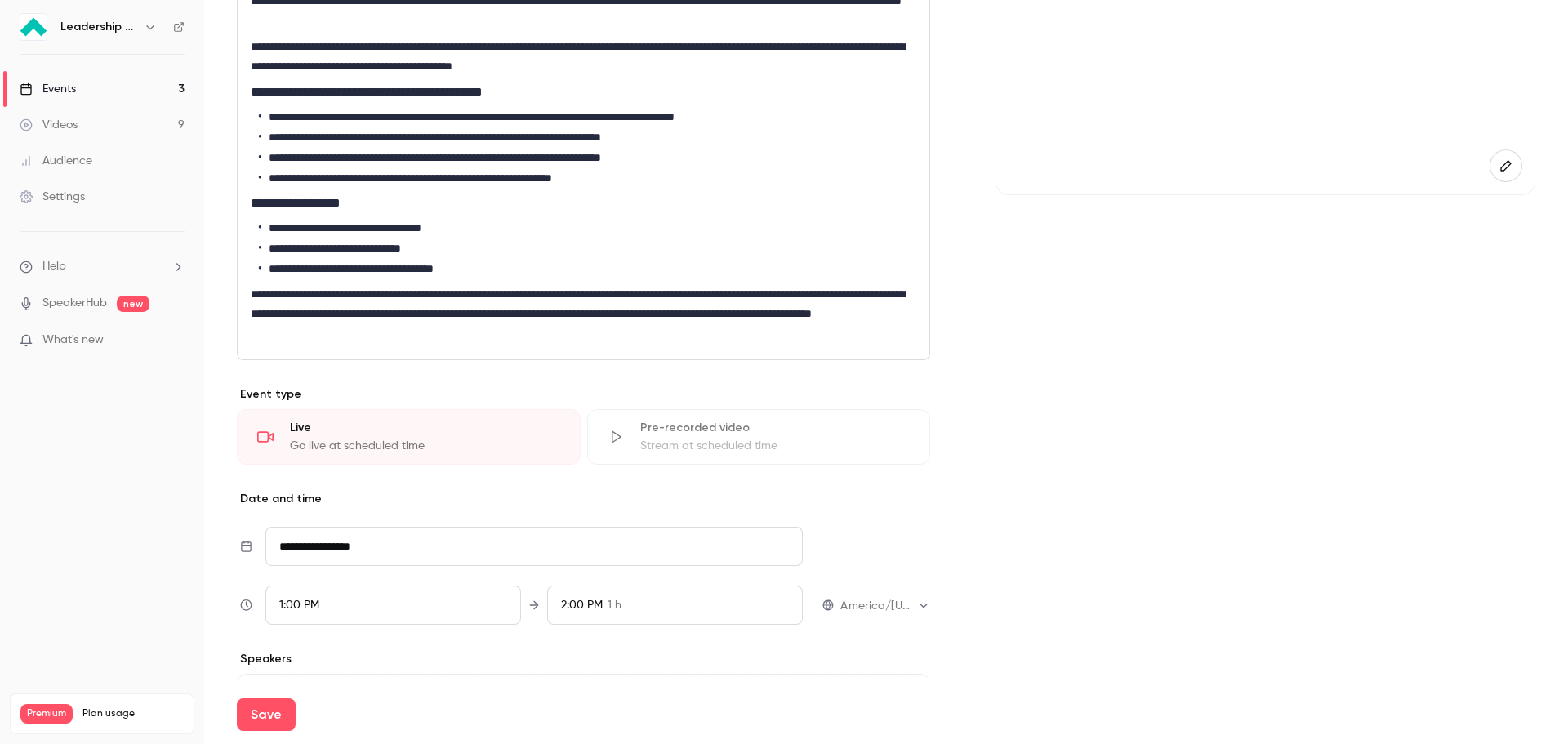 scroll, scrollTop: 453, scrollLeft: 0, axis: vertical 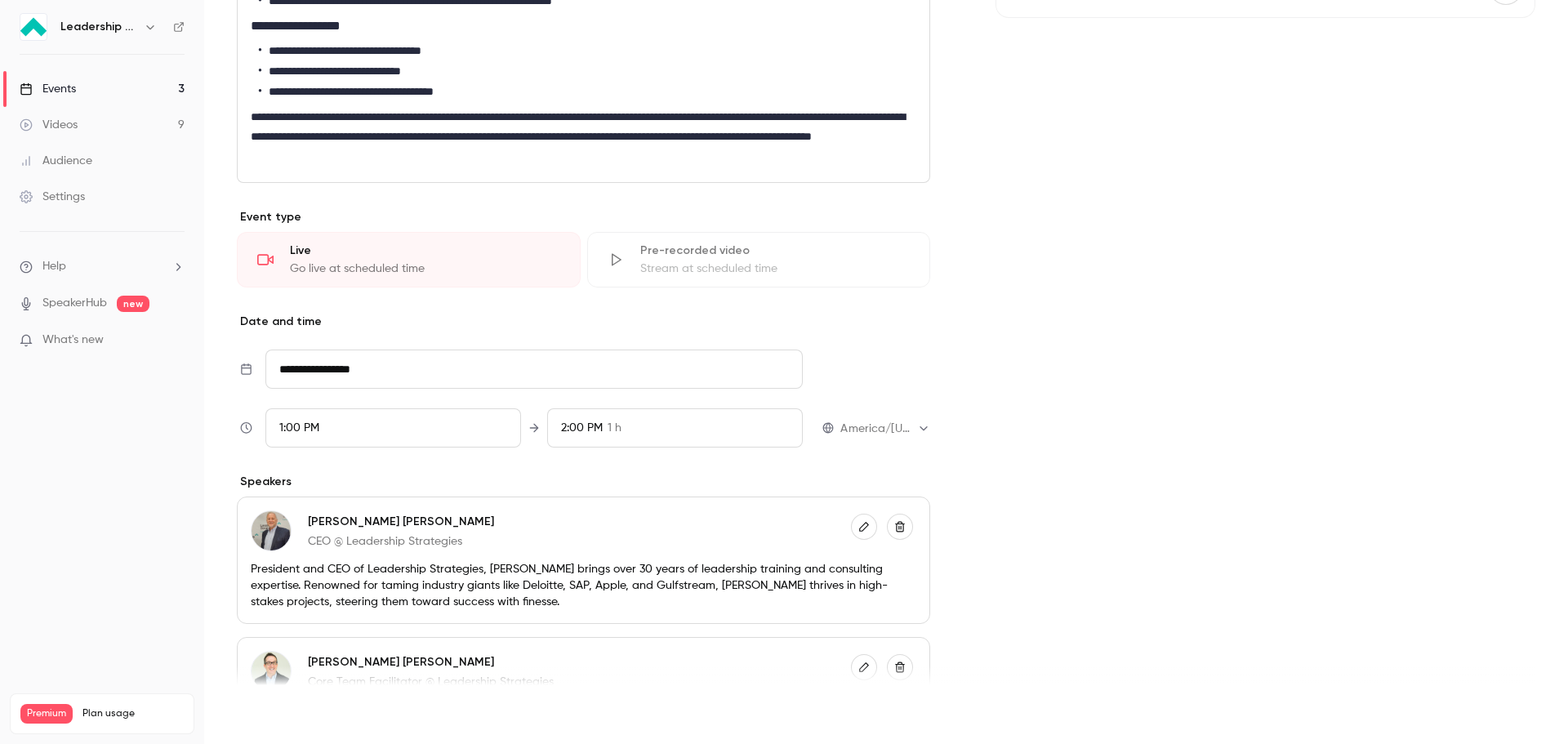 click on "Save" at bounding box center [266, 715] 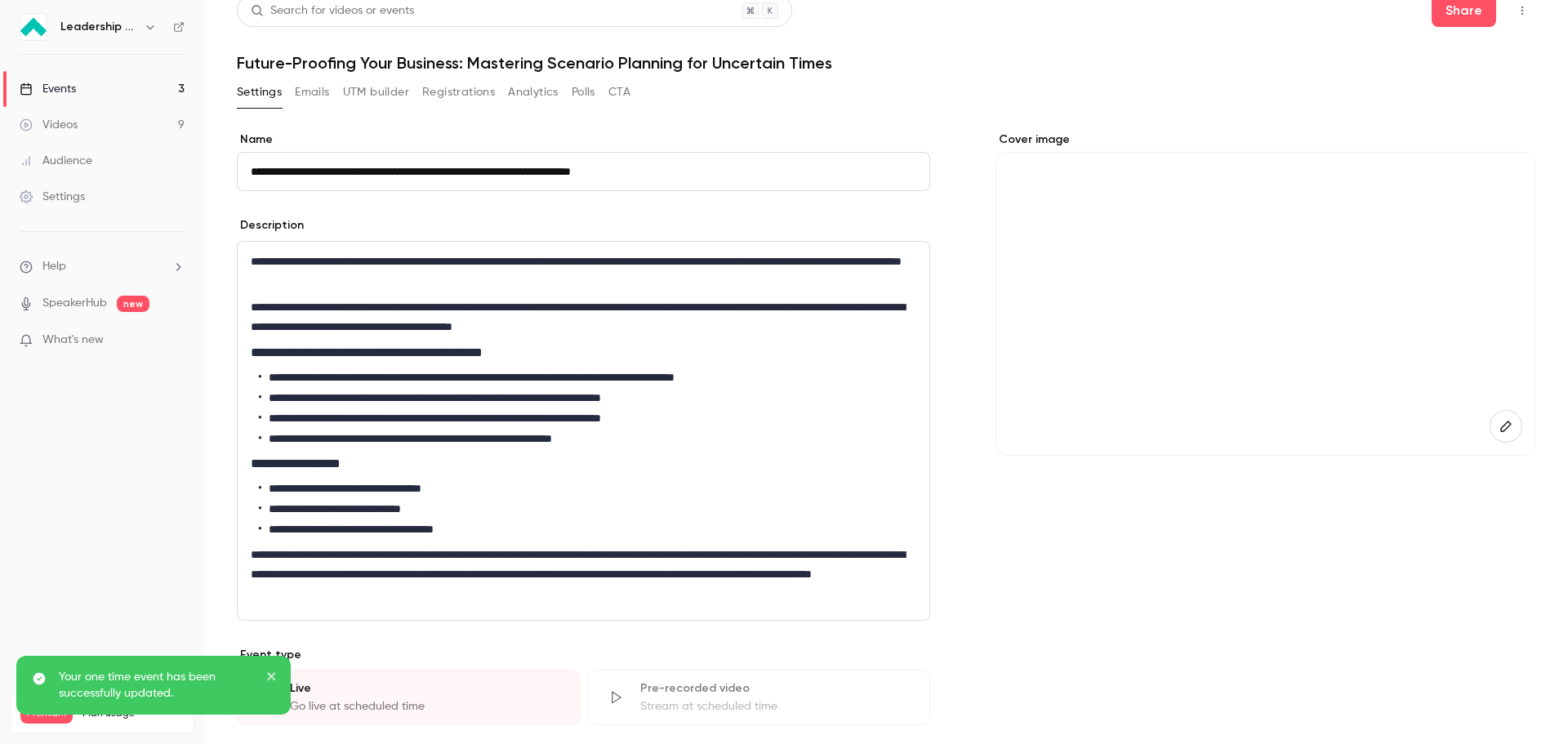scroll, scrollTop: 0, scrollLeft: 0, axis: both 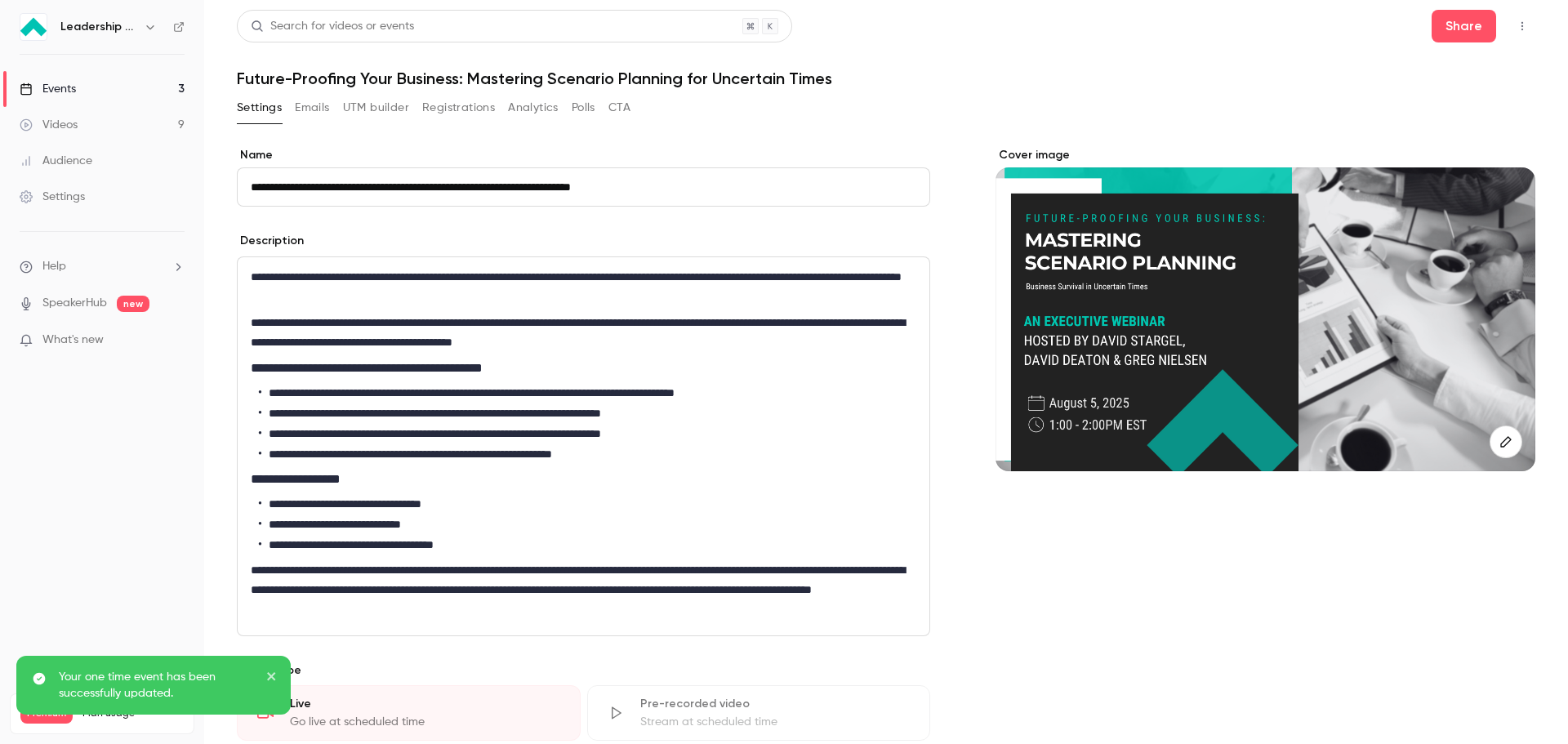 click on "Videos 9" at bounding box center (102, 125) 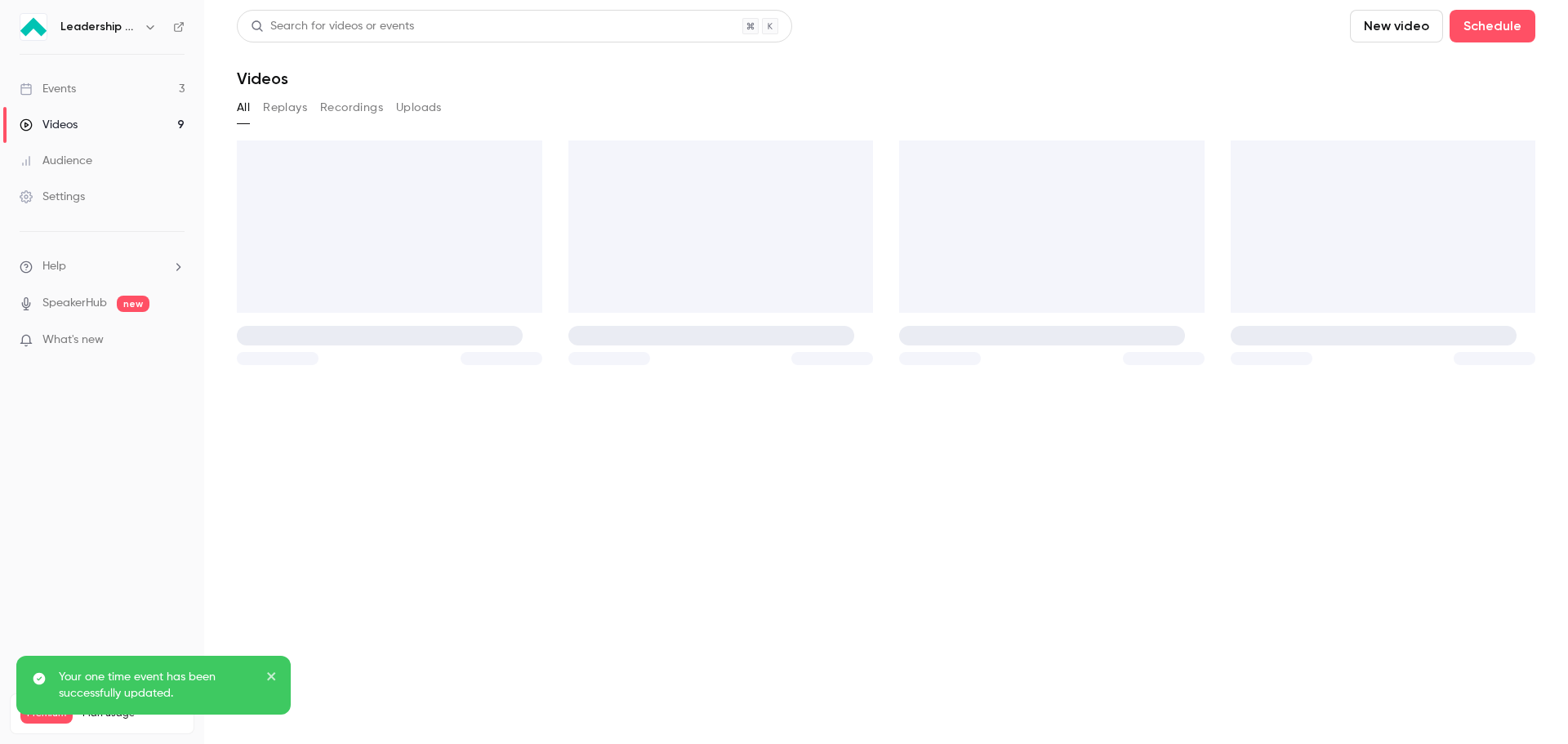 click on "Events 3" at bounding box center [102, 89] 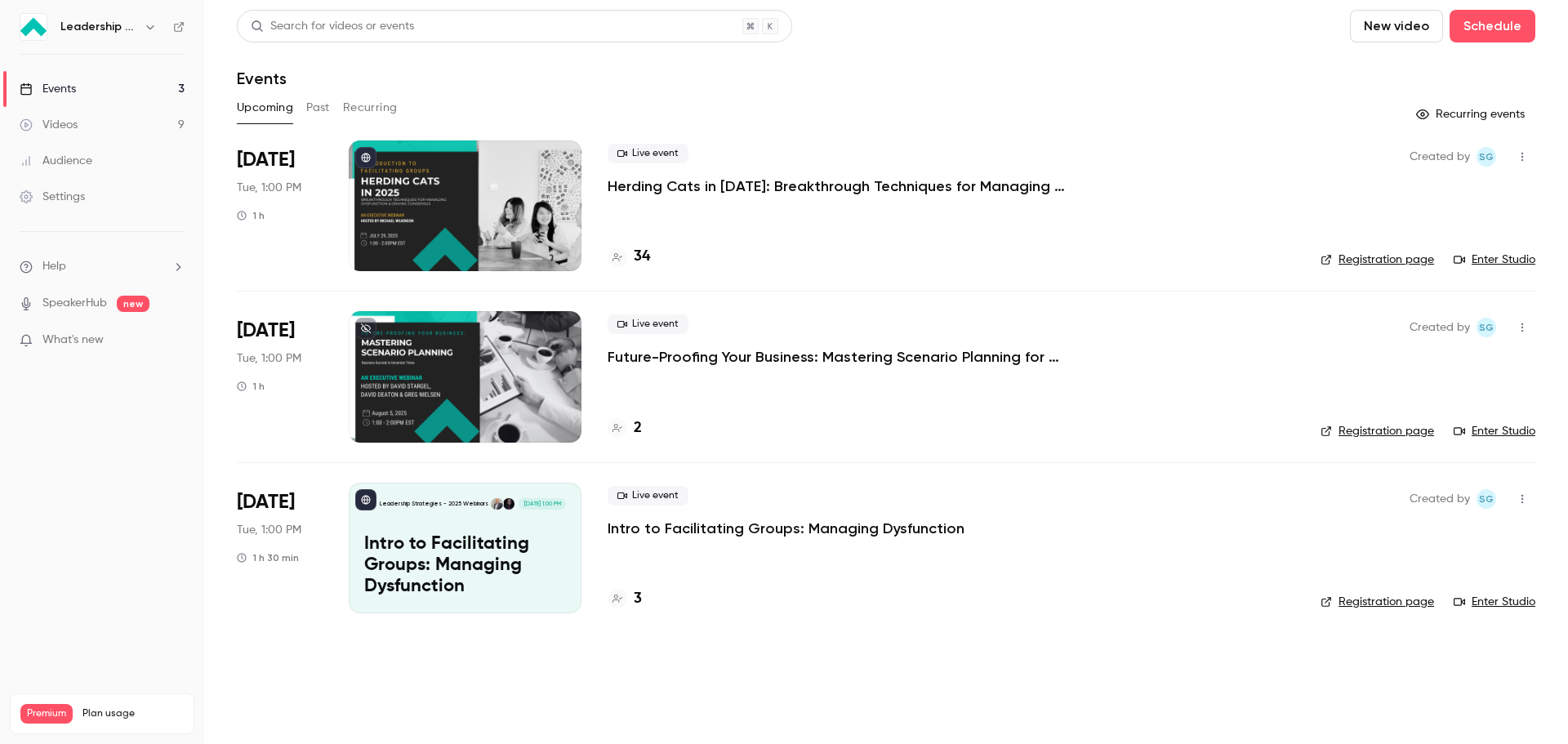 click at bounding box center [465, 376] 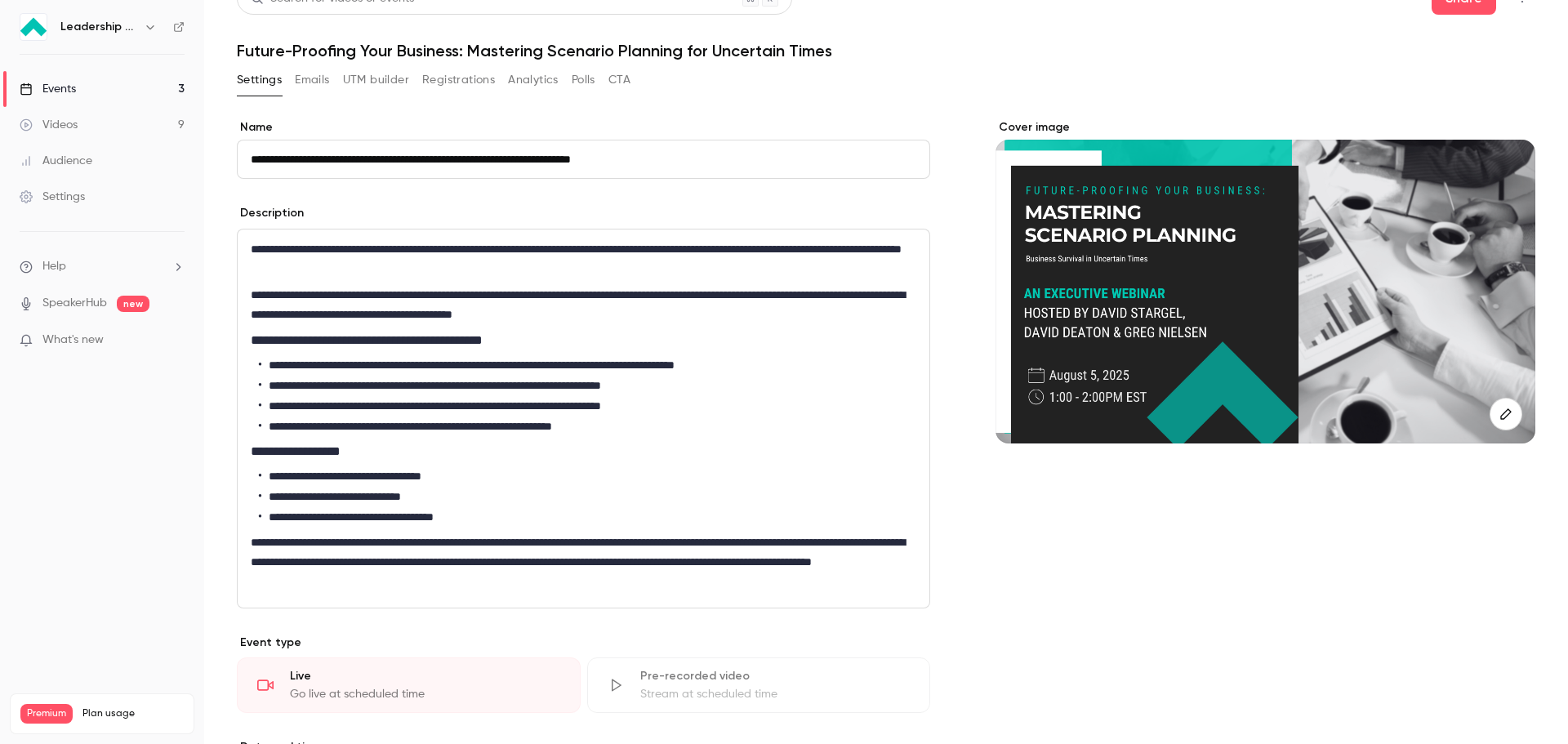 scroll, scrollTop: 0, scrollLeft: 0, axis: both 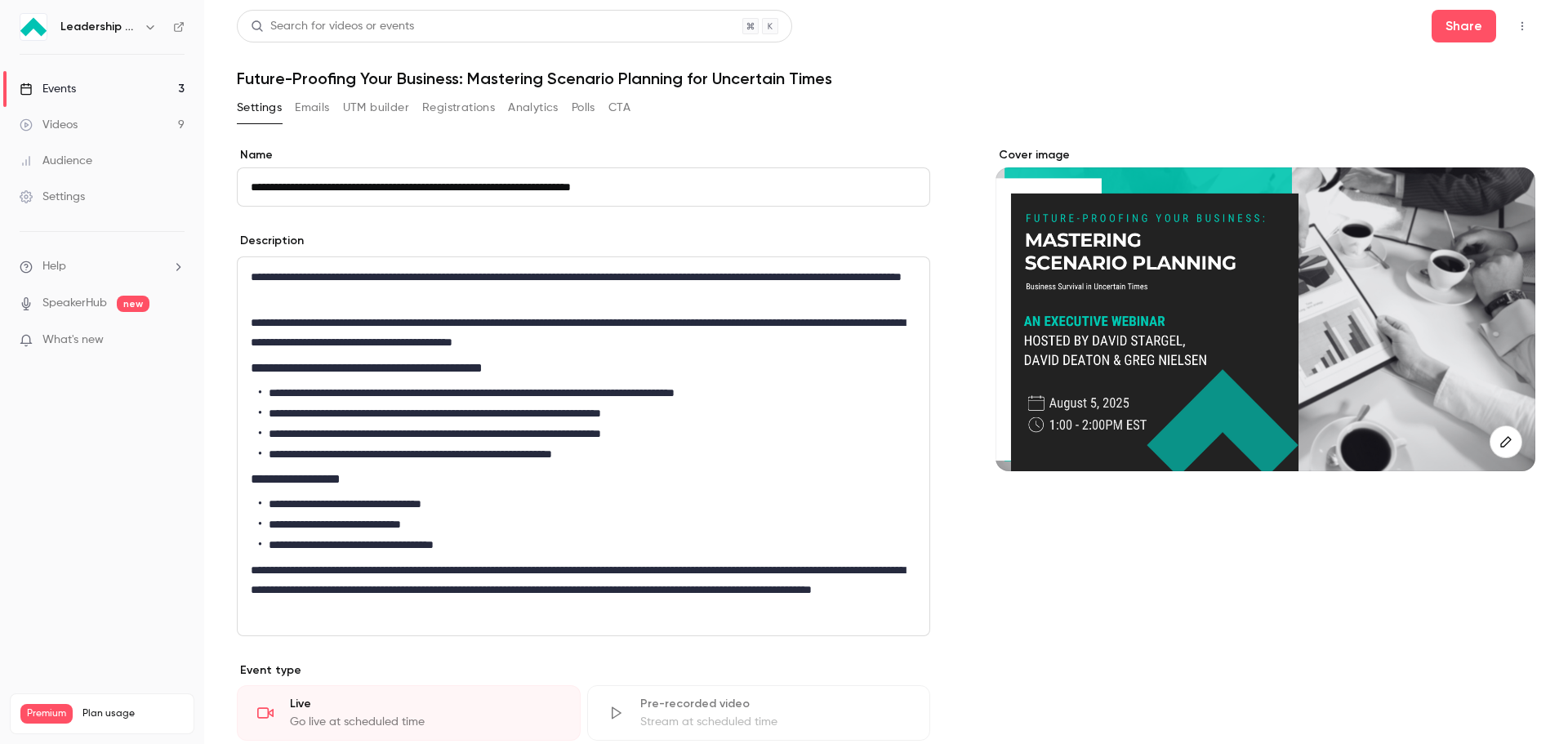 click on "Emails" at bounding box center [312, 108] 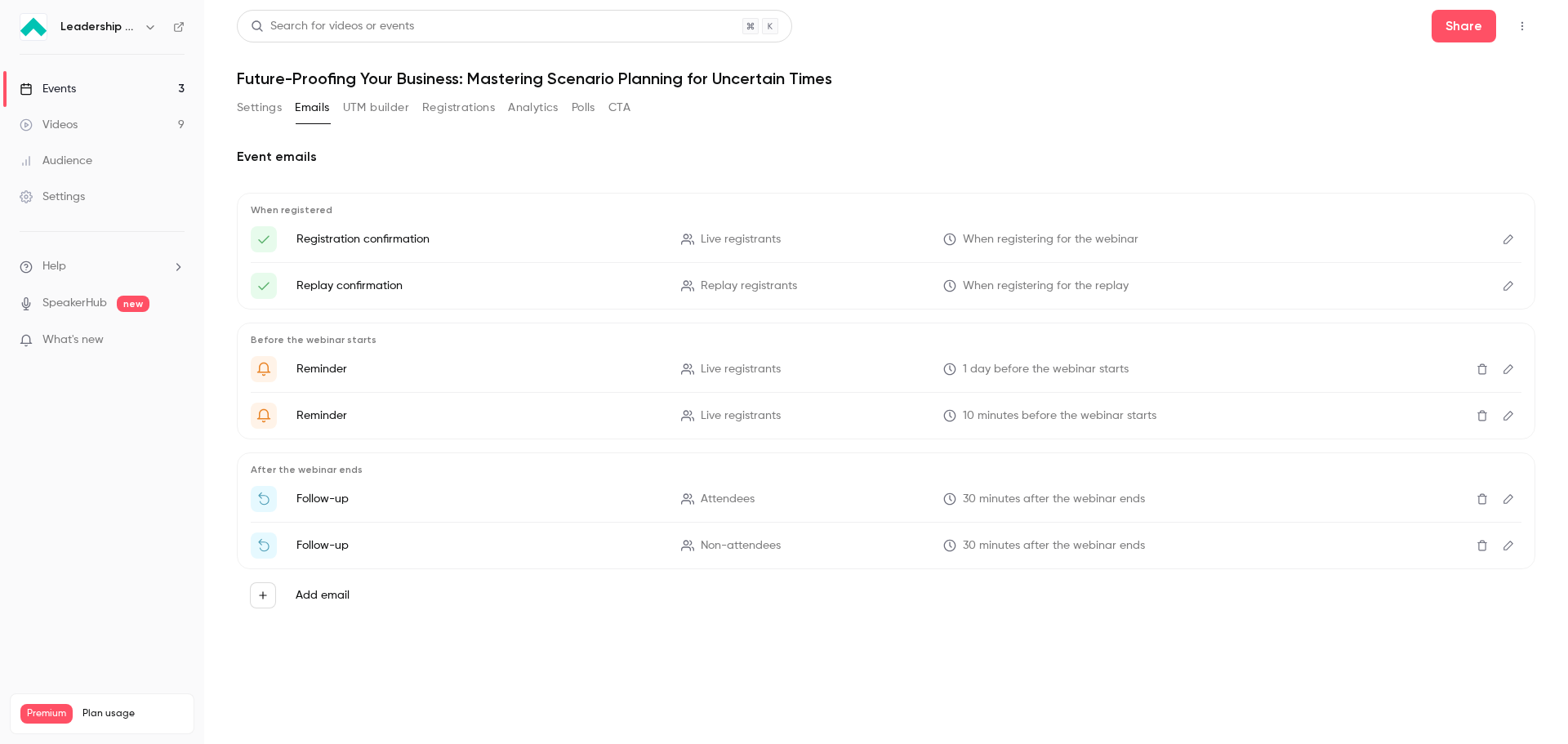 click on "UTM builder" at bounding box center [376, 108] 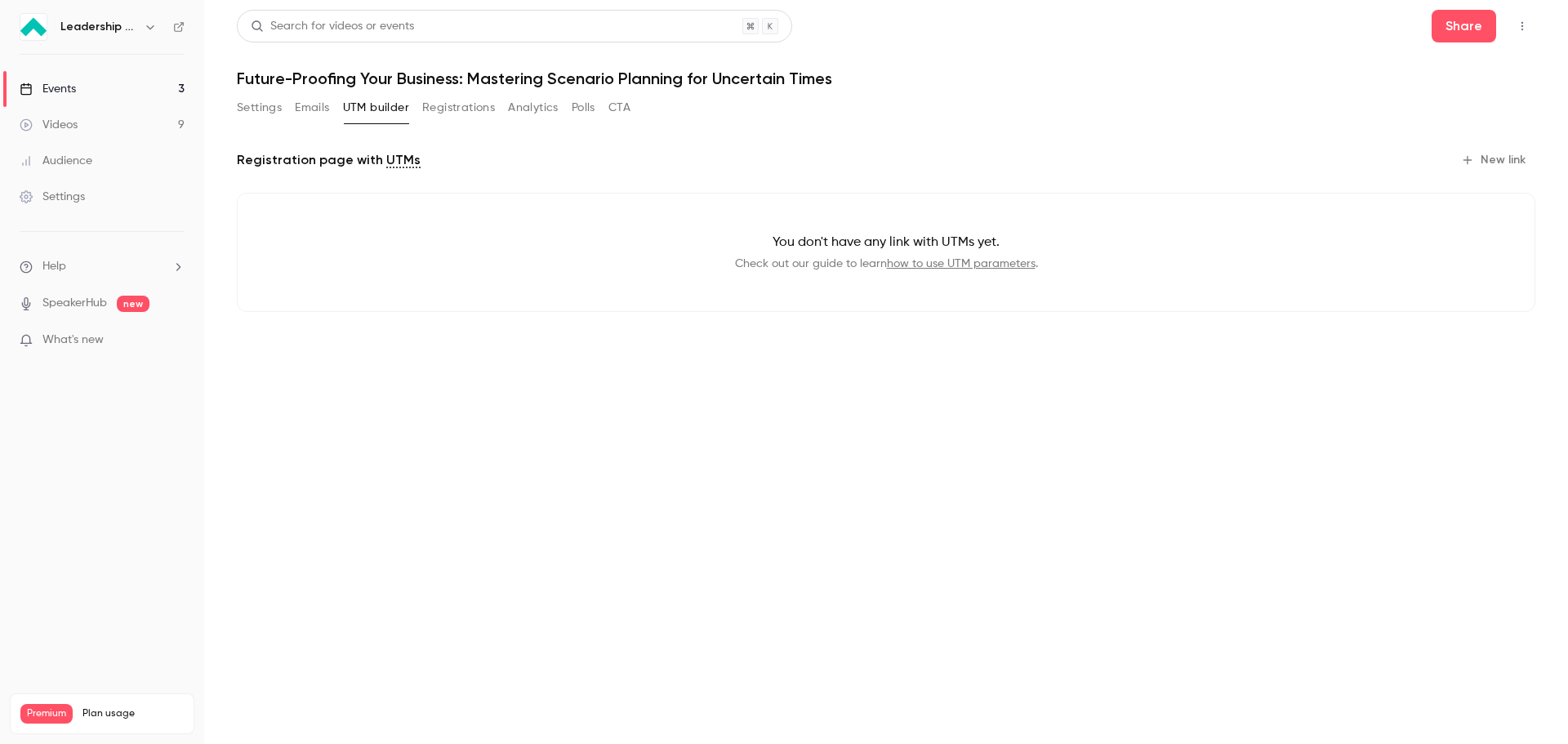click on "Emails" at bounding box center [312, 108] 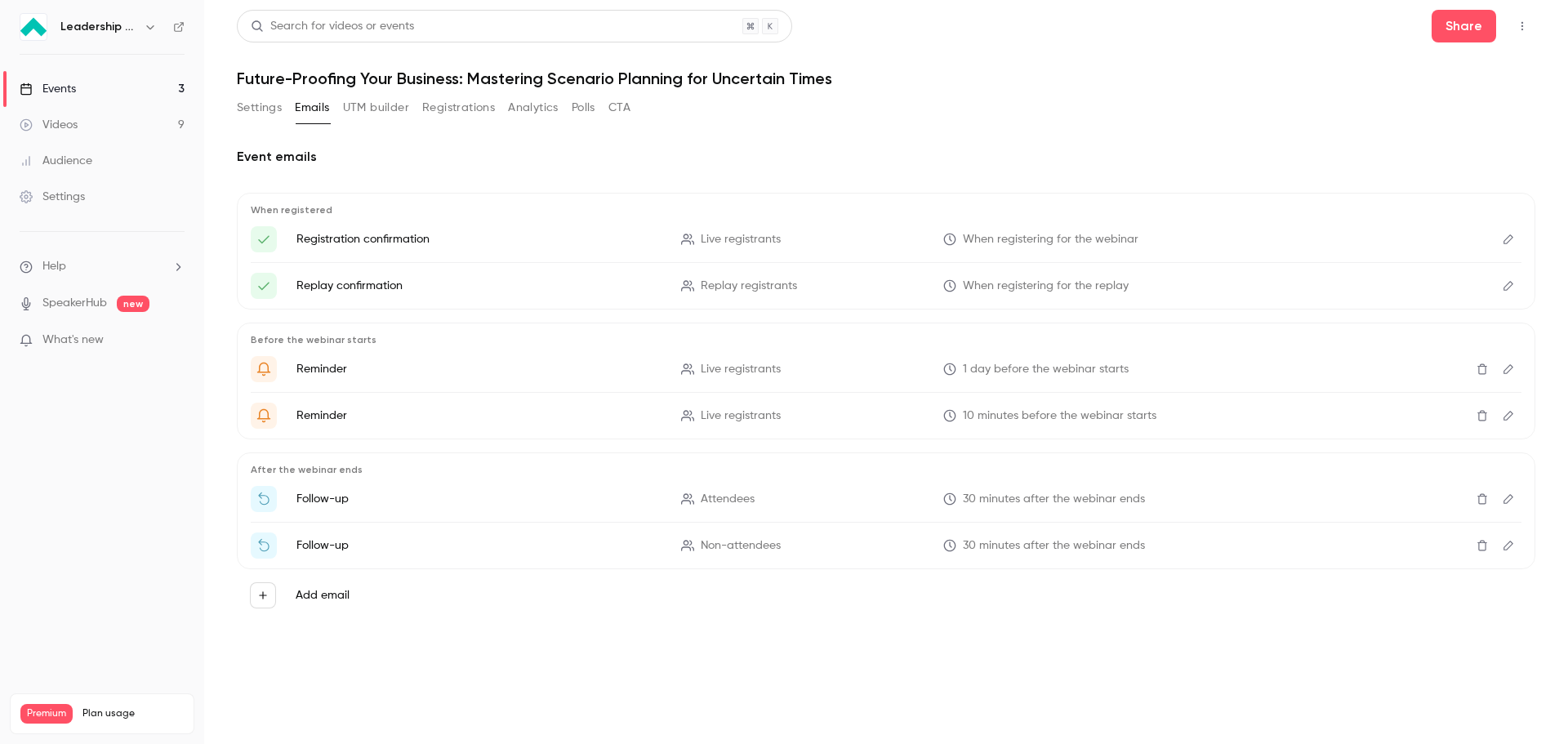 click on "Registrations" at bounding box center [458, 108] 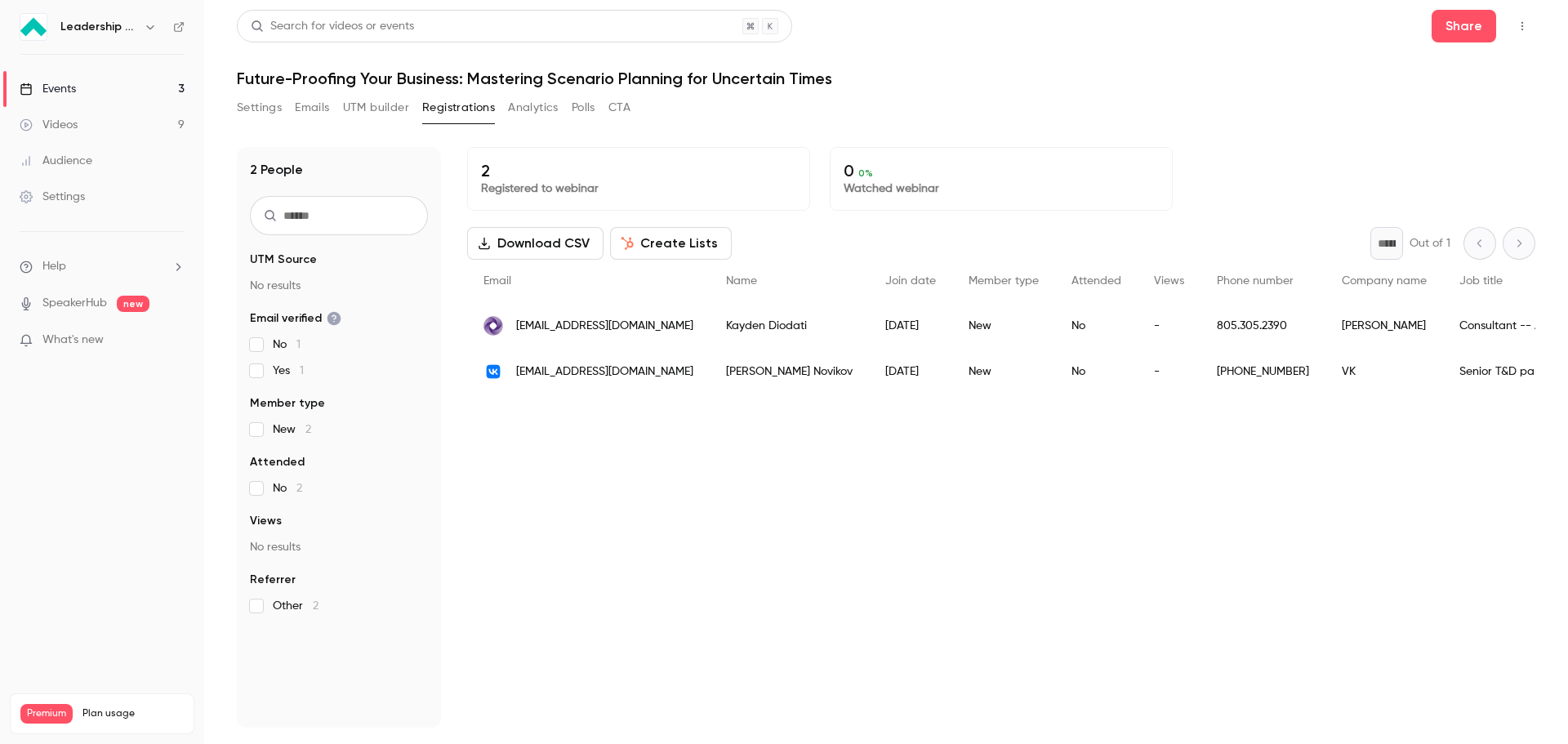 click on "Analytics" at bounding box center (533, 108) 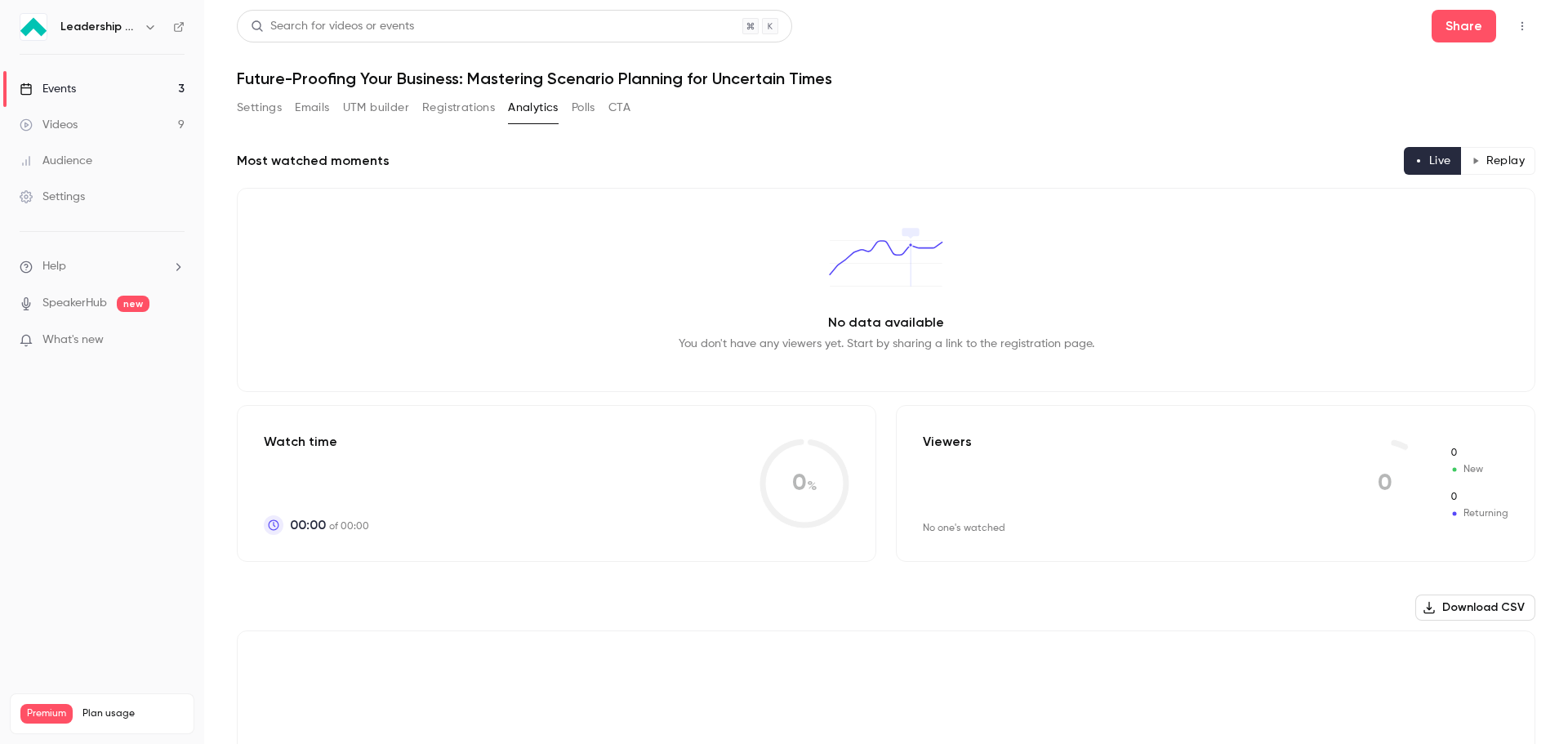 click on "CTA" at bounding box center [619, 108] 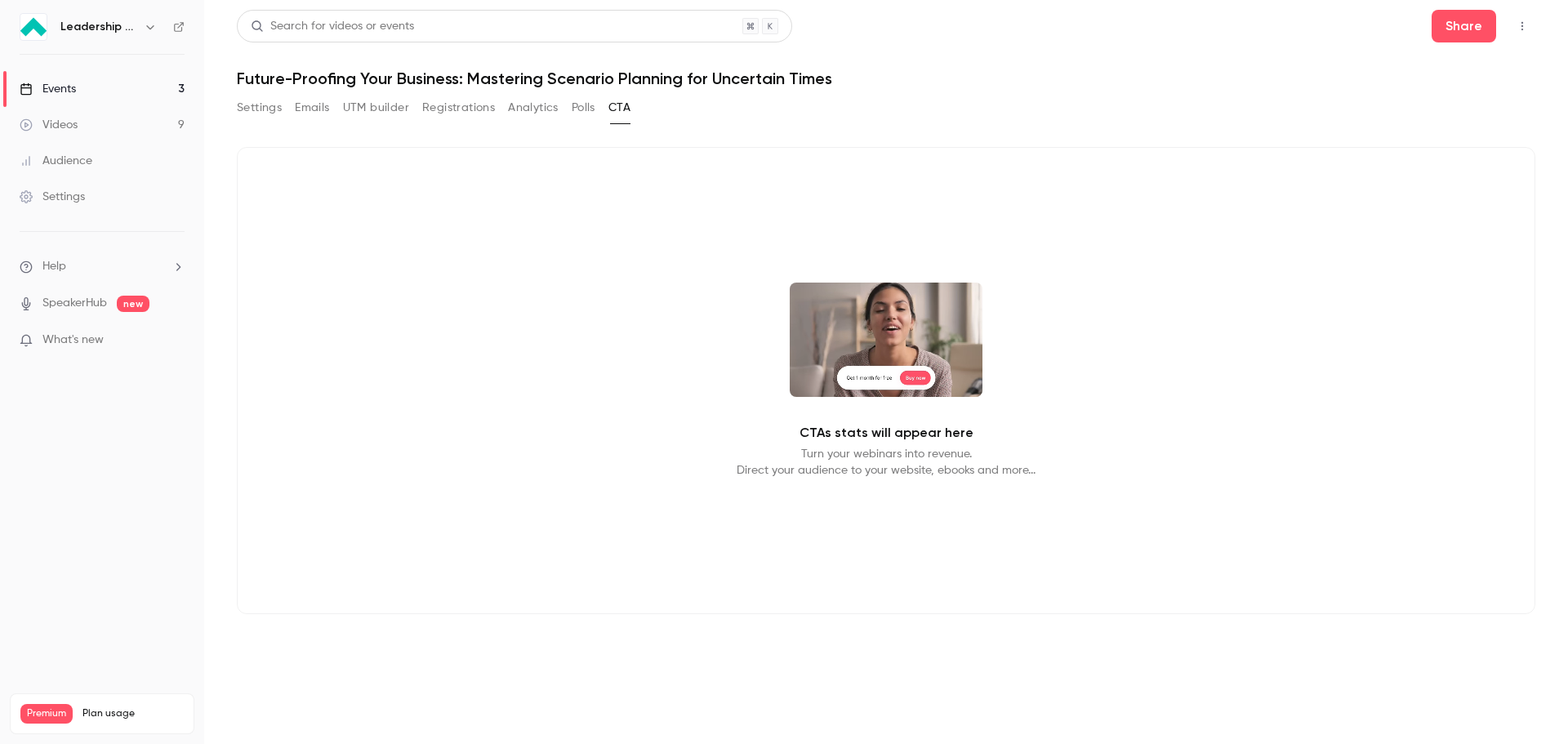 click 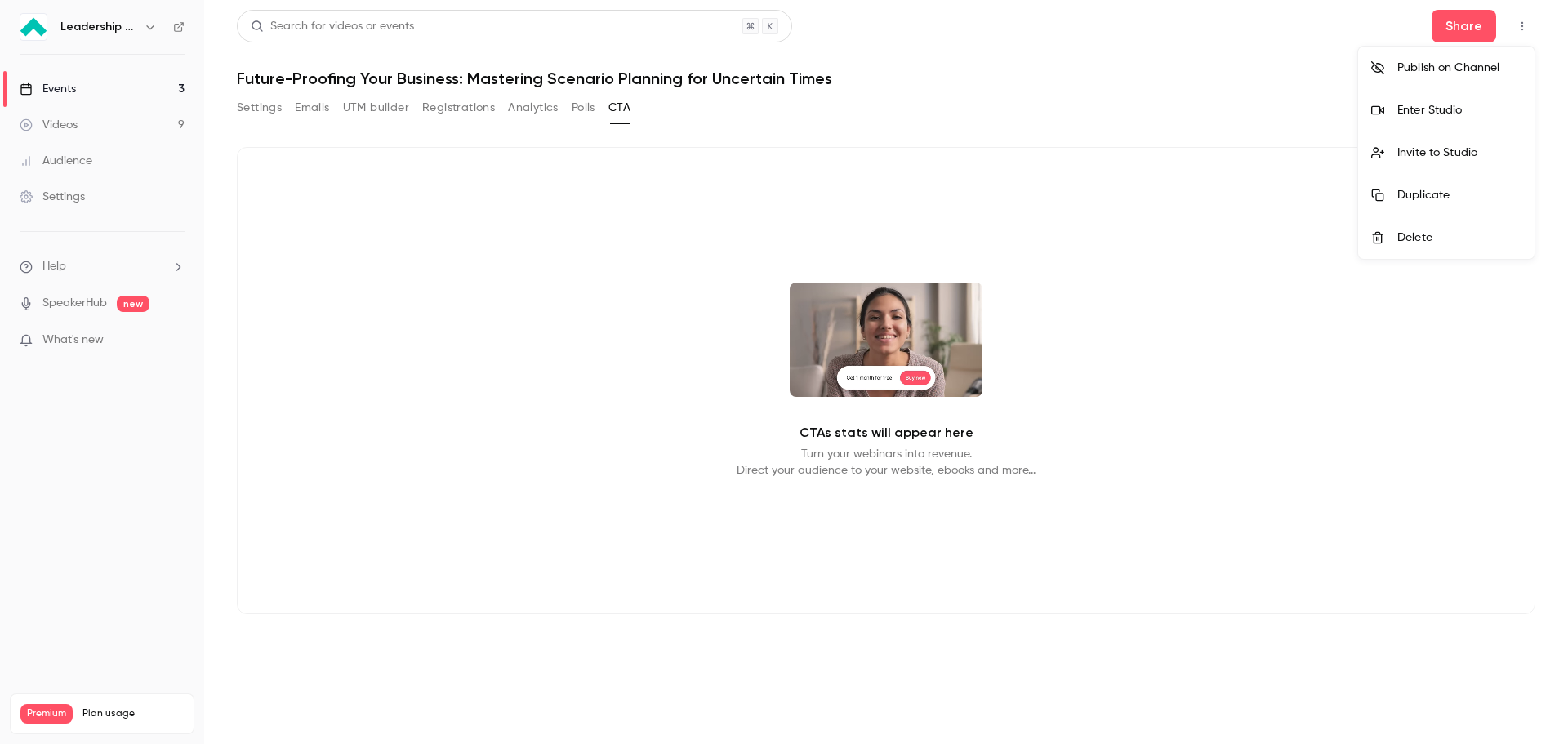click on "Publish on Channel" at bounding box center (1446, 68) 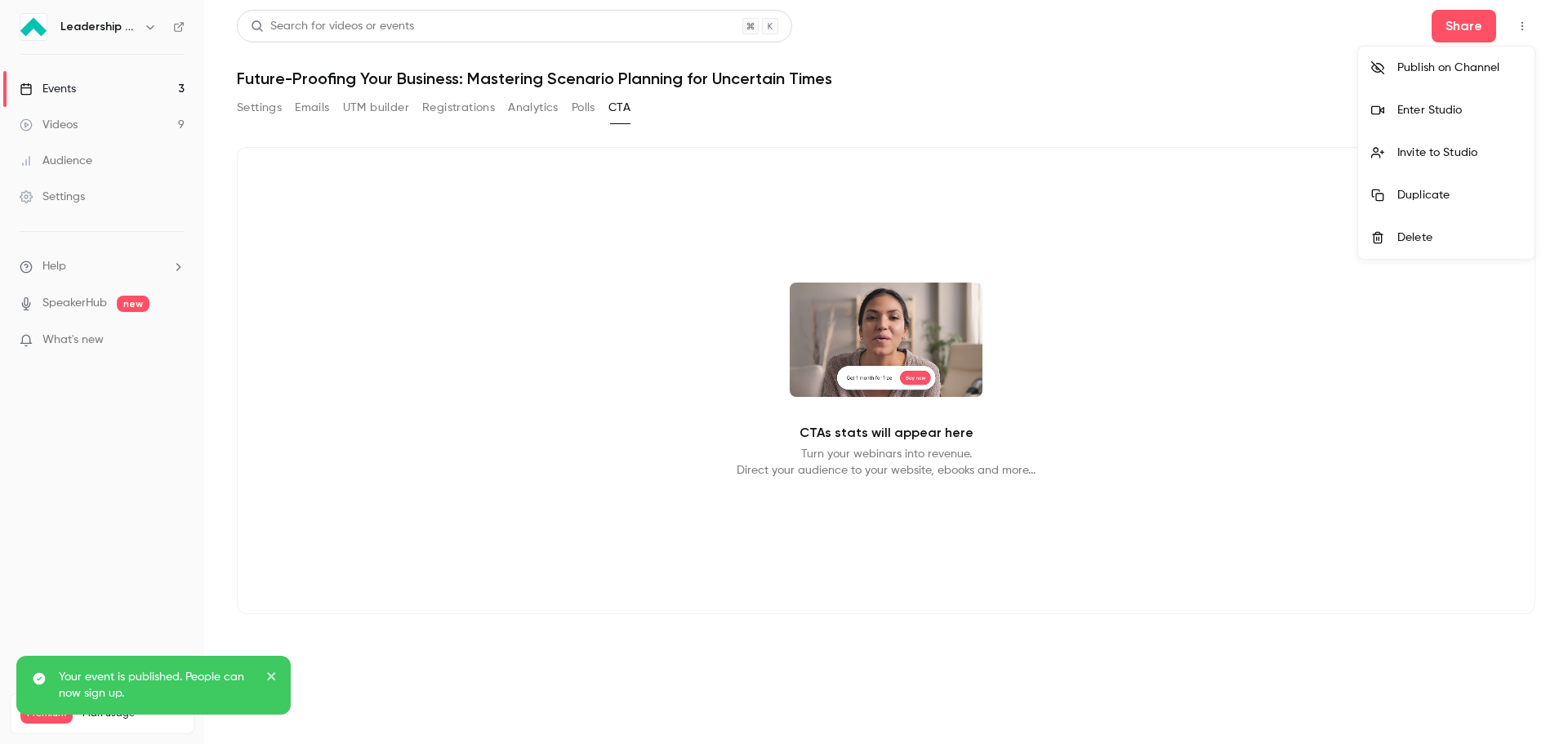 click at bounding box center [784, 372] 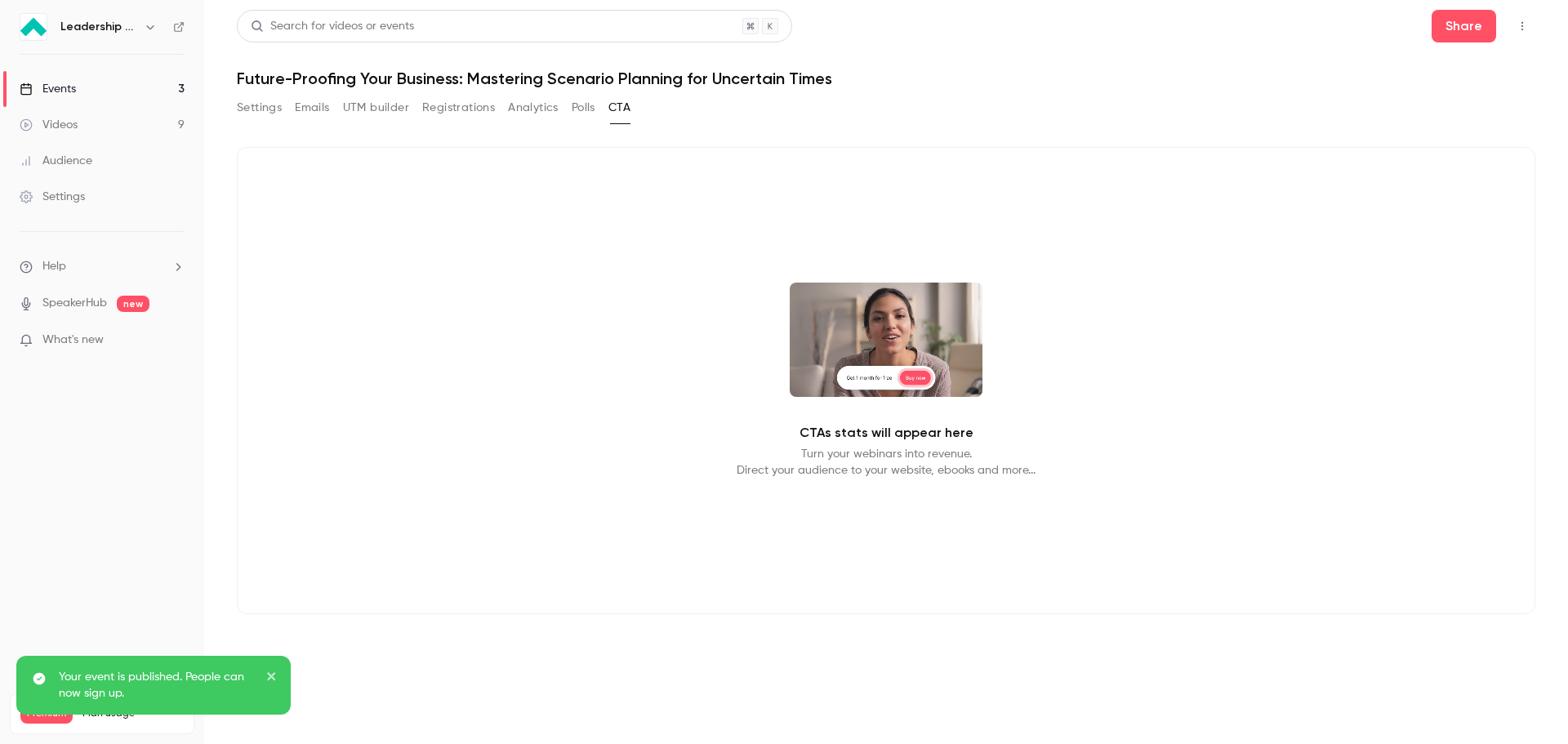 click on "Settings" at bounding box center [259, 108] 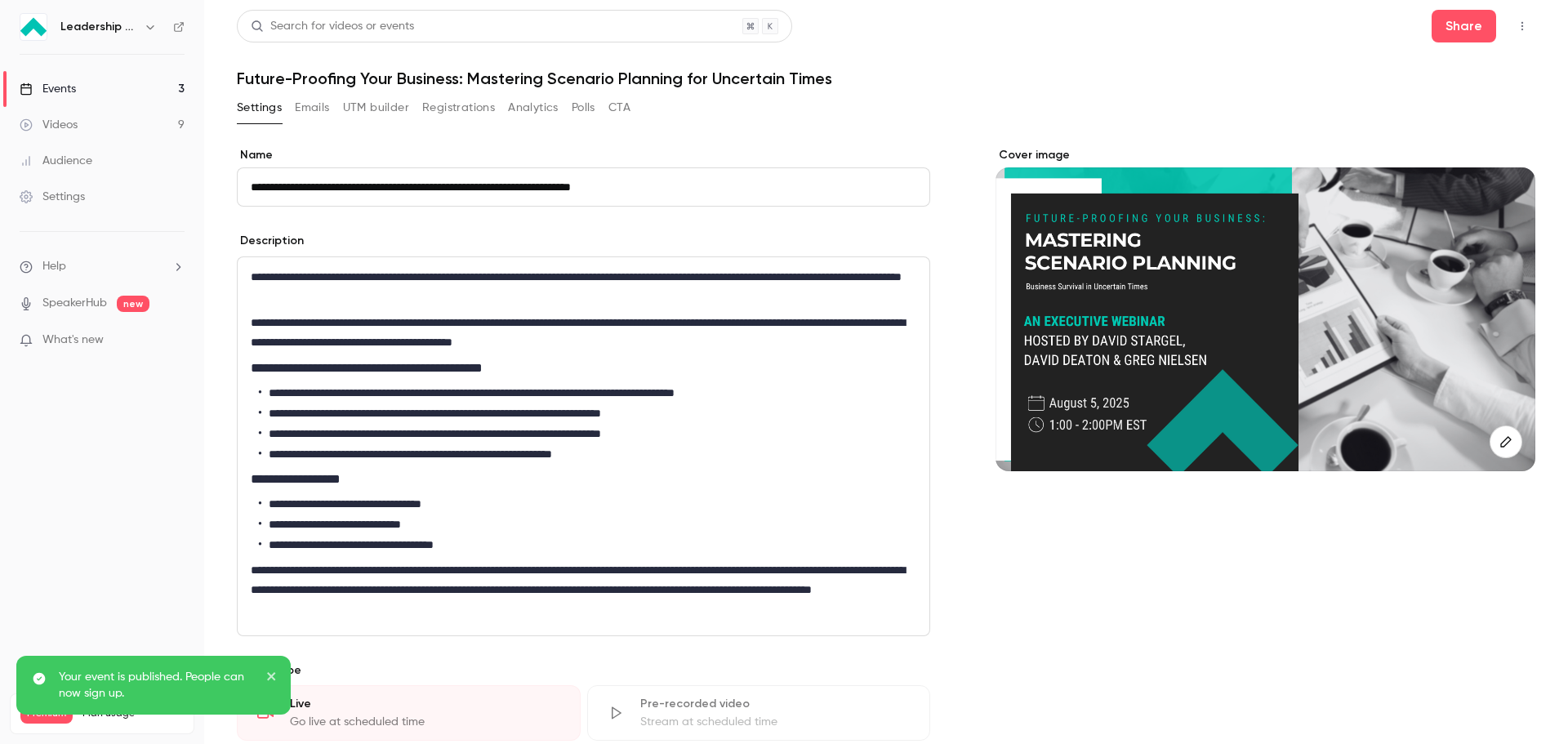 click on "Registrations" at bounding box center [458, 108] 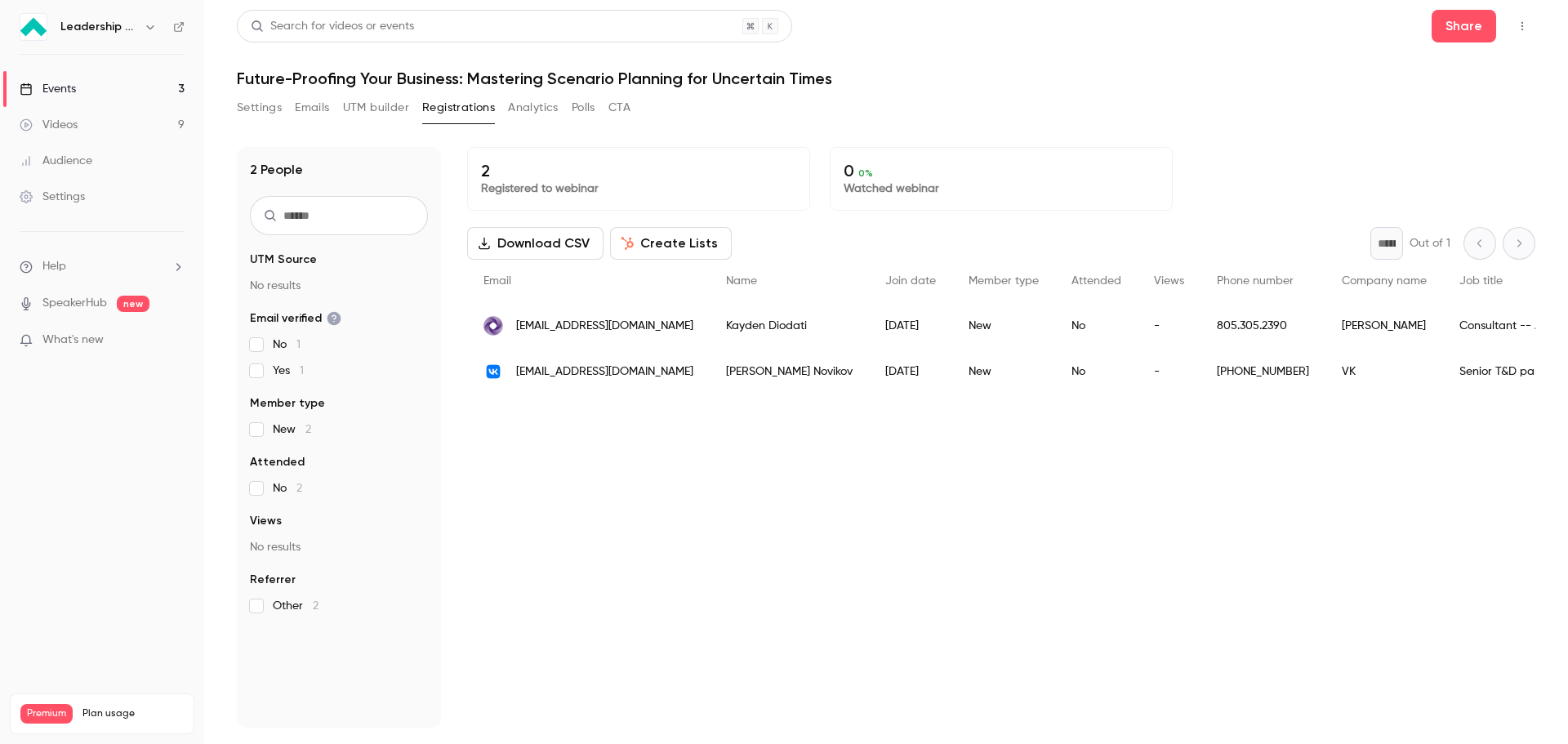 click on "UTM builder" at bounding box center (376, 108) 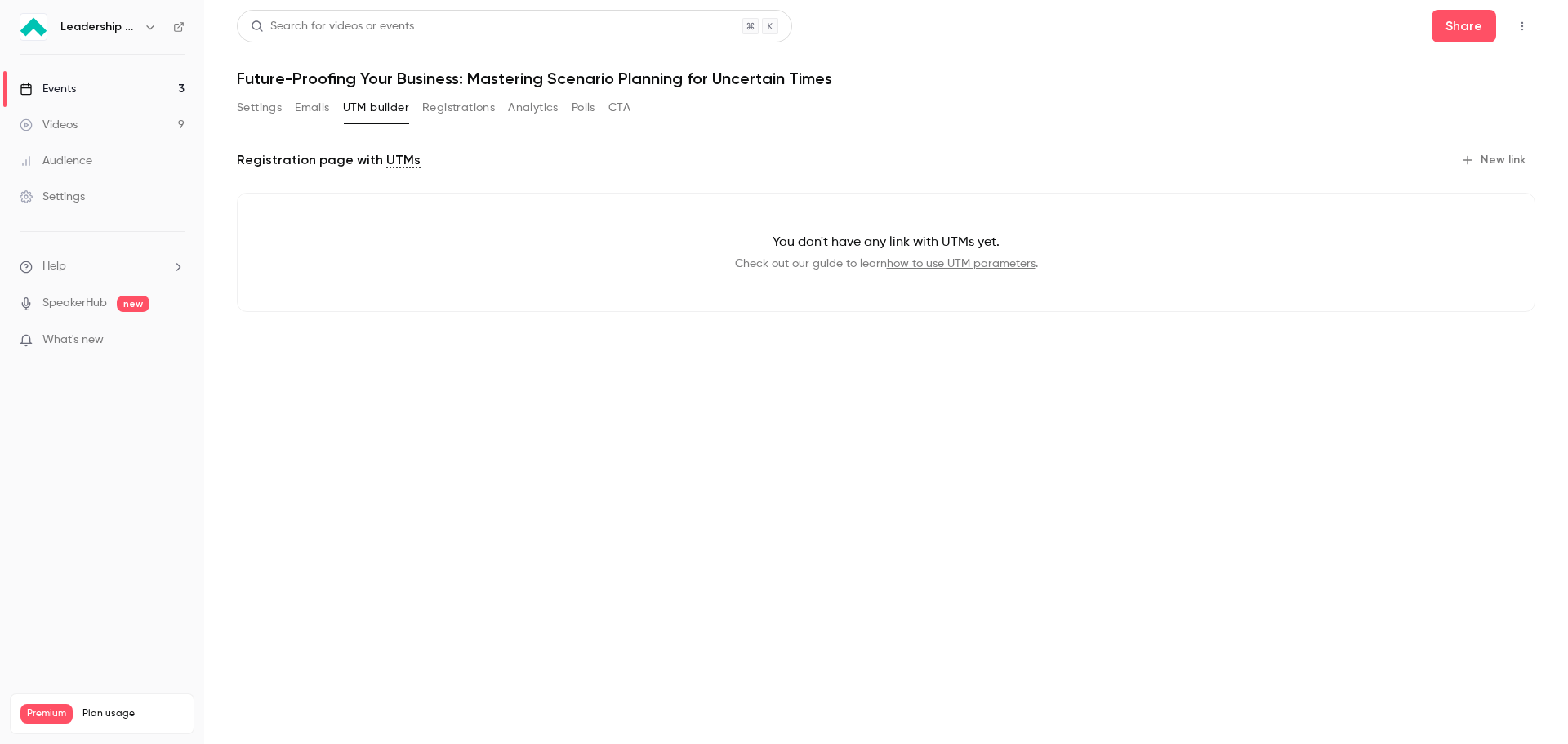 click on "Emails" at bounding box center (312, 108) 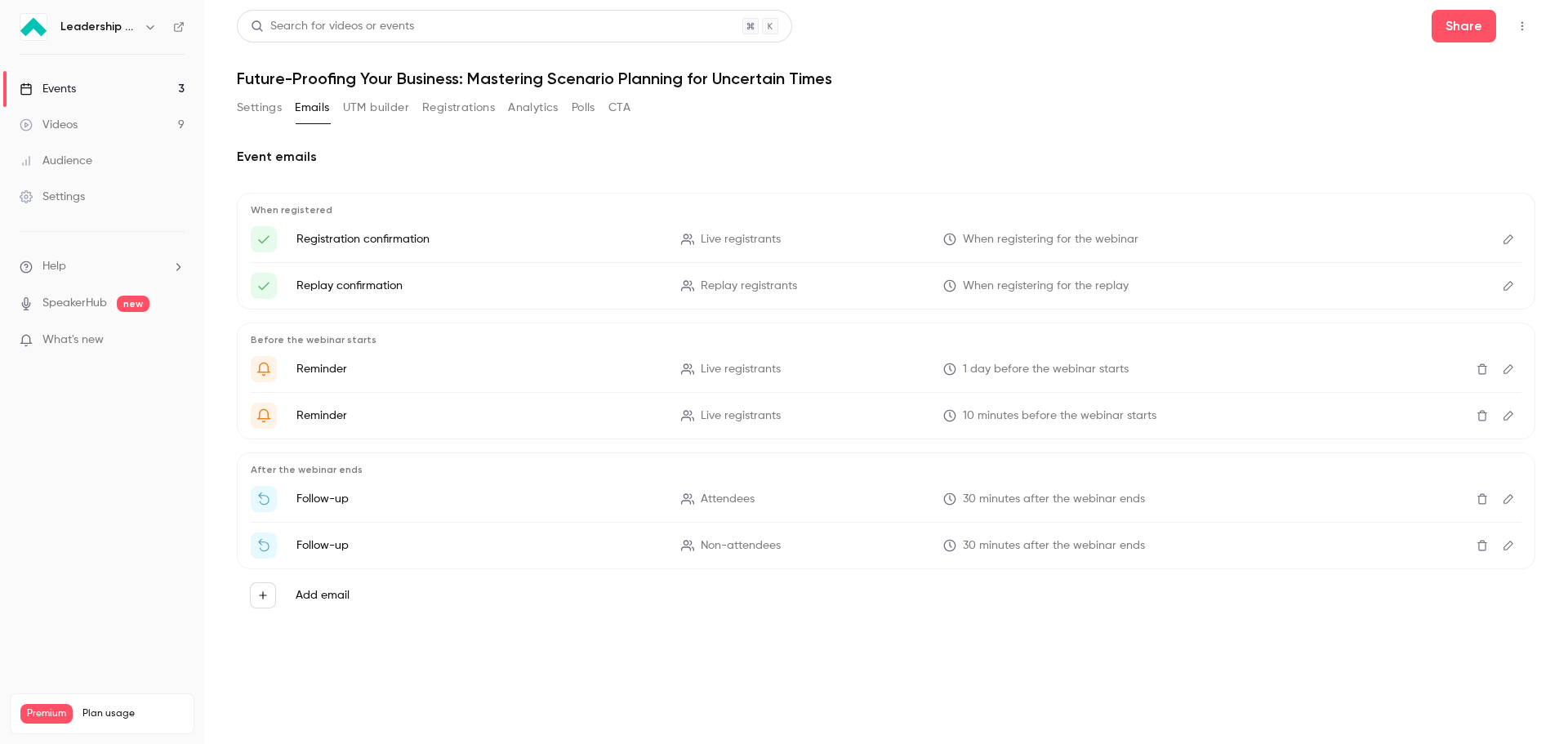 click 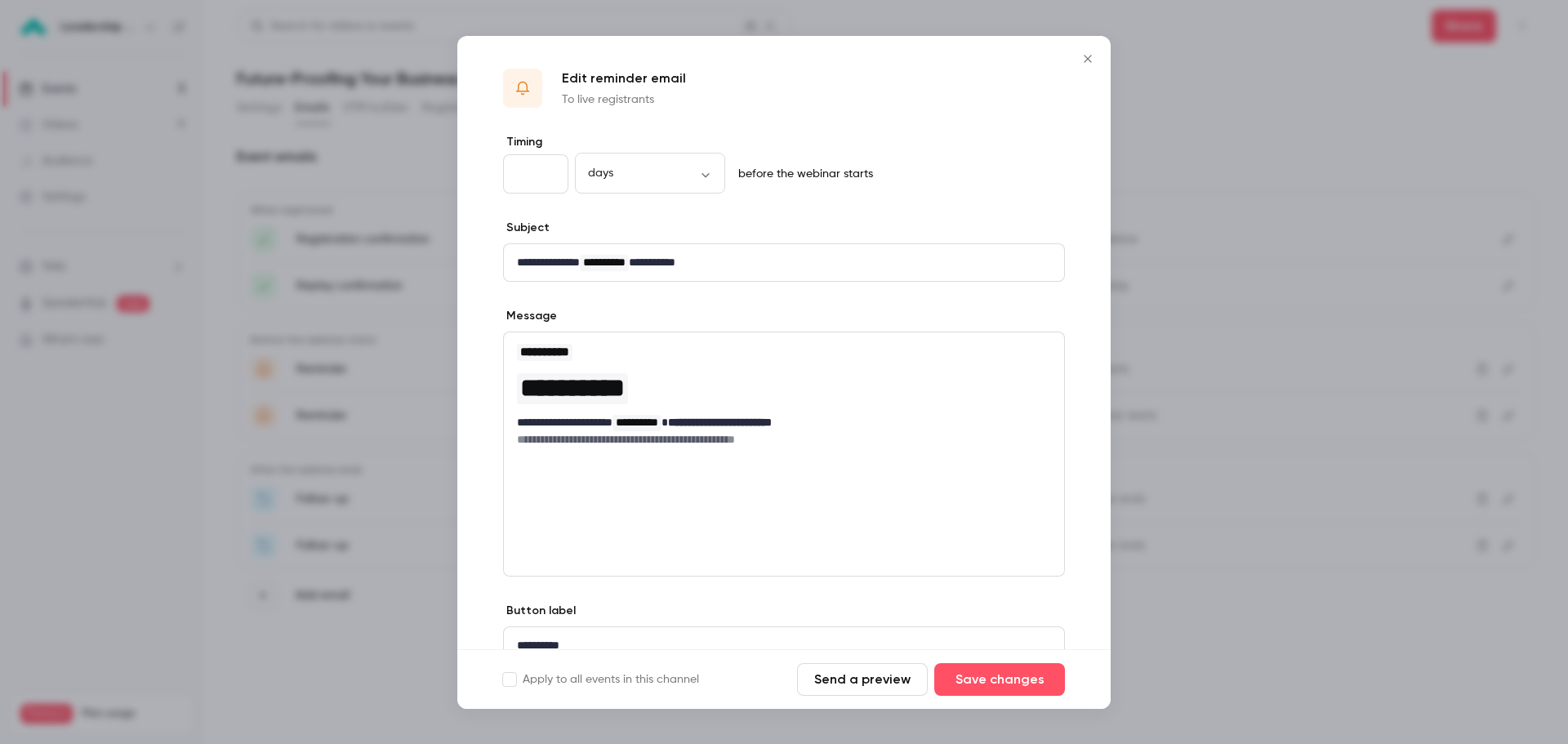 click on "**********" at bounding box center [777, 262] 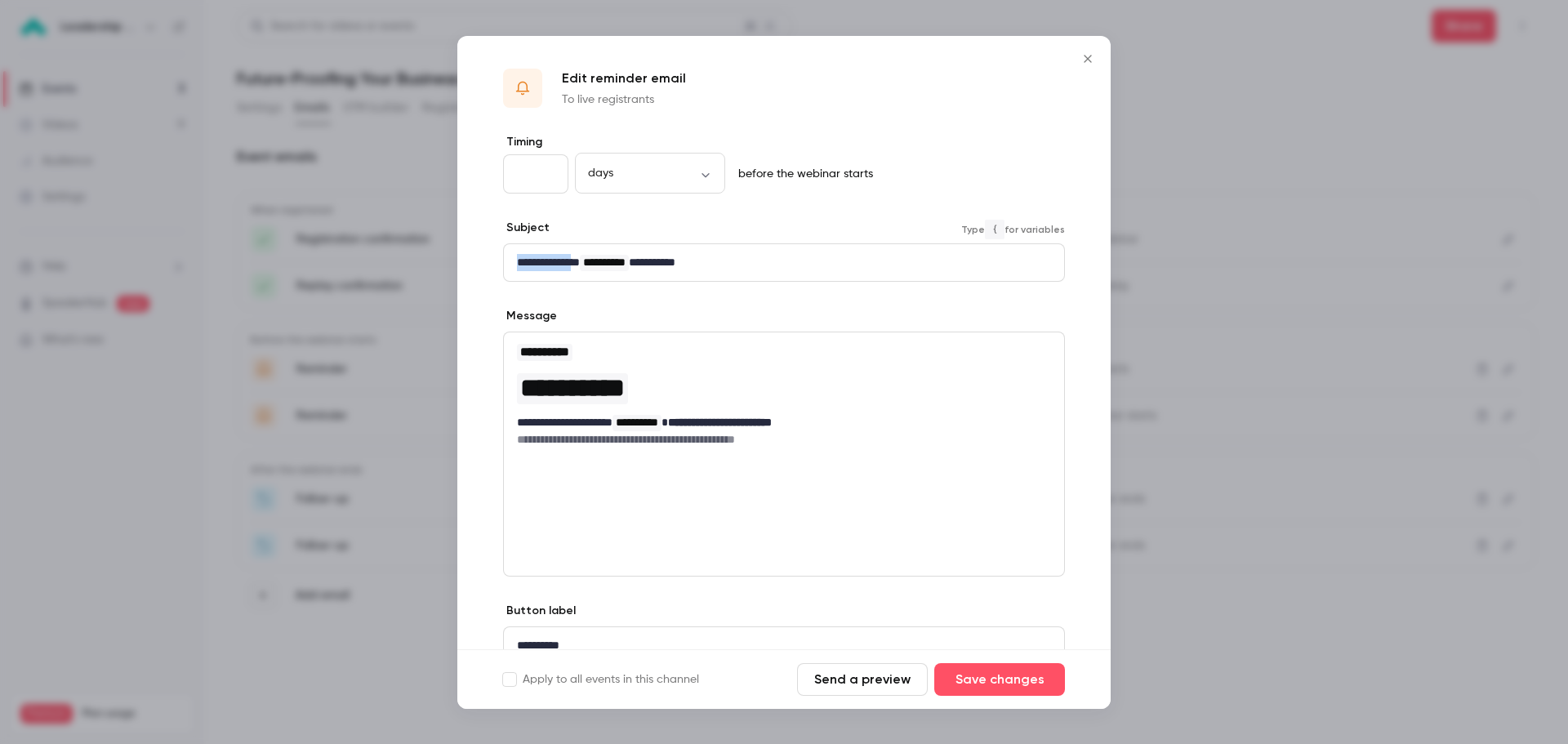 drag, startPoint x: 589, startPoint y: 264, endPoint x: 501, endPoint y: 265, distance: 88.00568 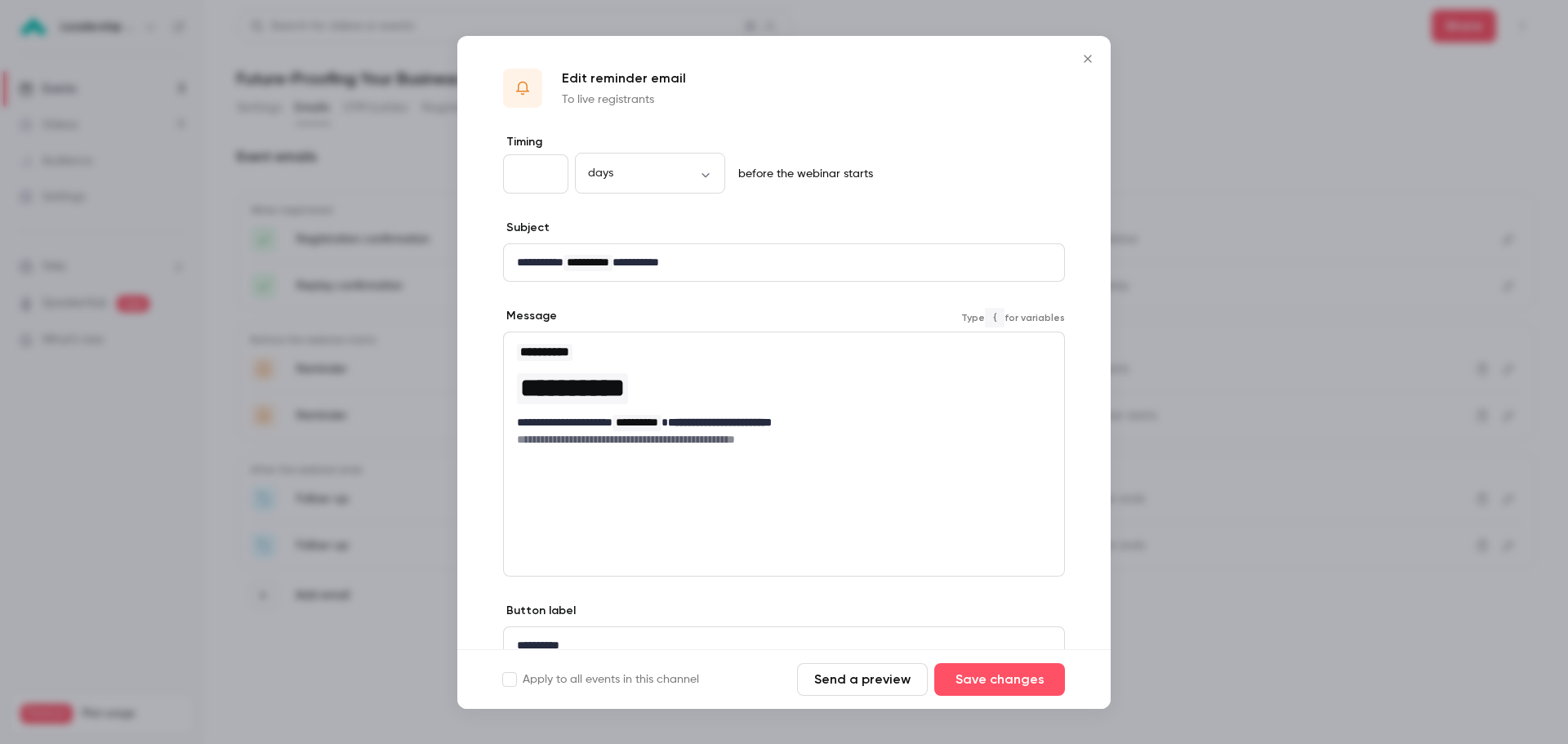 click on "**********" at bounding box center [545, 352] 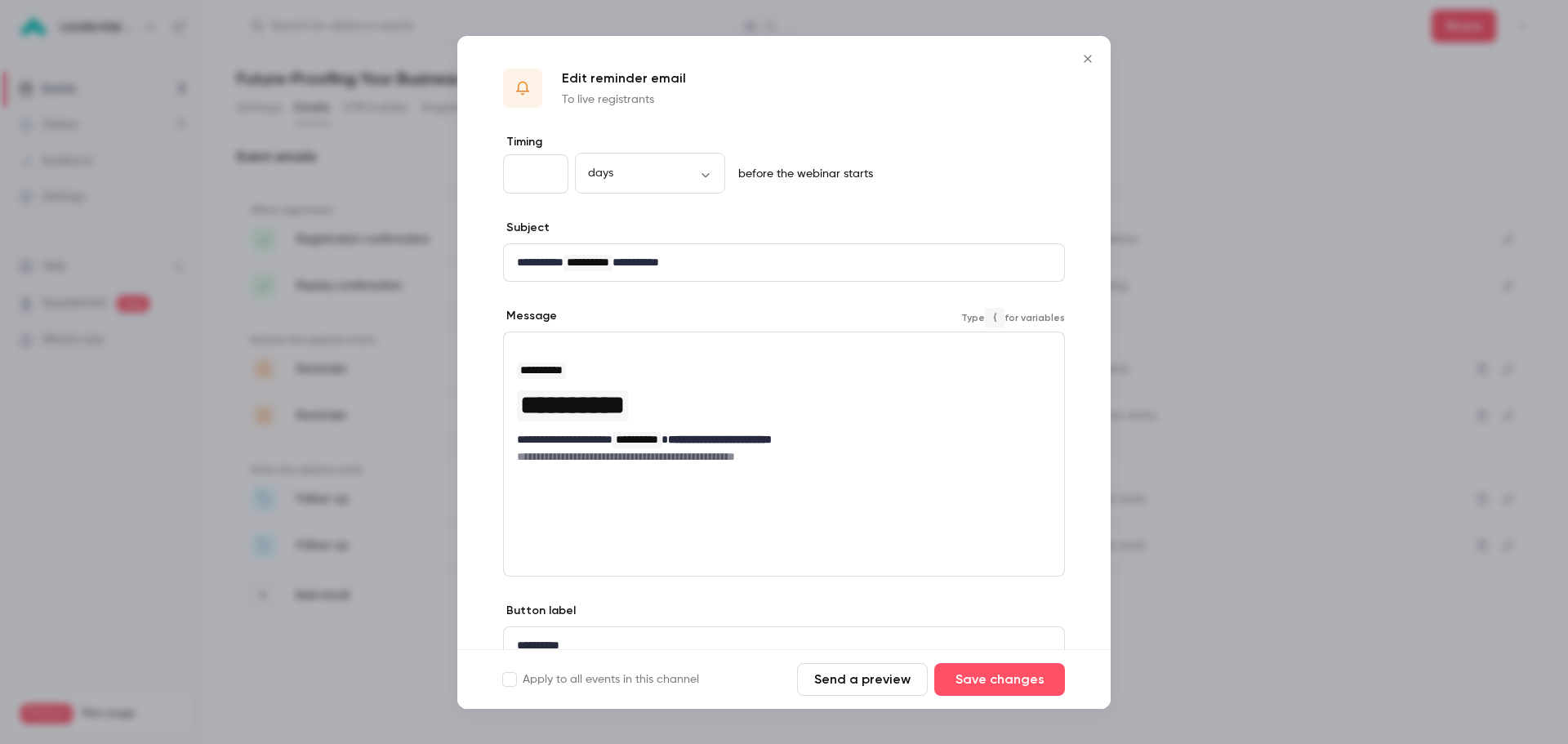 click at bounding box center [784, 352] 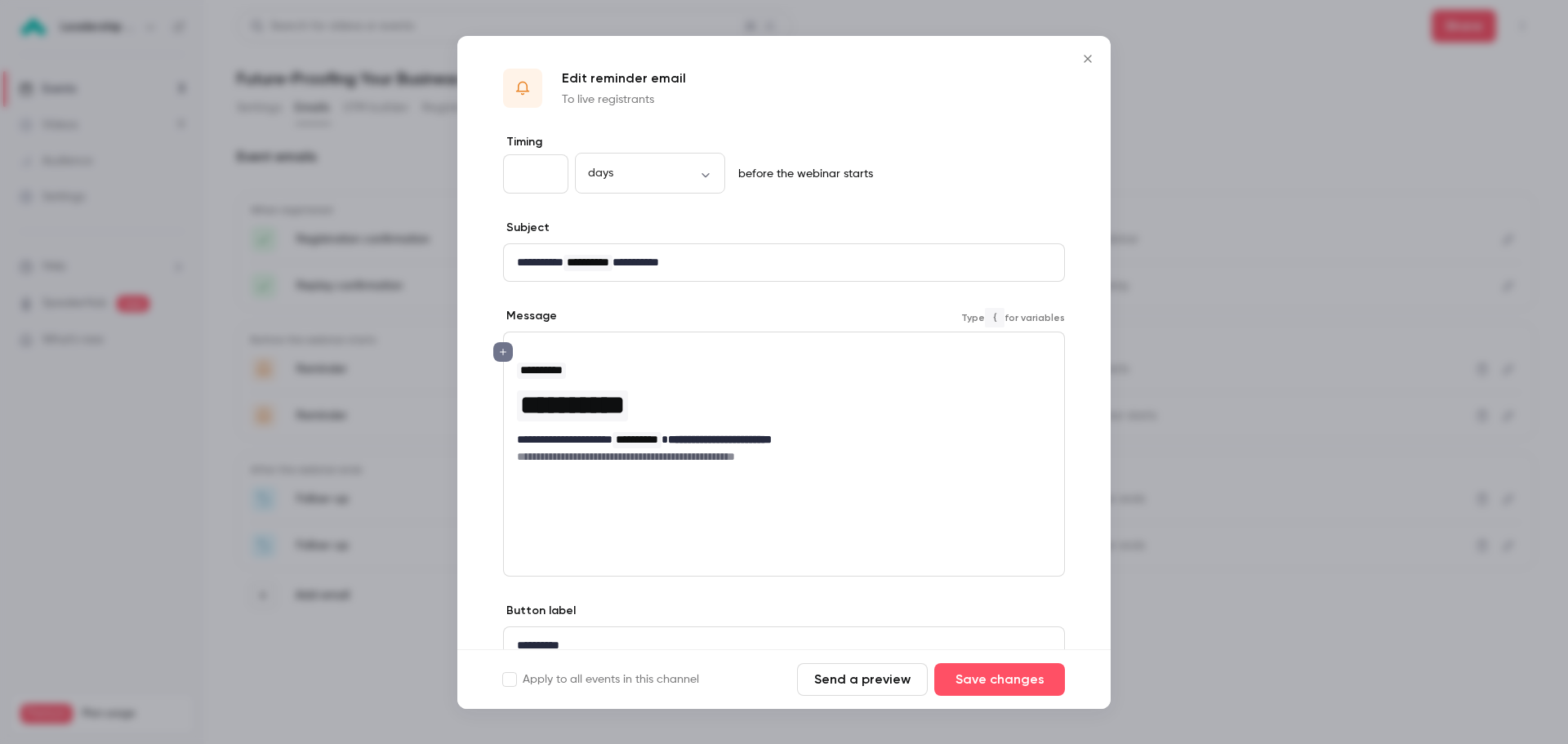 type 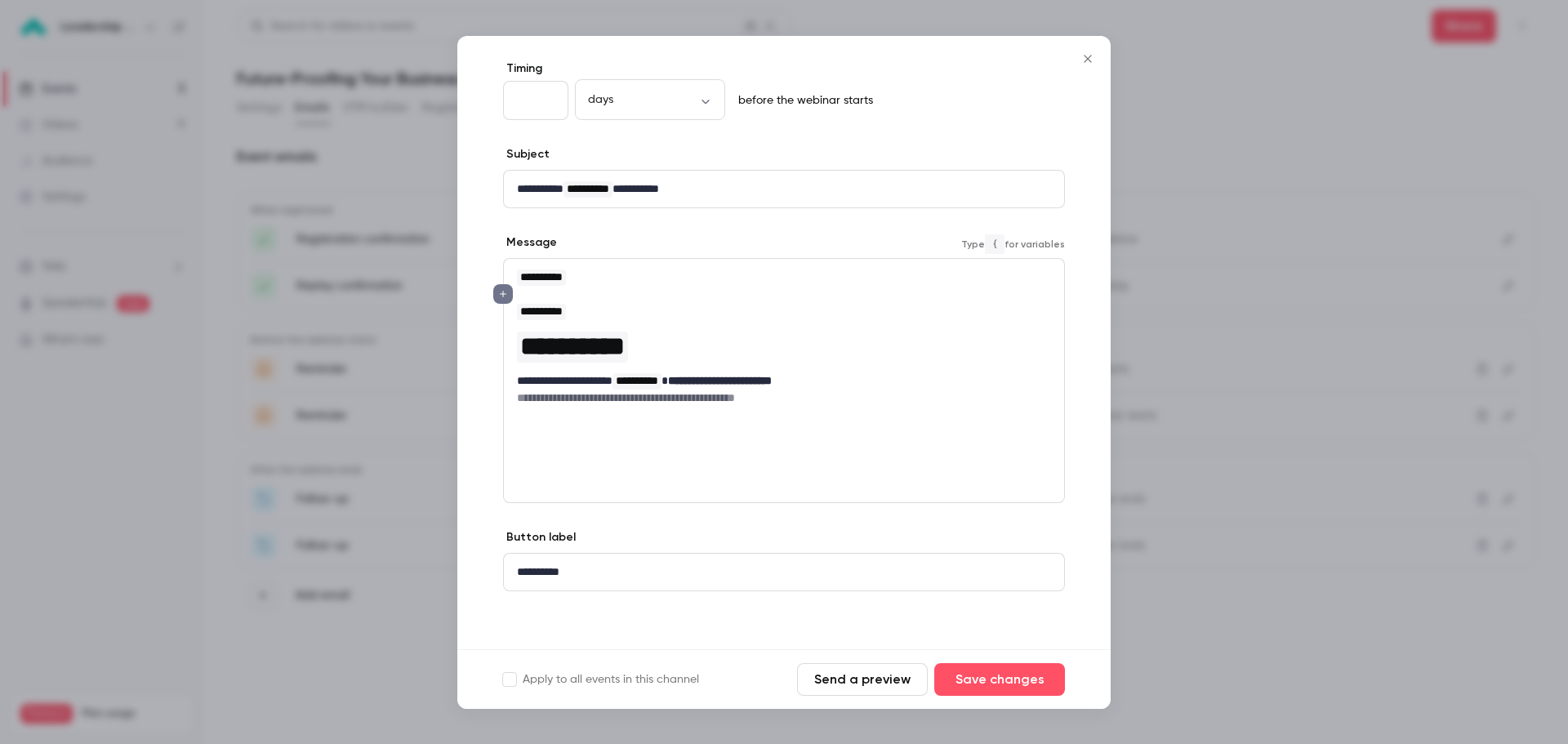 scroll, scrollTop: 74, scrollLeft: 0, axis: vertical 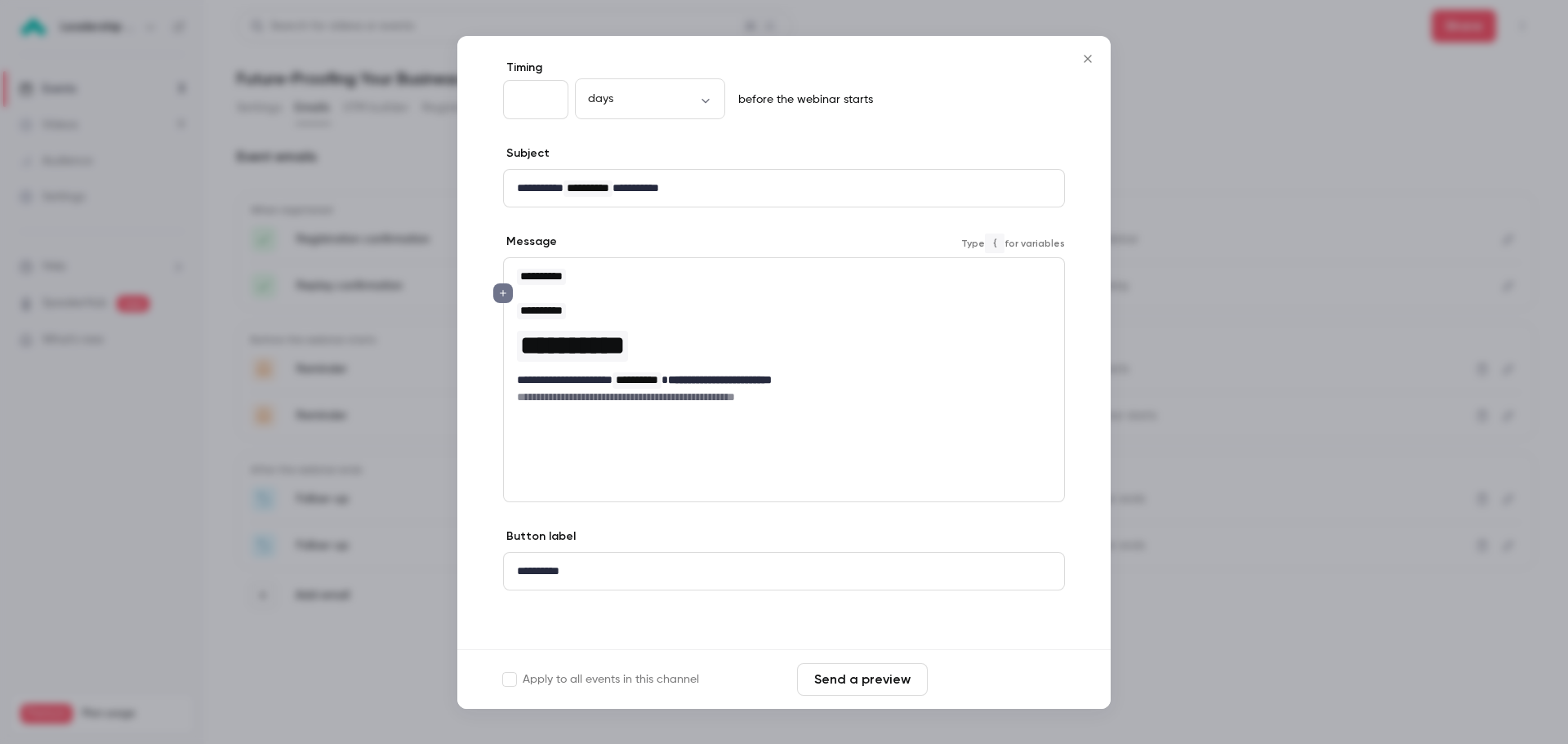 click on "Save changes" at bounding box center (1000, 679) 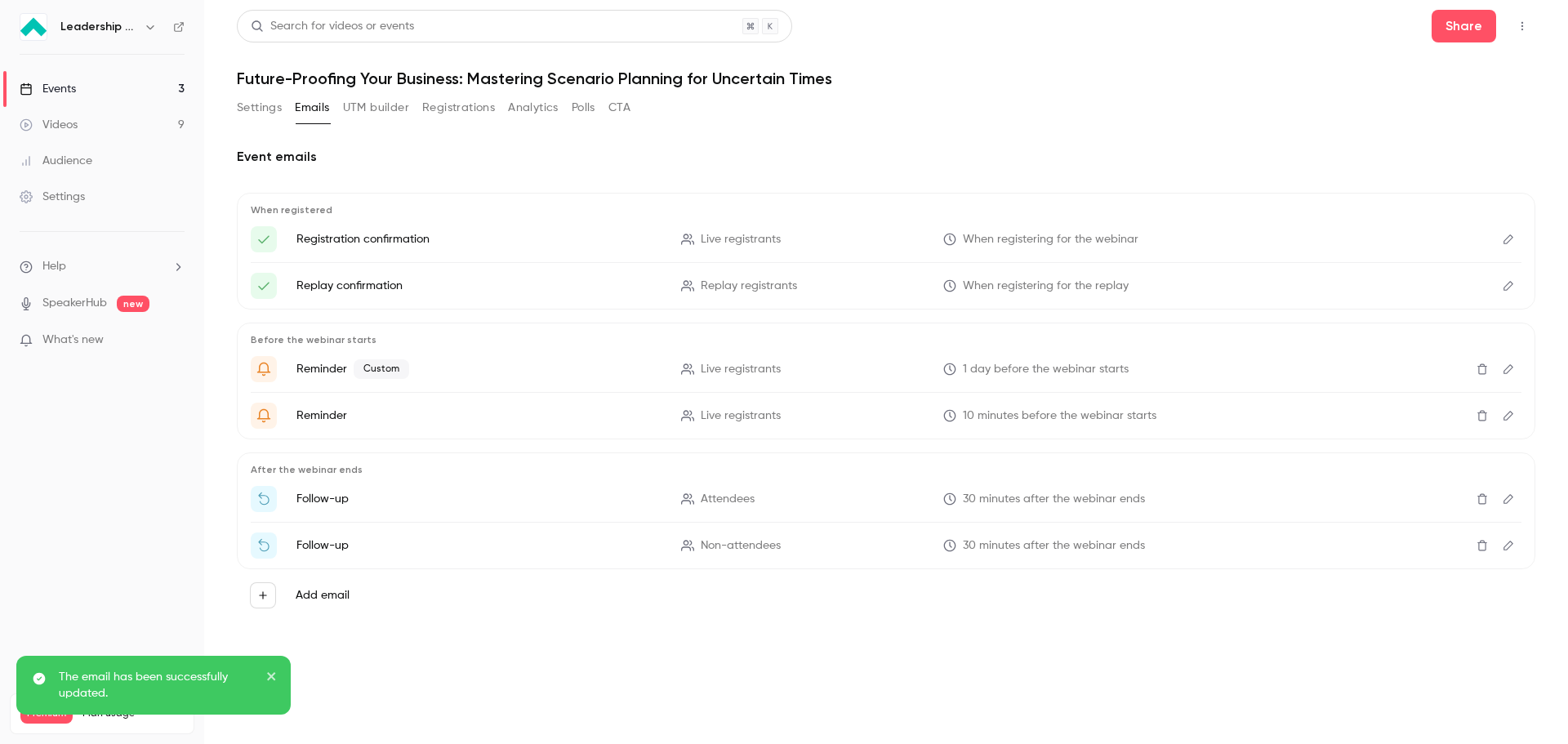 click 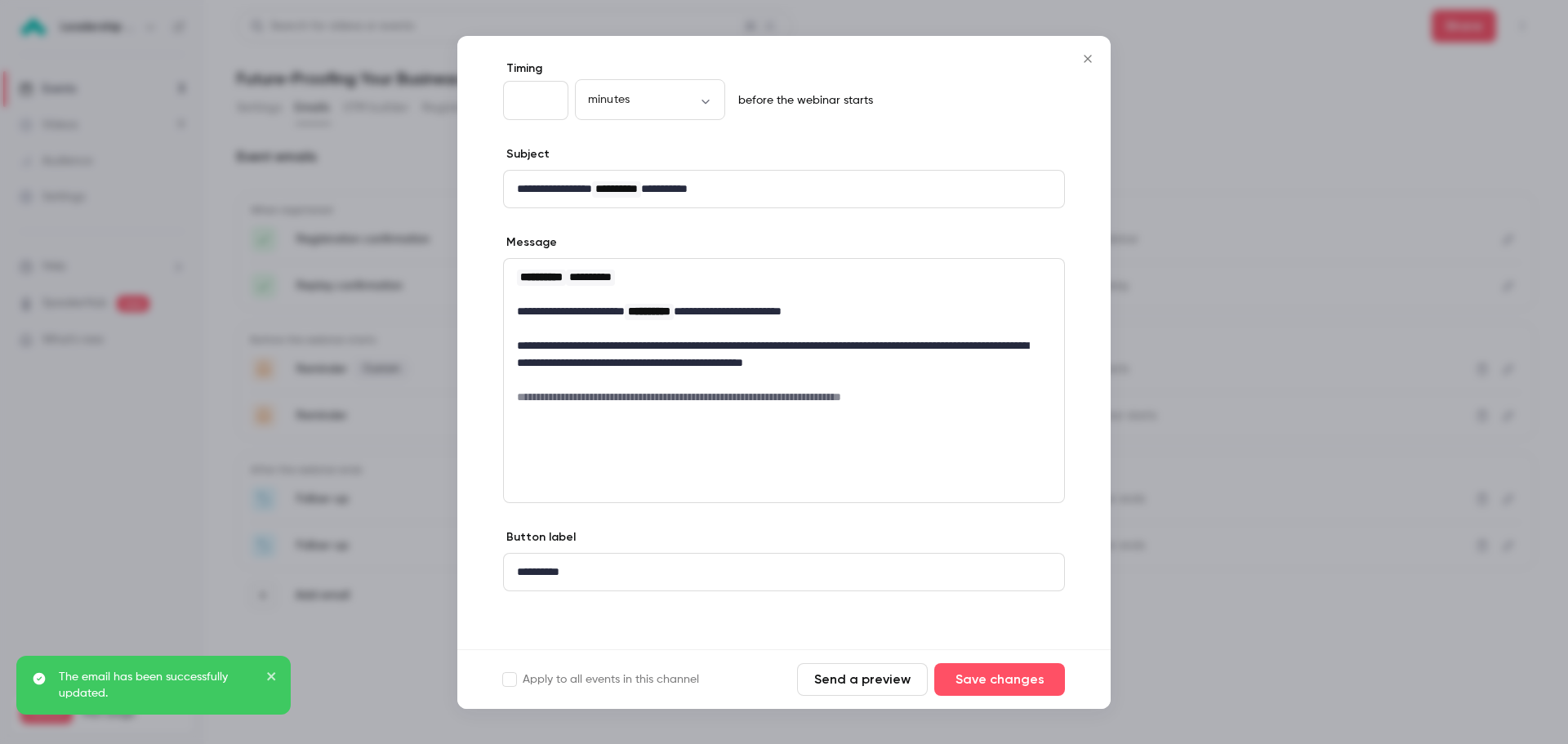 scroll, scrollTop: 74, scrollLeft: 0, axis: vertical 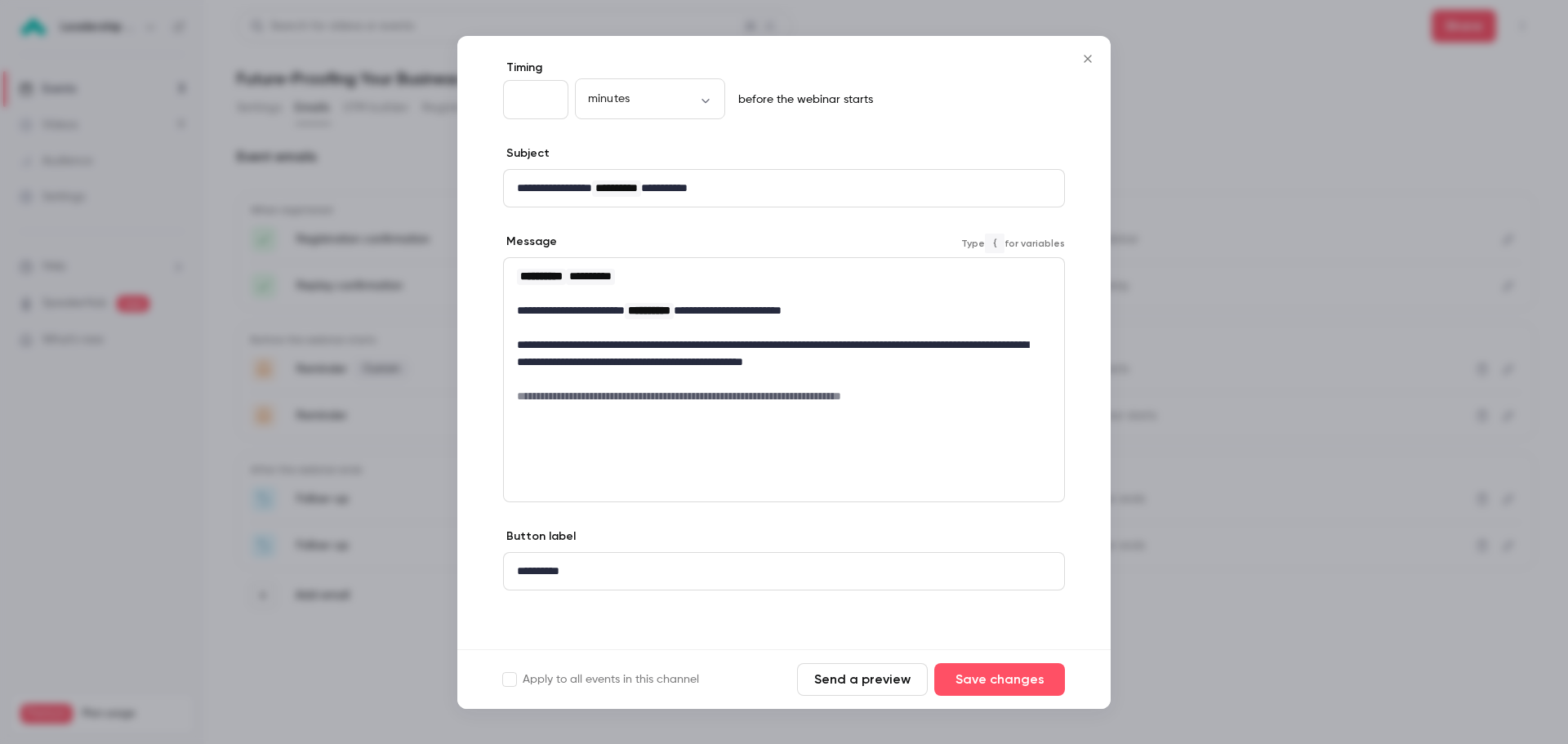 click on "**********" at bounding box center (784, 276) 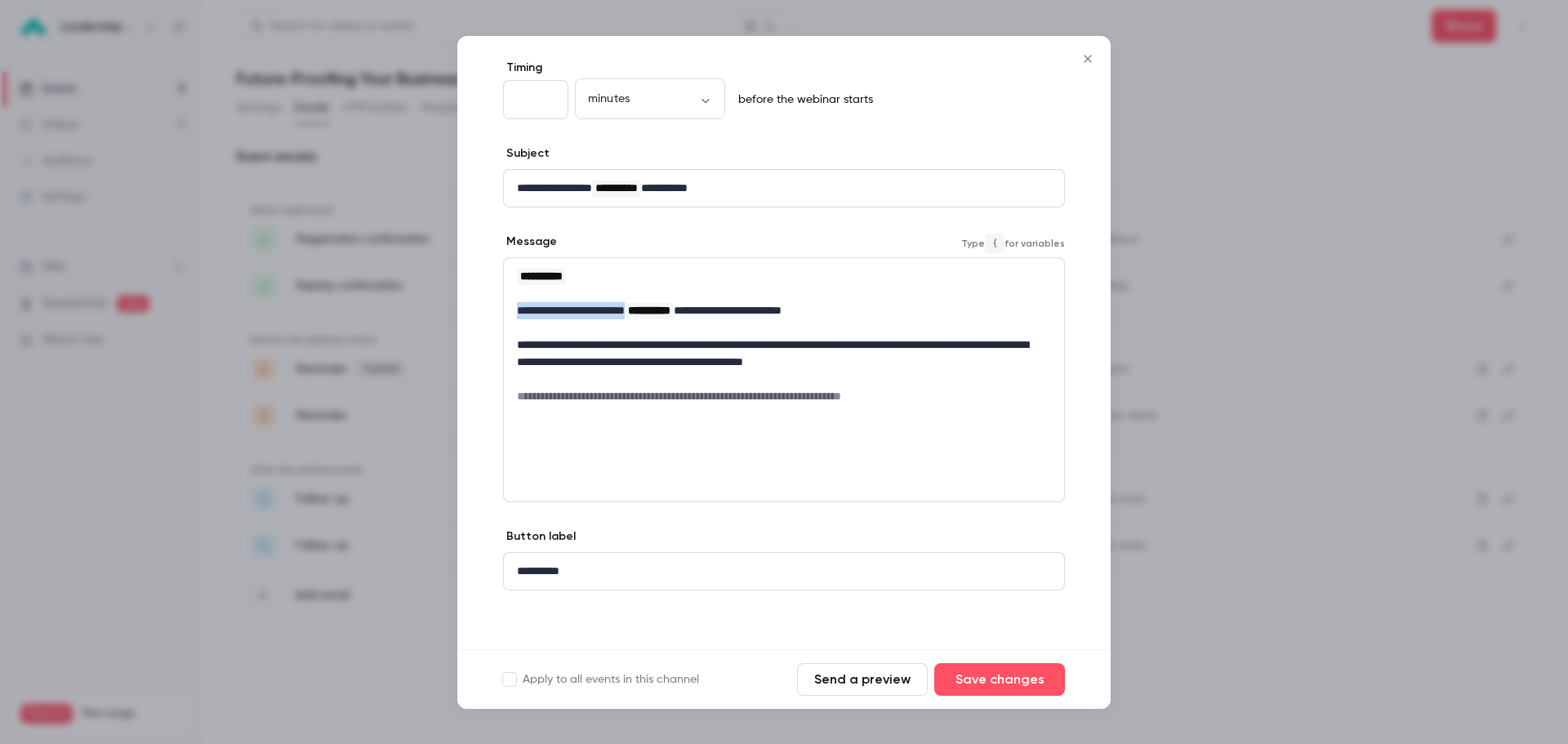drag, startPoint x: 651, startPoint y: 313, endPoint x: 512, endPoint y: 310, distance: 139.03237 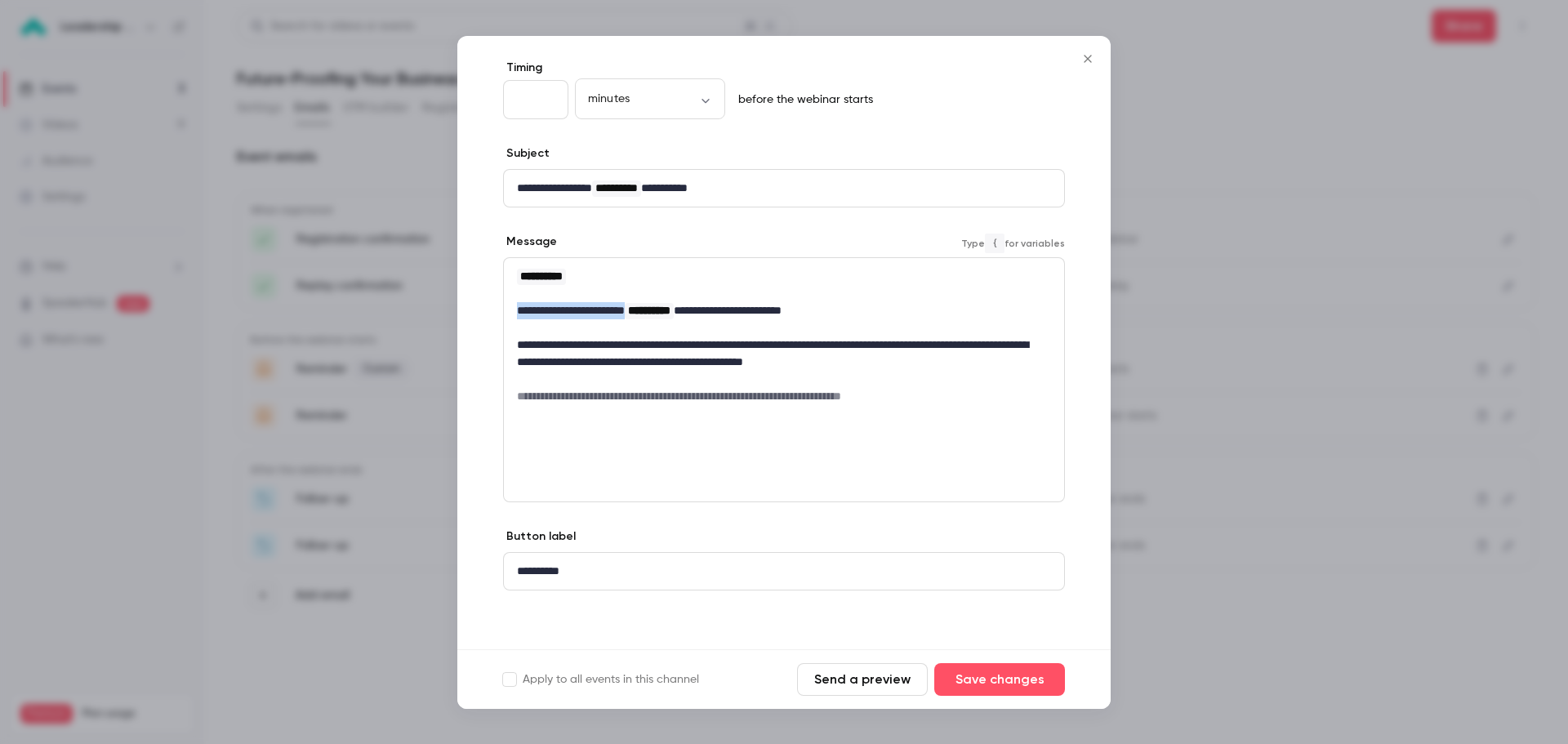 click on "**********" at bounding box center [784, 336] 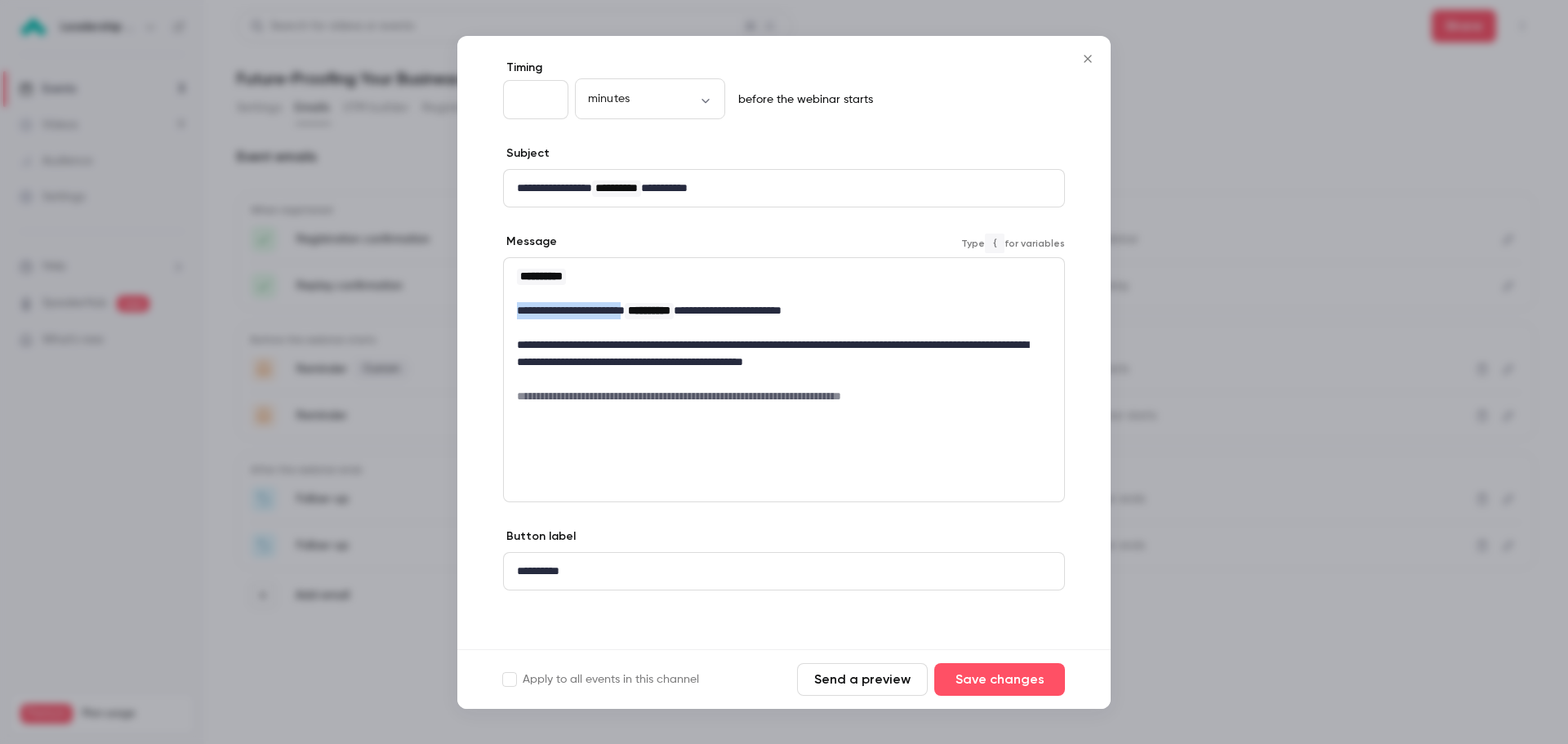 drag, startPoint x: 518, startPoint y: 310, endPoint x: 648, endPoint y: 312, distance: 130.01538 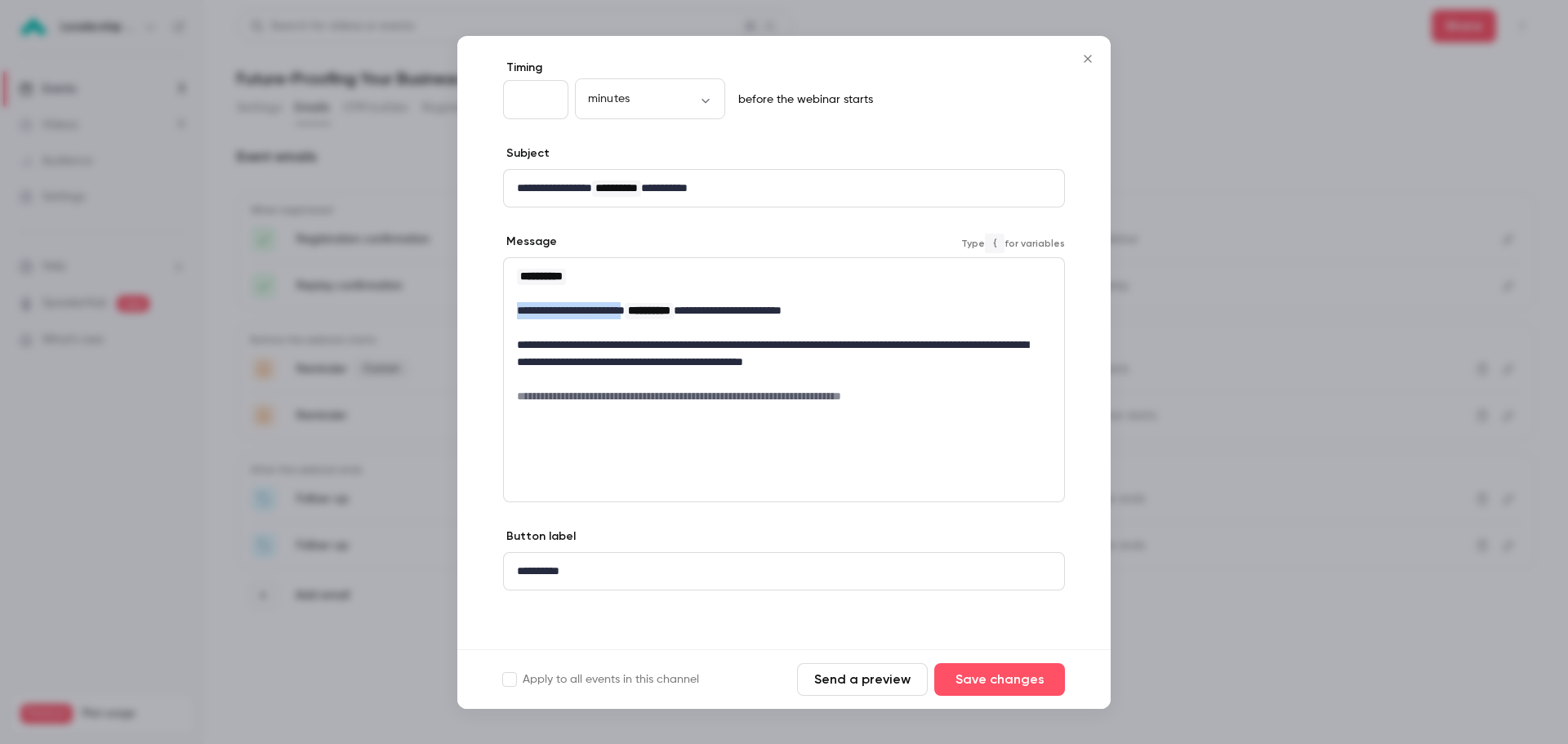 click on "**********" at bounding box center (777, 310) 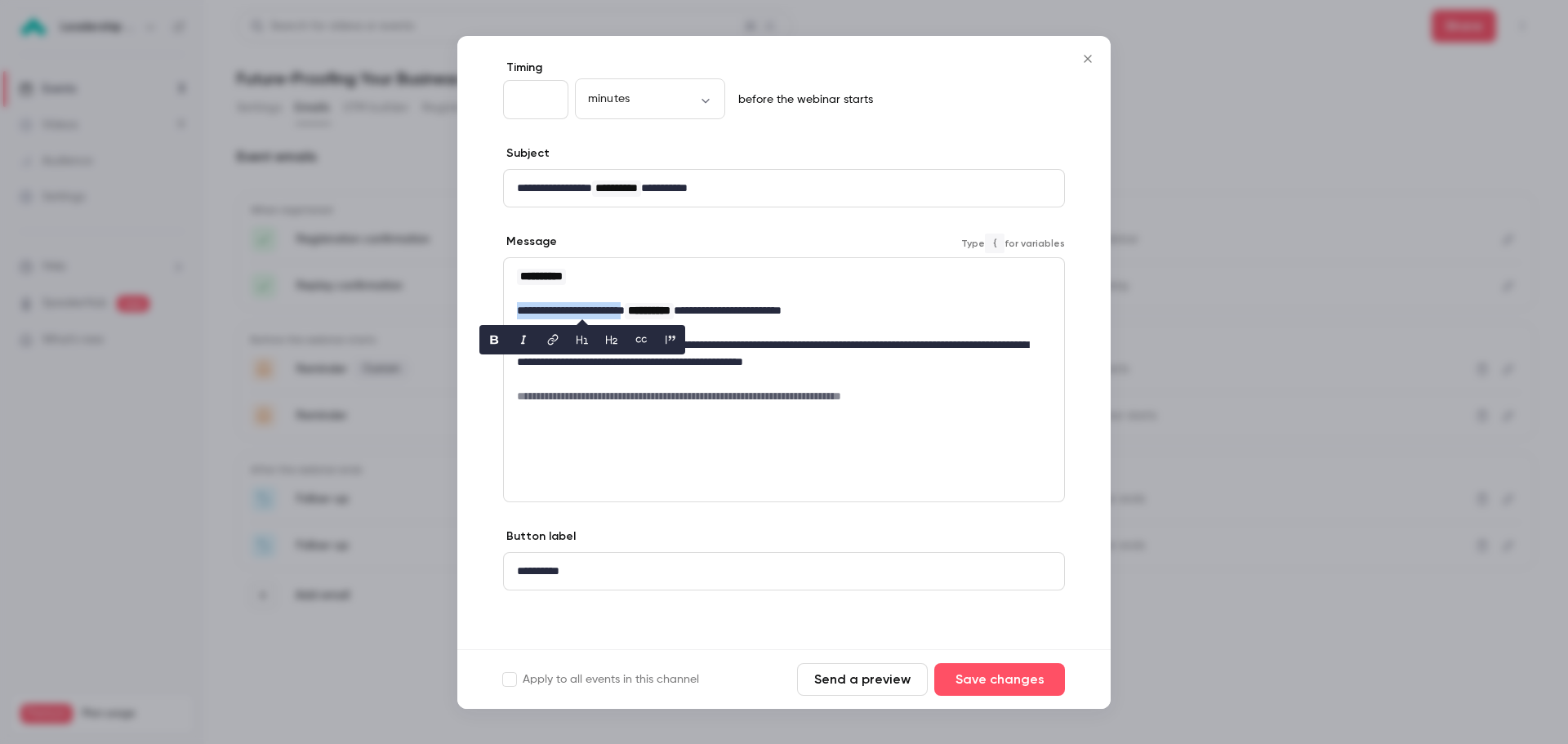 click 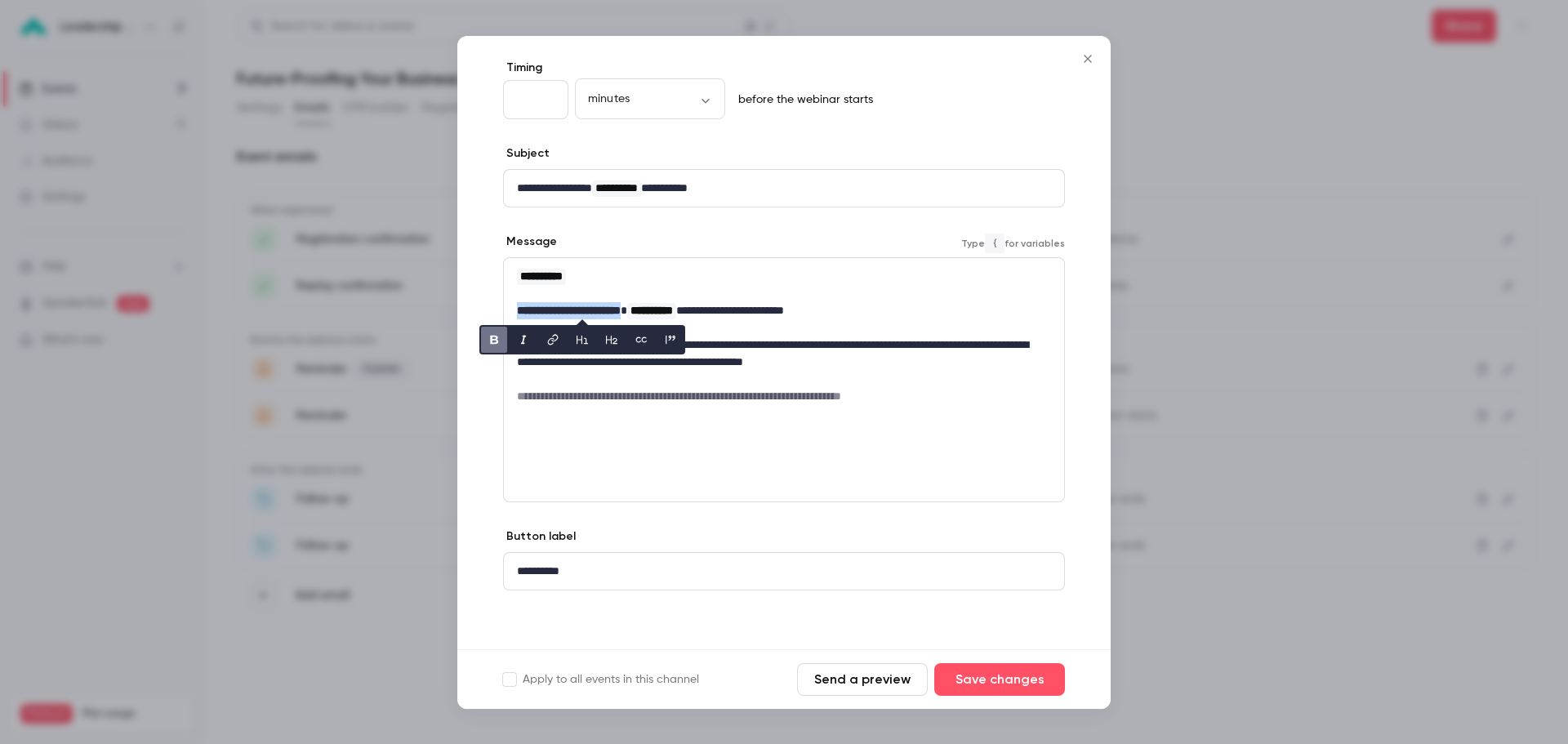 click 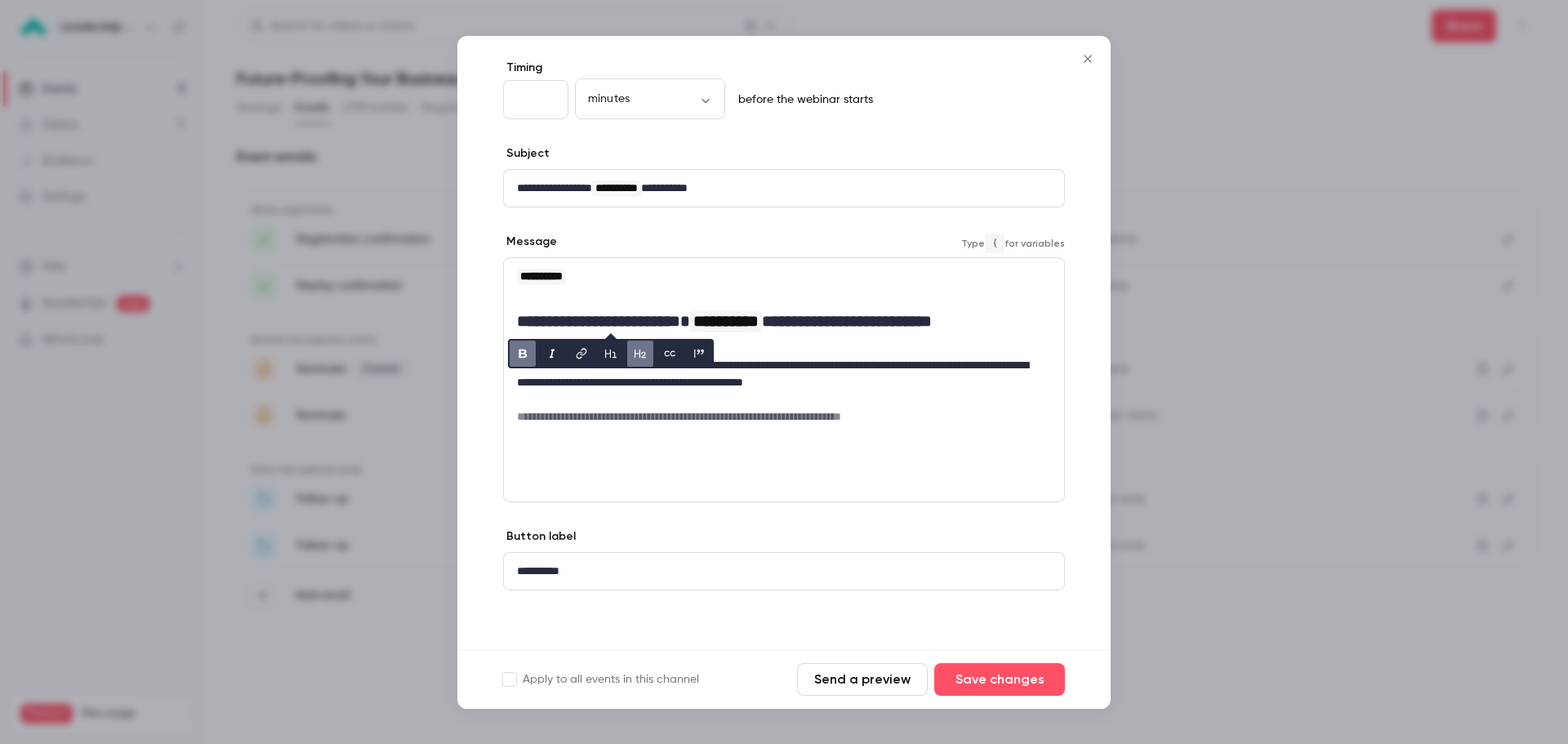 click 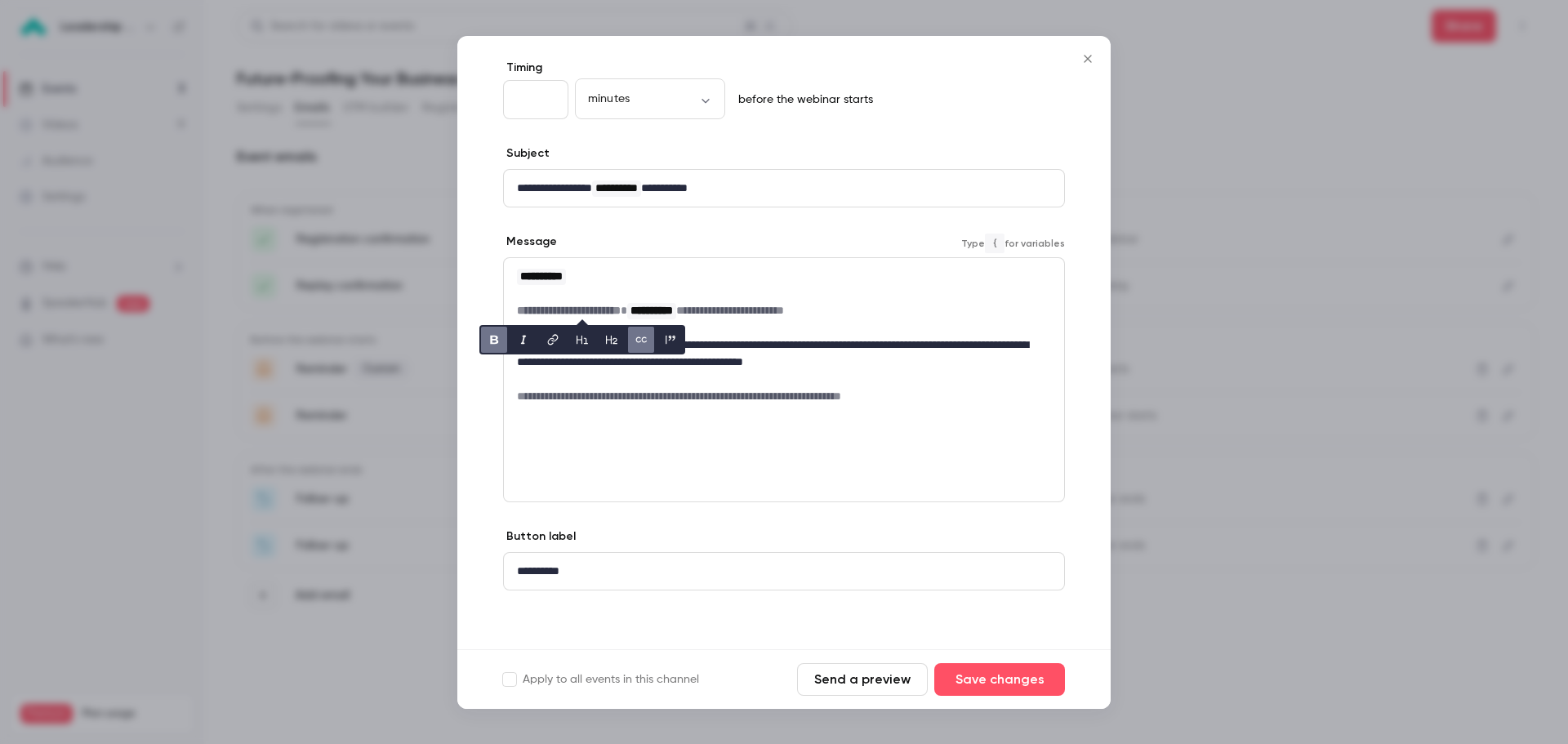 click at bounding box center (582, 340) 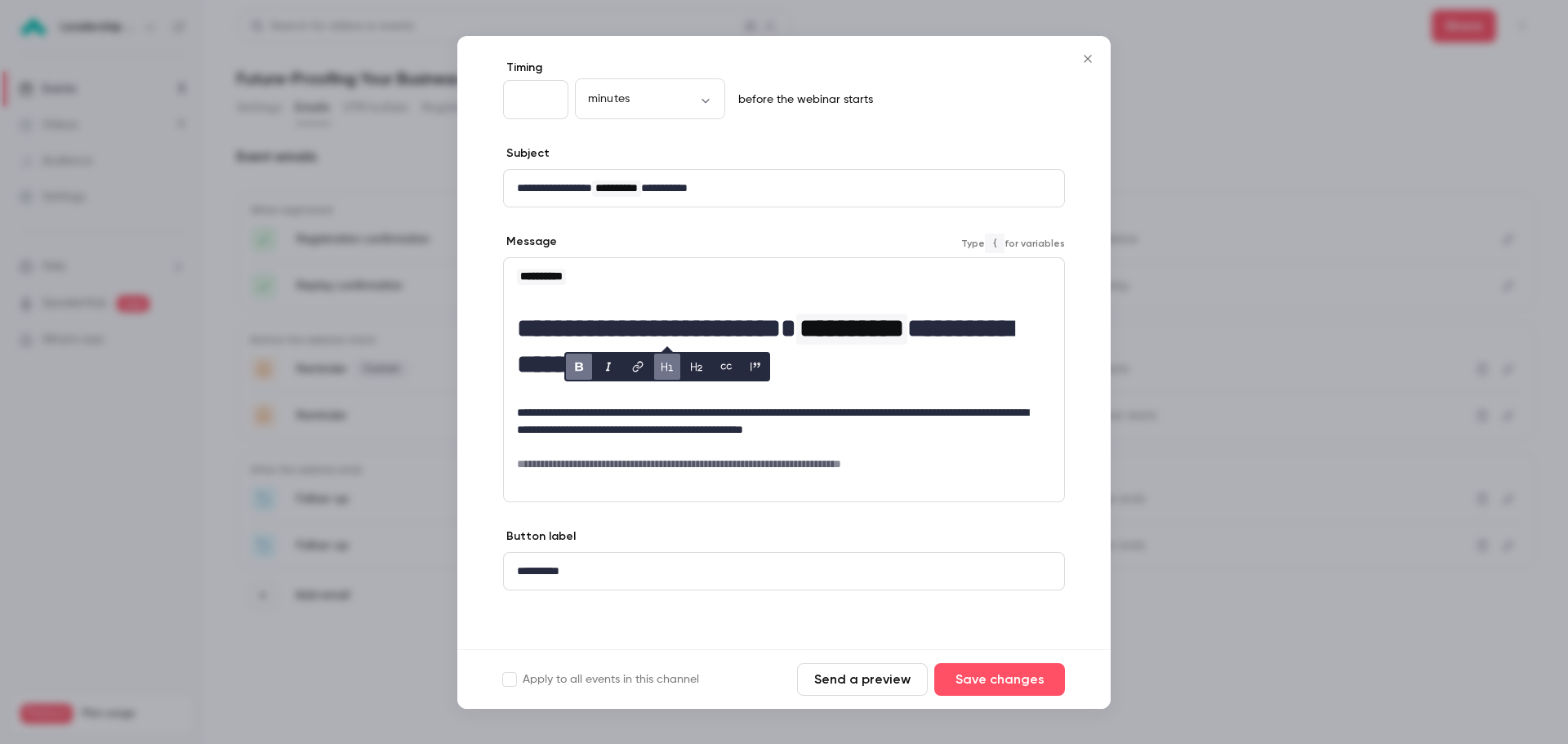 click 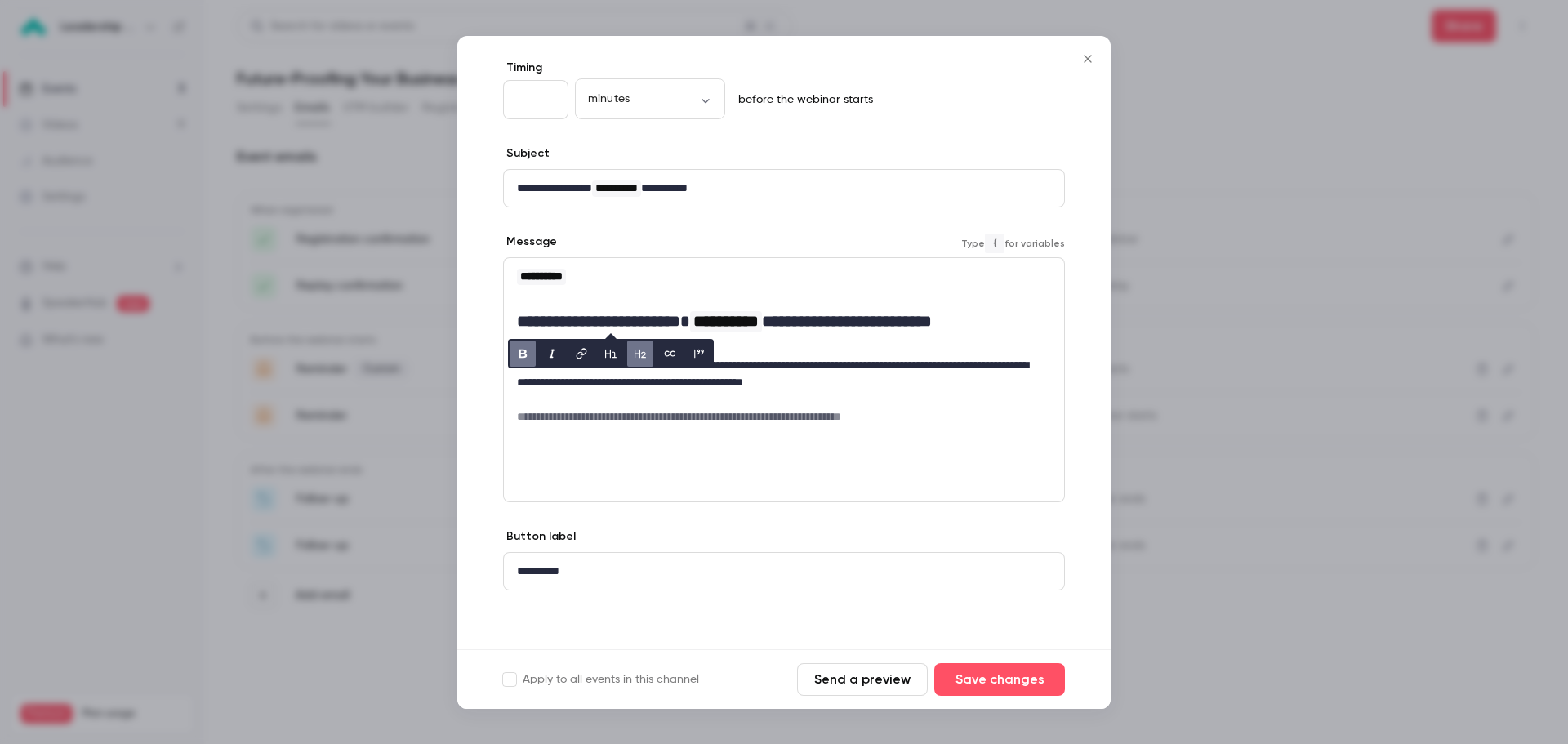 click at bounding box center (670, 354) 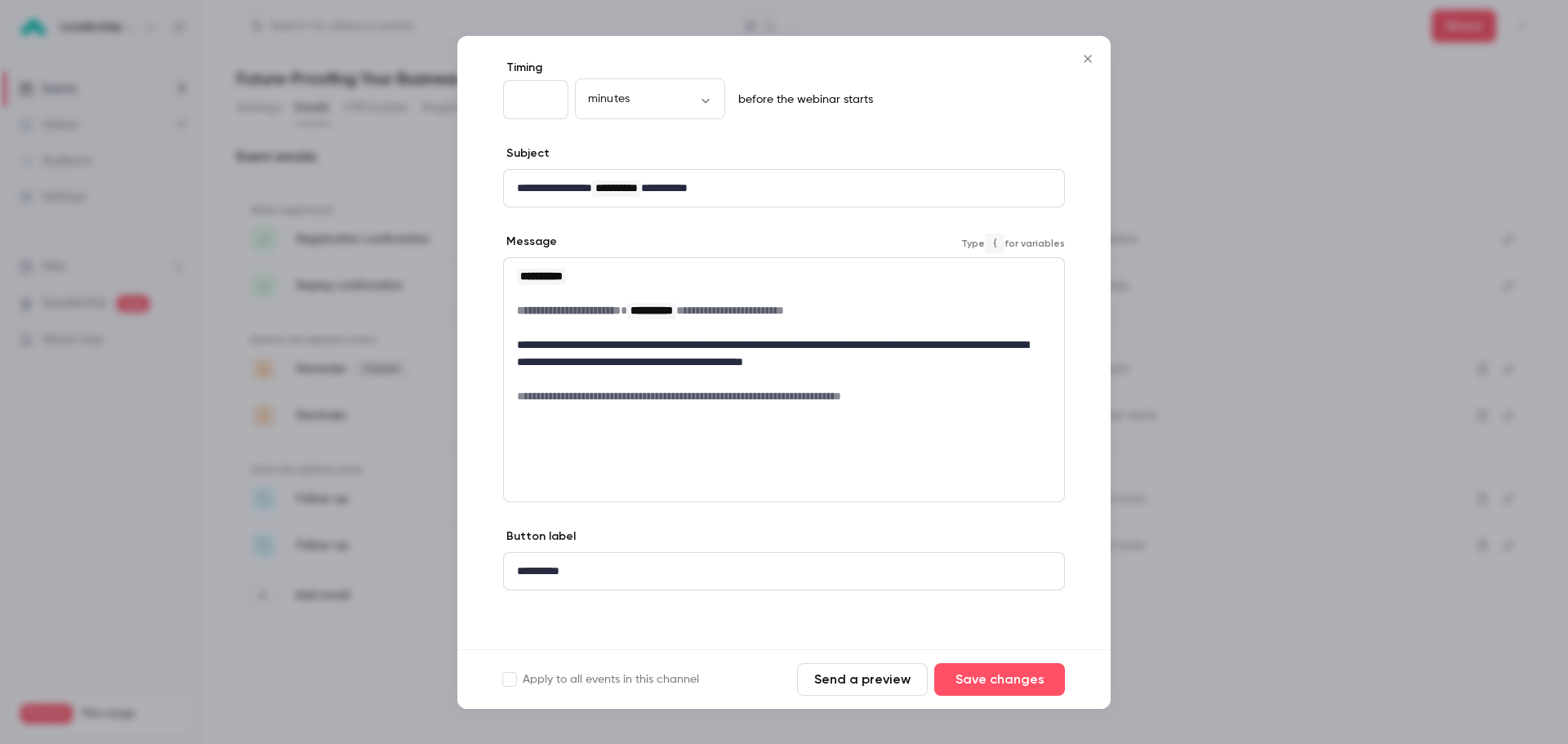click at bounding box center [784, 327] 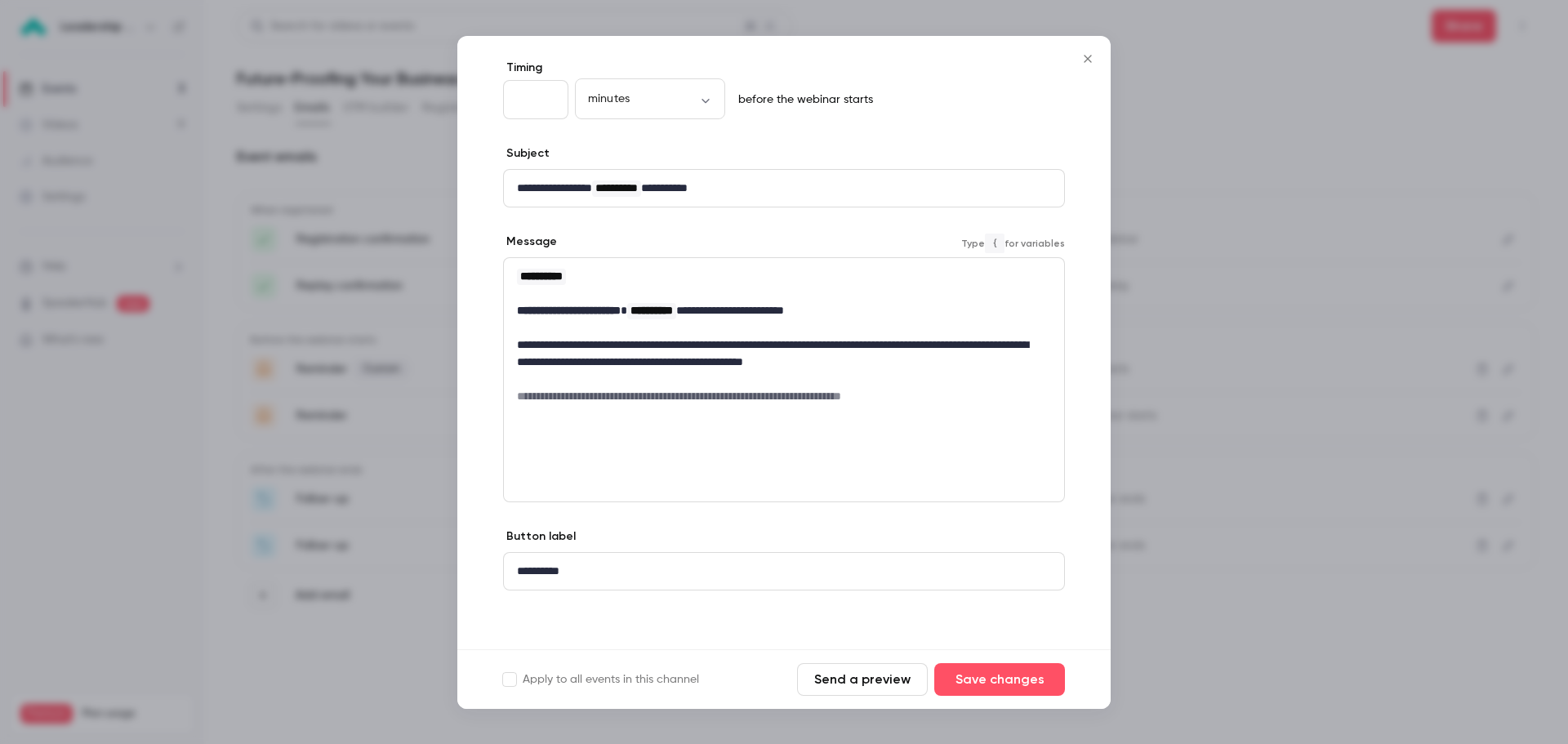 click at bounding box center (784, 327) 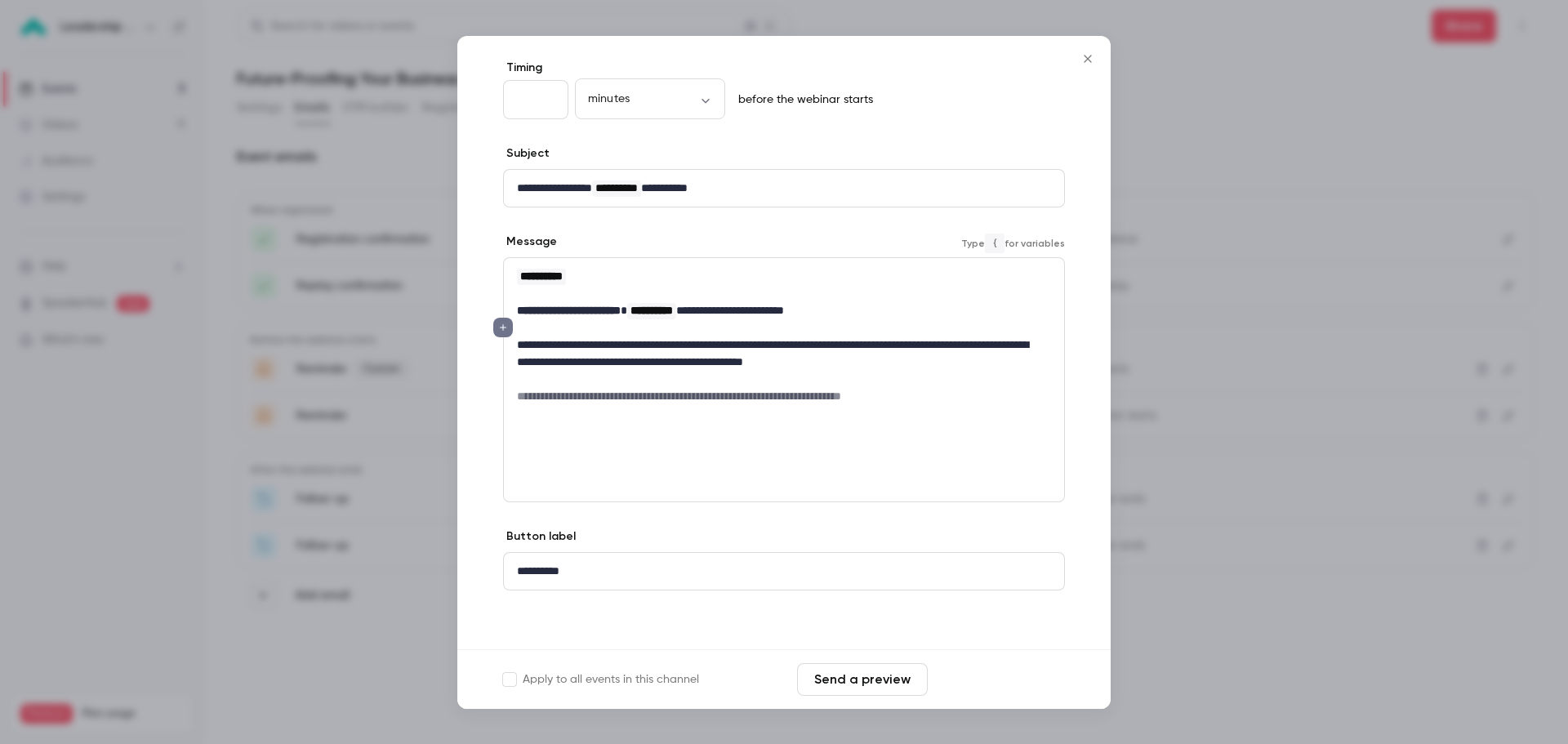 click on "Save changes" at bounding box center [1000, 679] 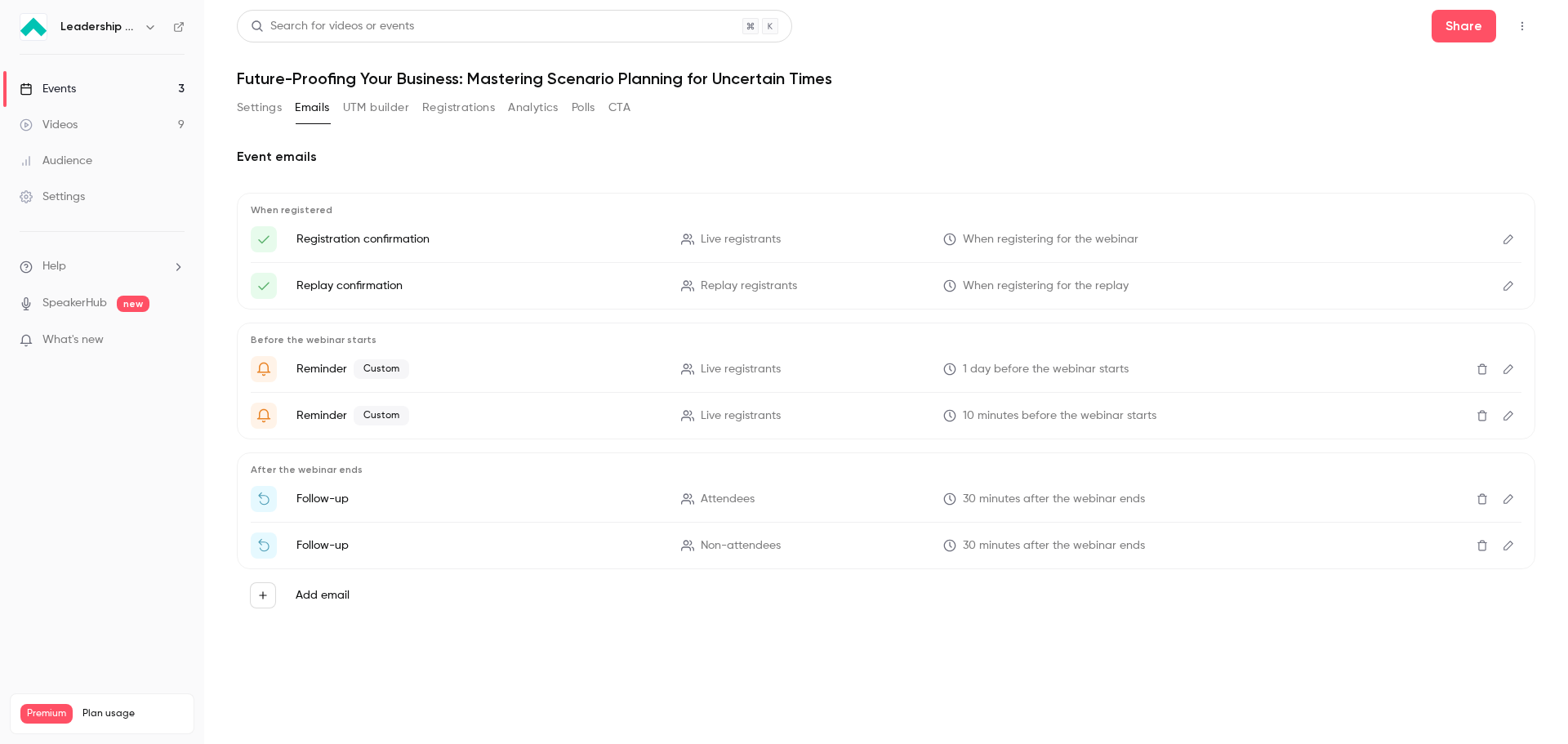 click on "Events 3" at bounding box center (102, 89) 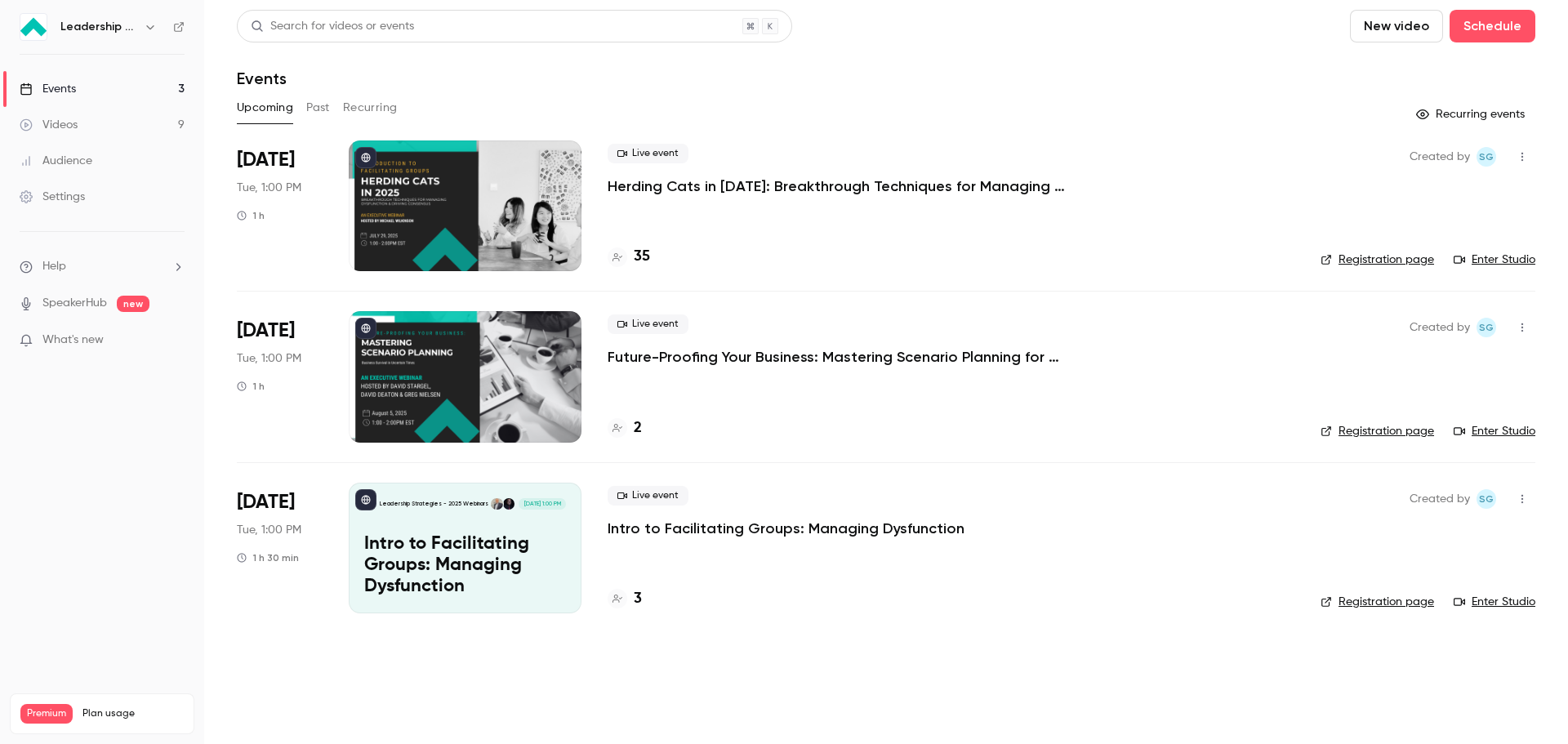 click on "Intro to Facilitating Groups: Managing Dysfunction" at bounding box center (465, 565) 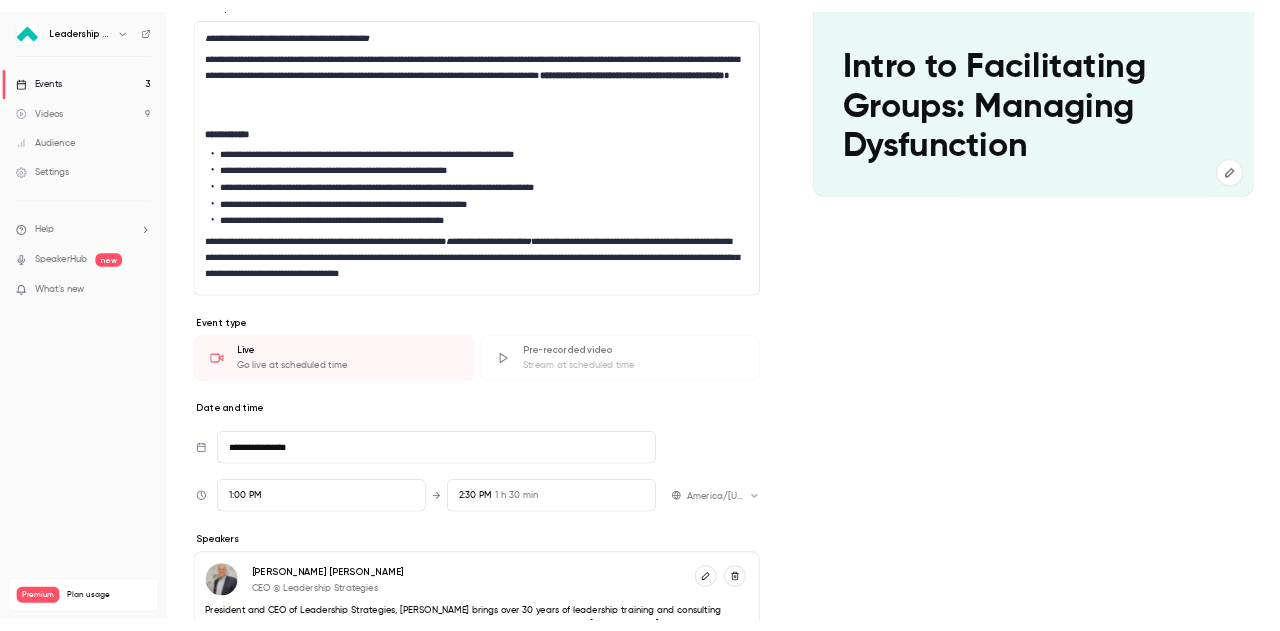 scroll, scrollTop: 0, scrollLeft: 0, axis: both 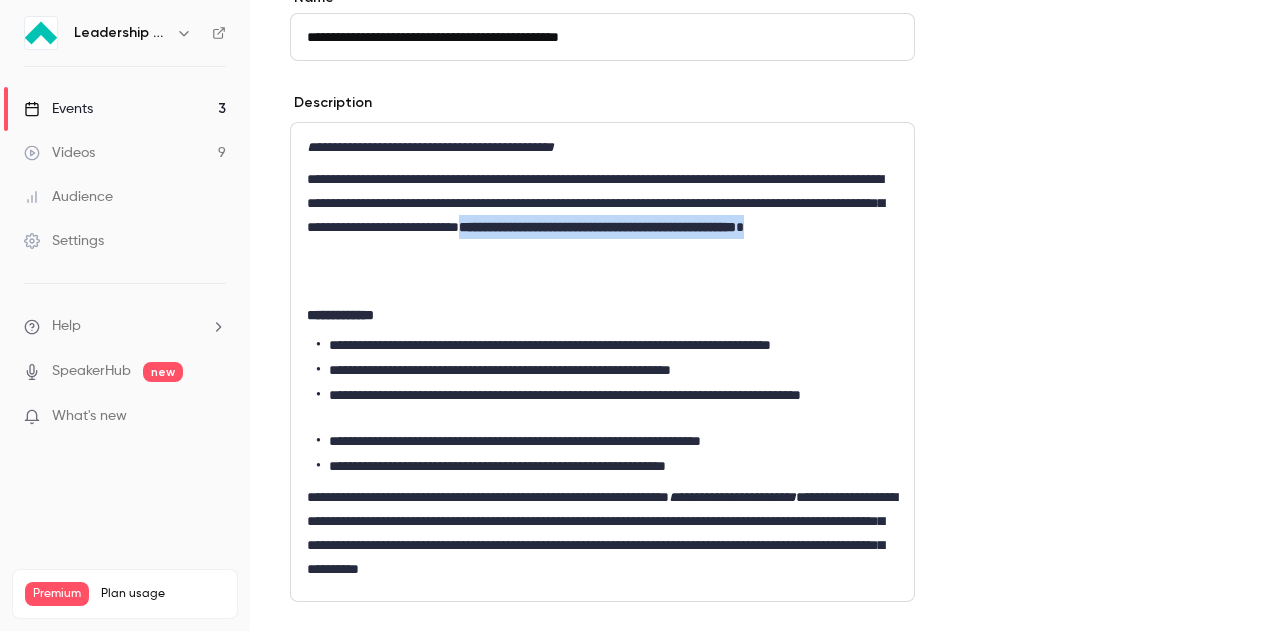 drag, startPoint x: 800, startPoint y: 223, endPoint x: 660, endPoint y: 253, distance: 143.1782 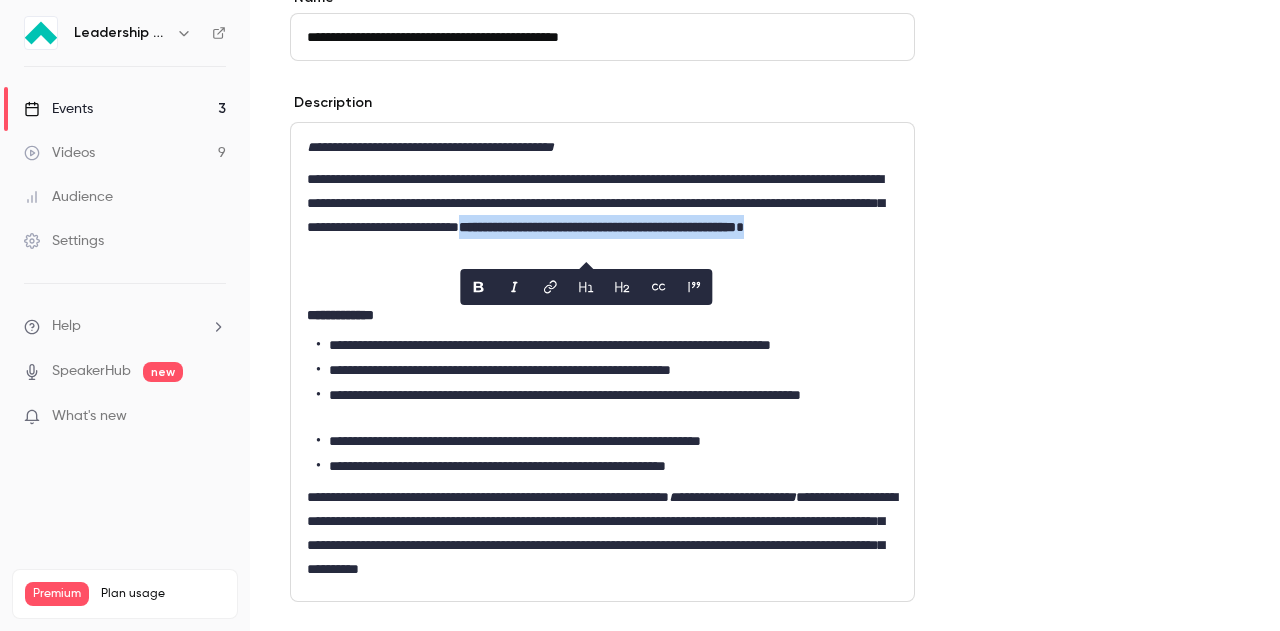 scroll, scrollTop: 700, scrollLeft: 0, axis: vertical 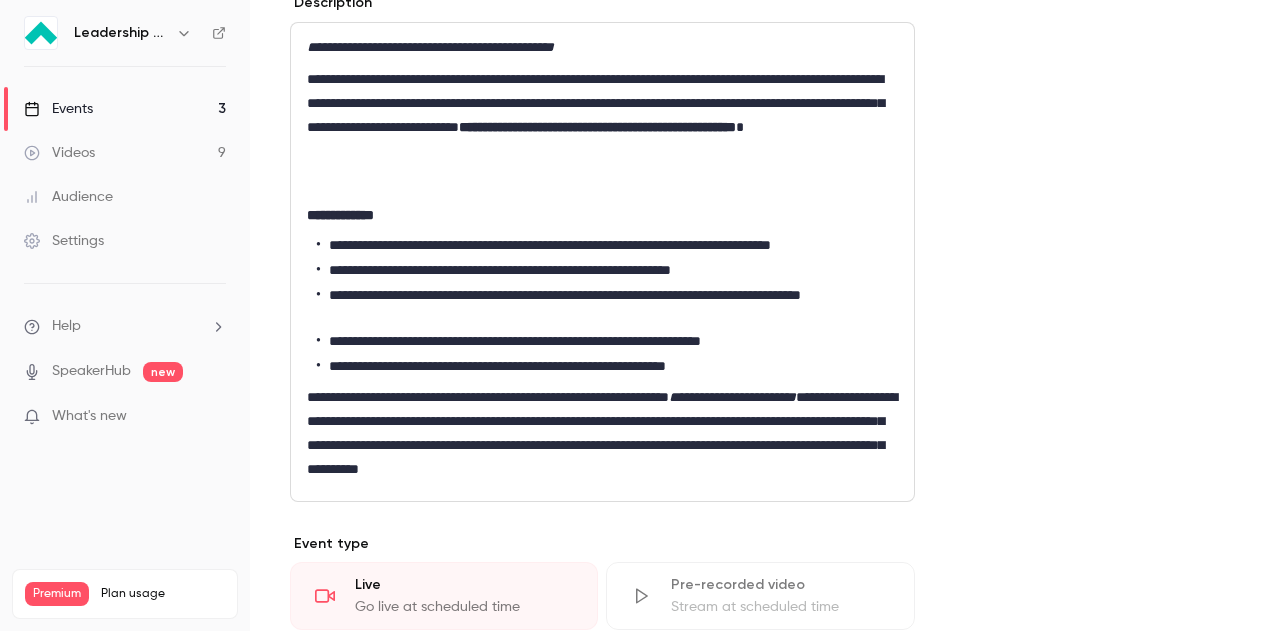 click on "**********" at bounding box center [607, 366] 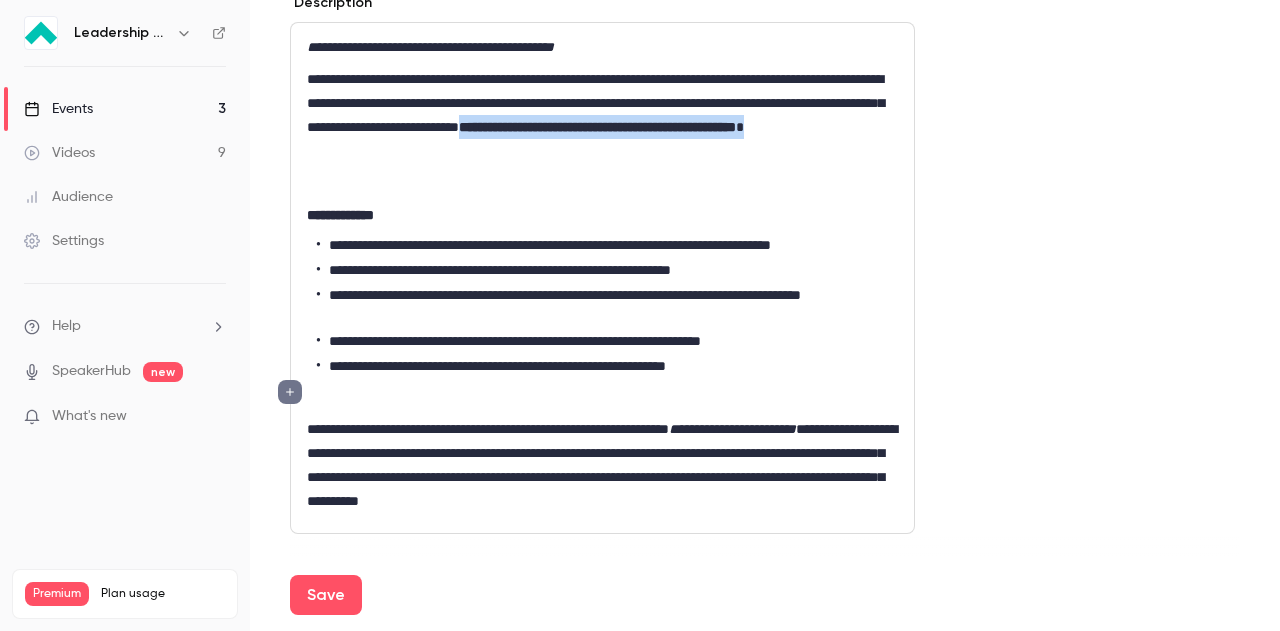 drag, startPoint x: 796, startPoint y: 125, endPoint x: 614, endPoint y: 161, distance: 185.52628 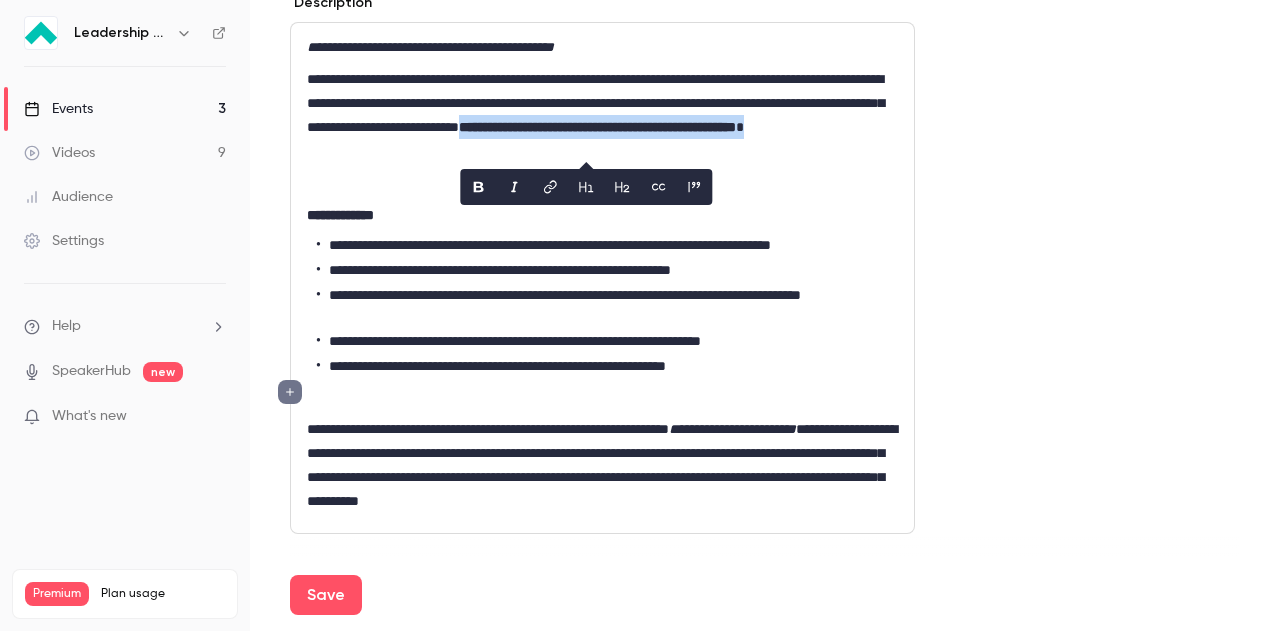 copy on "**********" 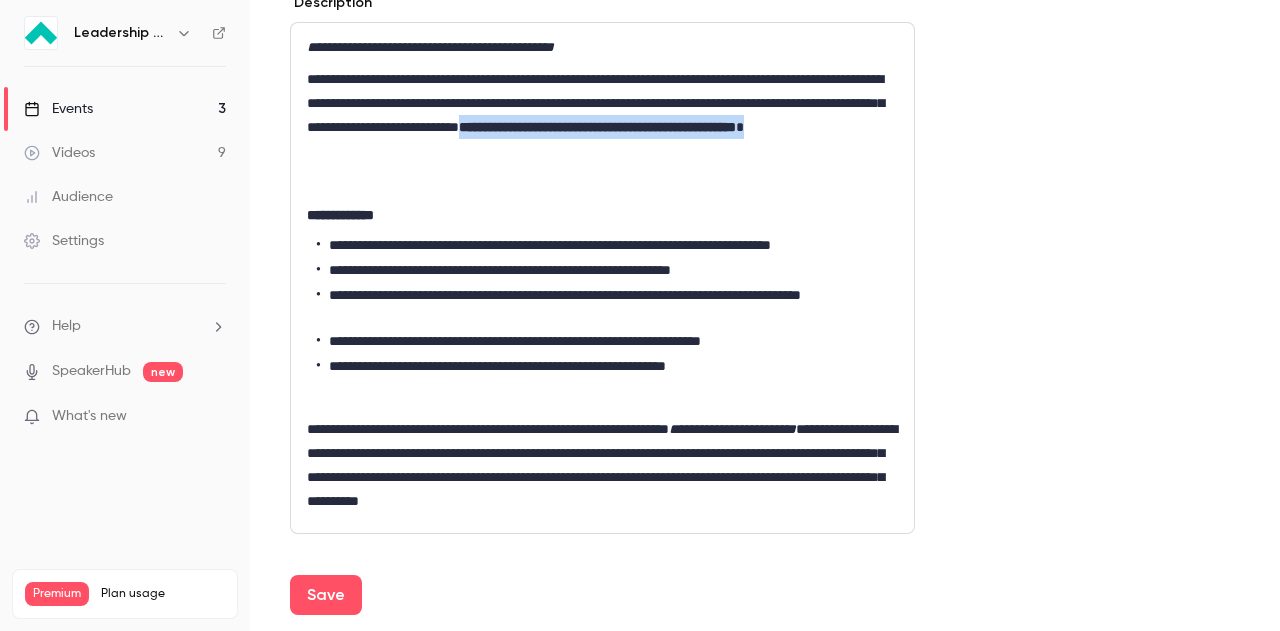 click on "**********" at bounding box center (607, 270) 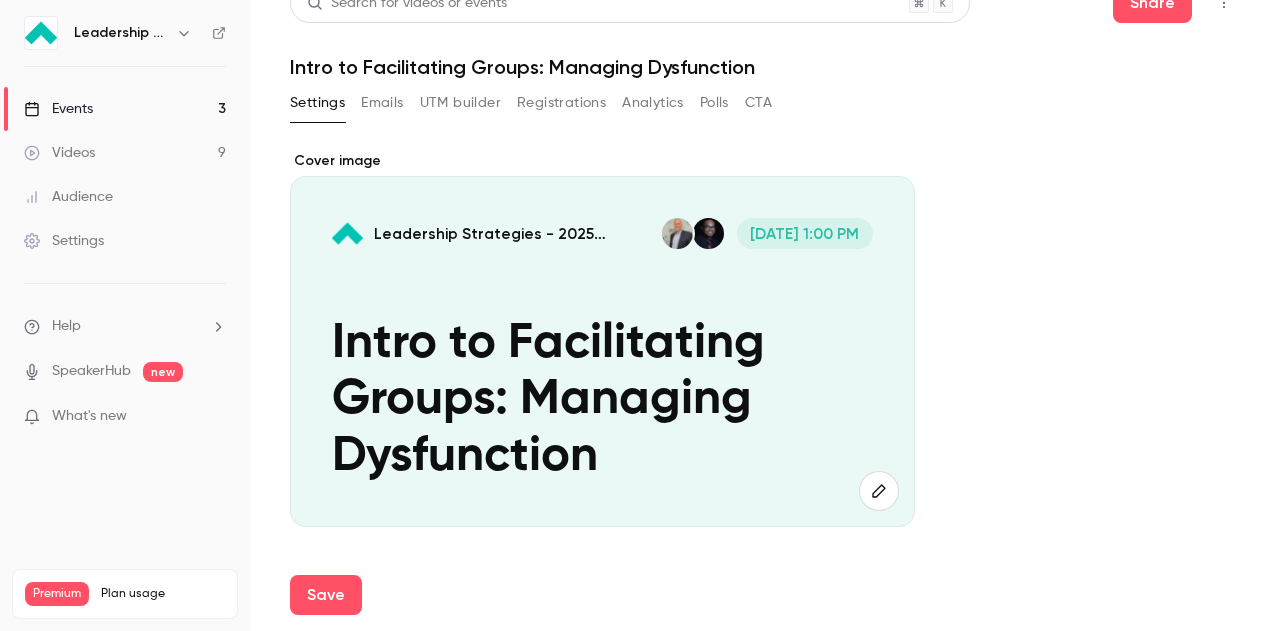 scroll, scrollTop: 100, scrollLeft: 0, axis: vertical 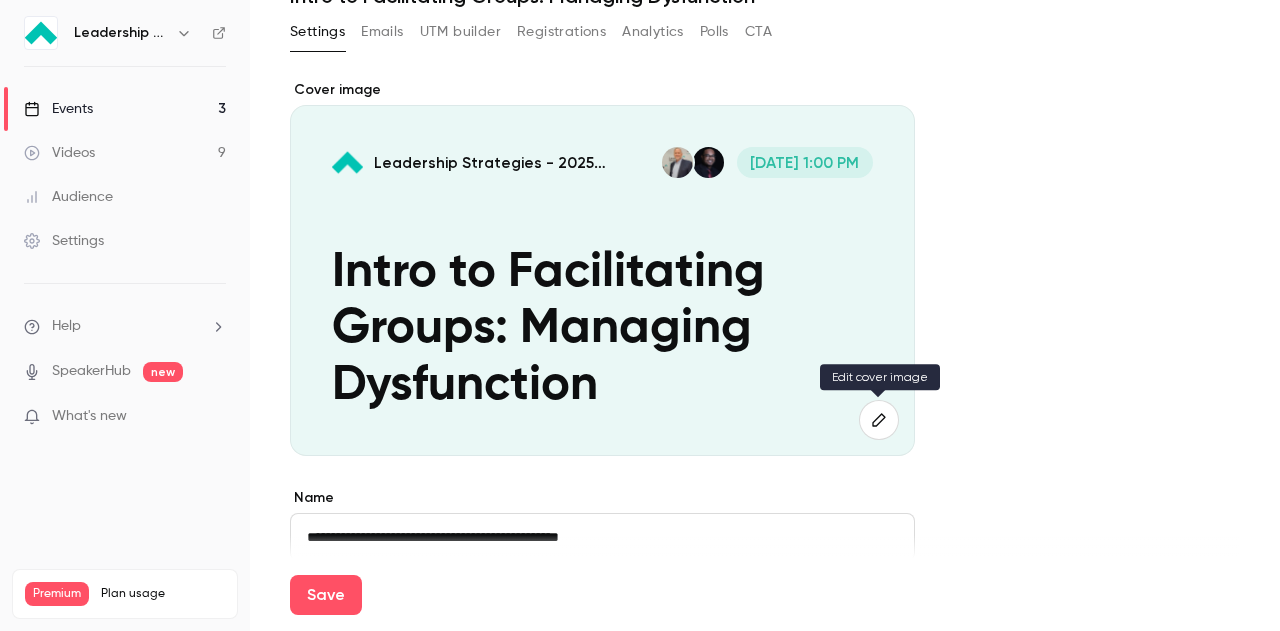 click 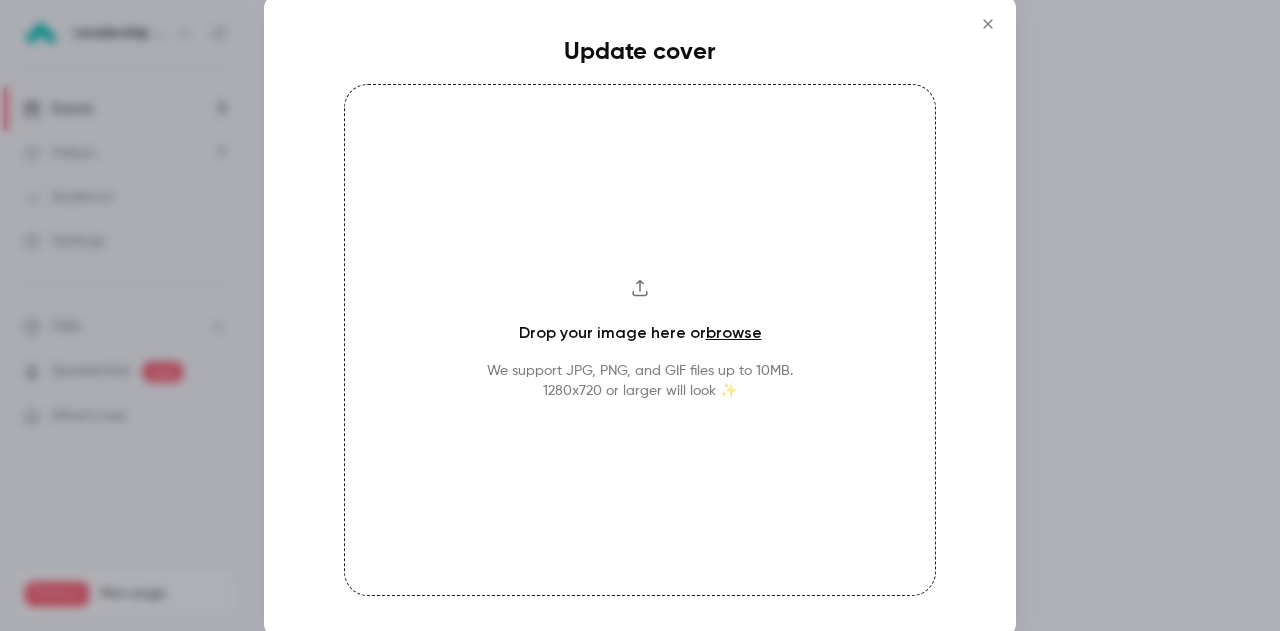 click on "browse" at bounding box center [734, 332] 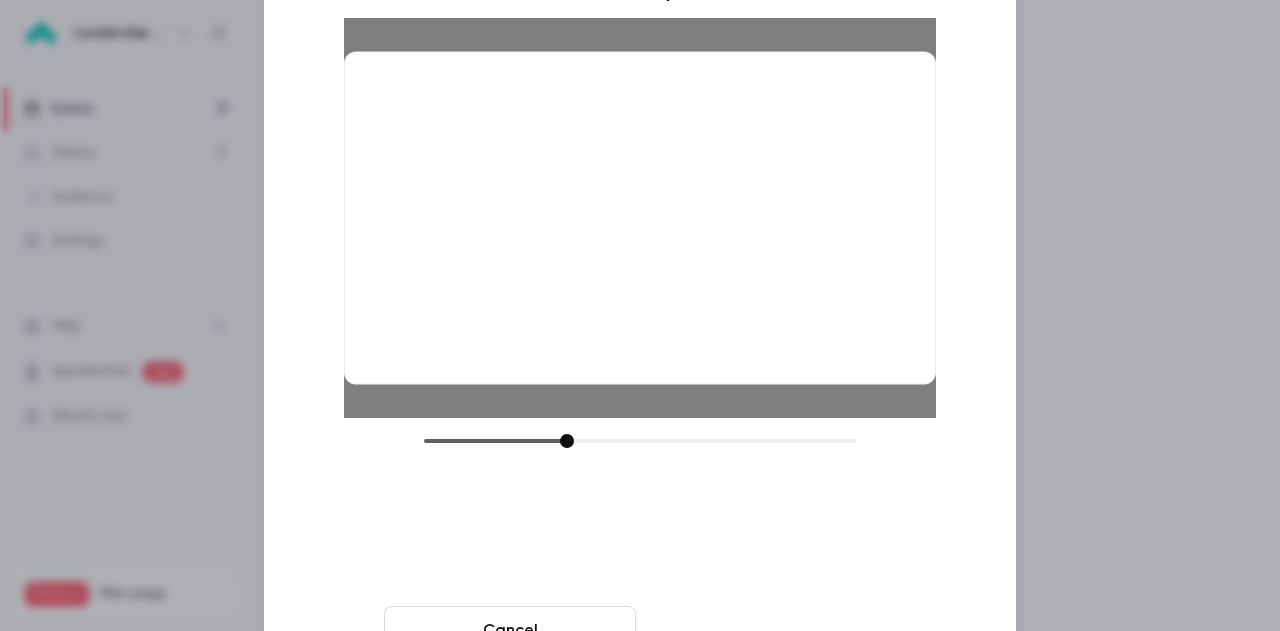 click on "Crop and save" at bounding box center [770, 630] 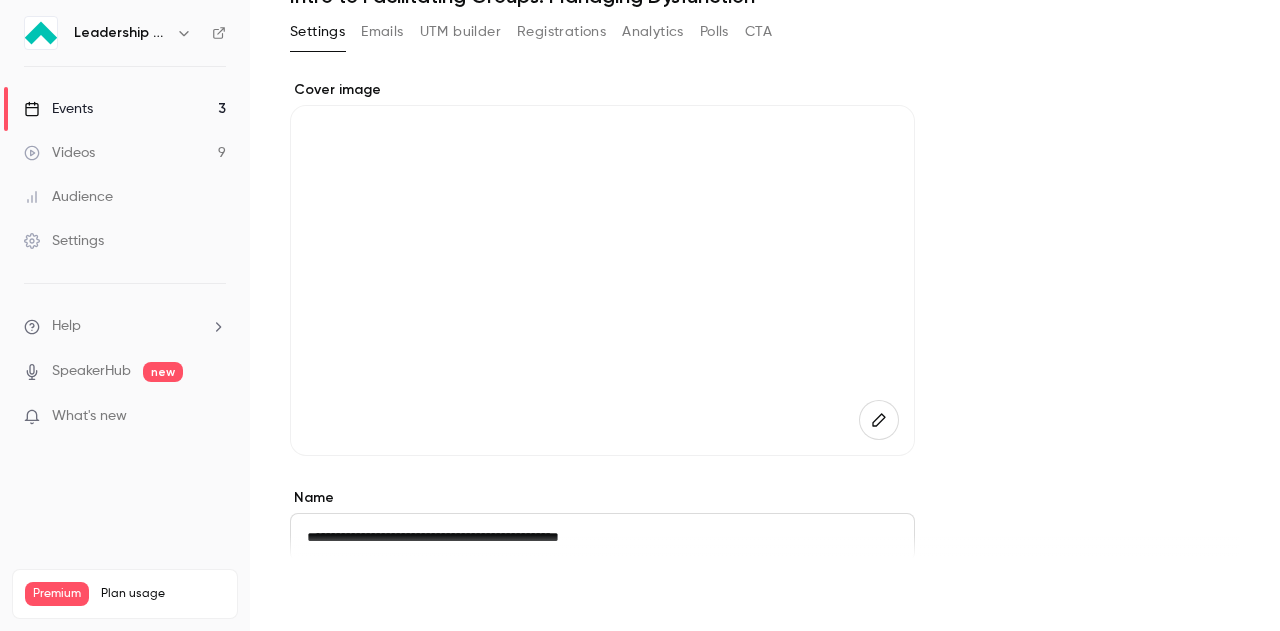 click on "Save" at bounding box center [326, 595] 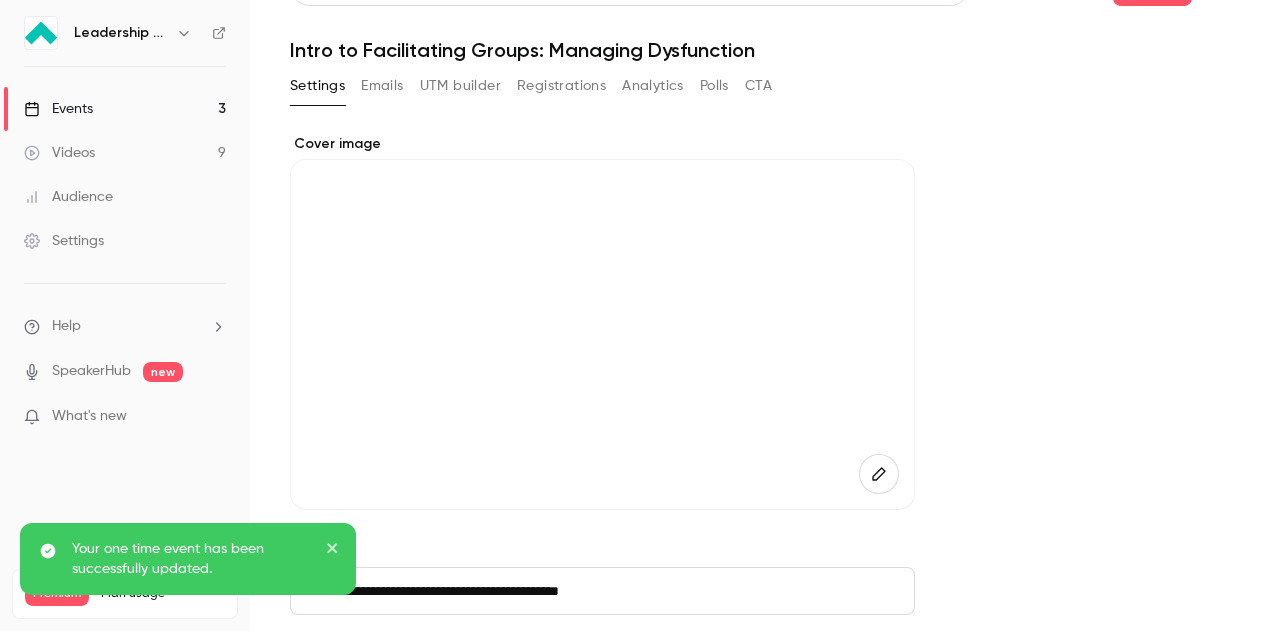 scroll, scrollTop: 0, scrollLeft: 0, axis: both 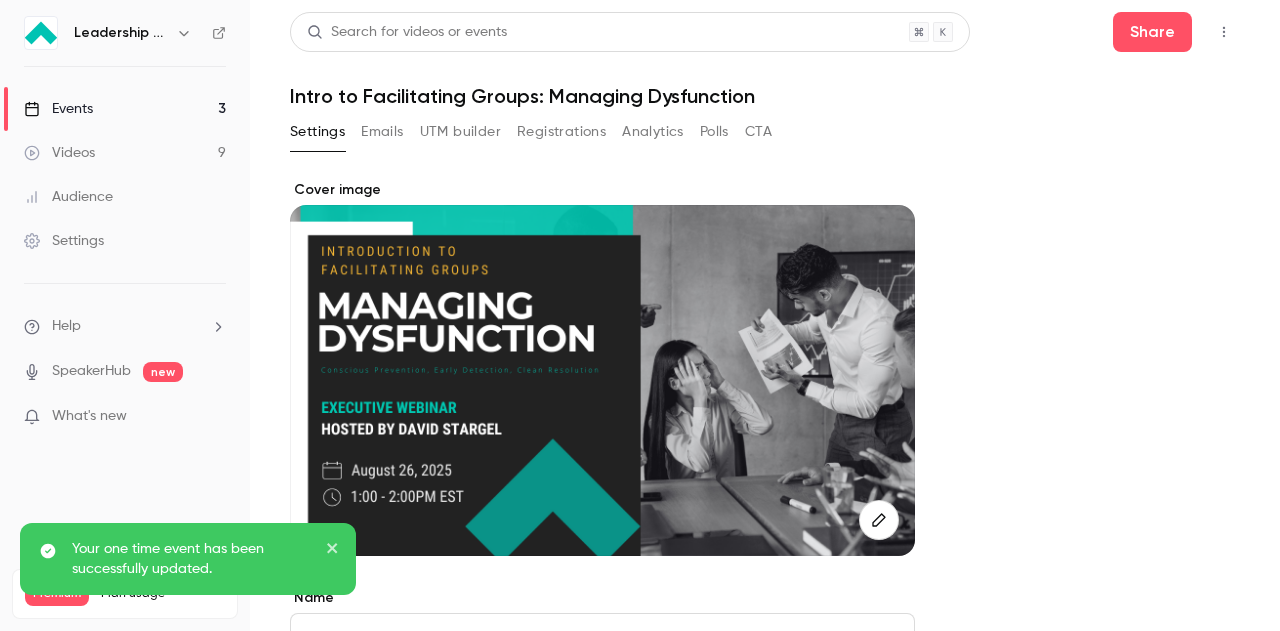 click on "Emails" at bounding box center (382, 132) 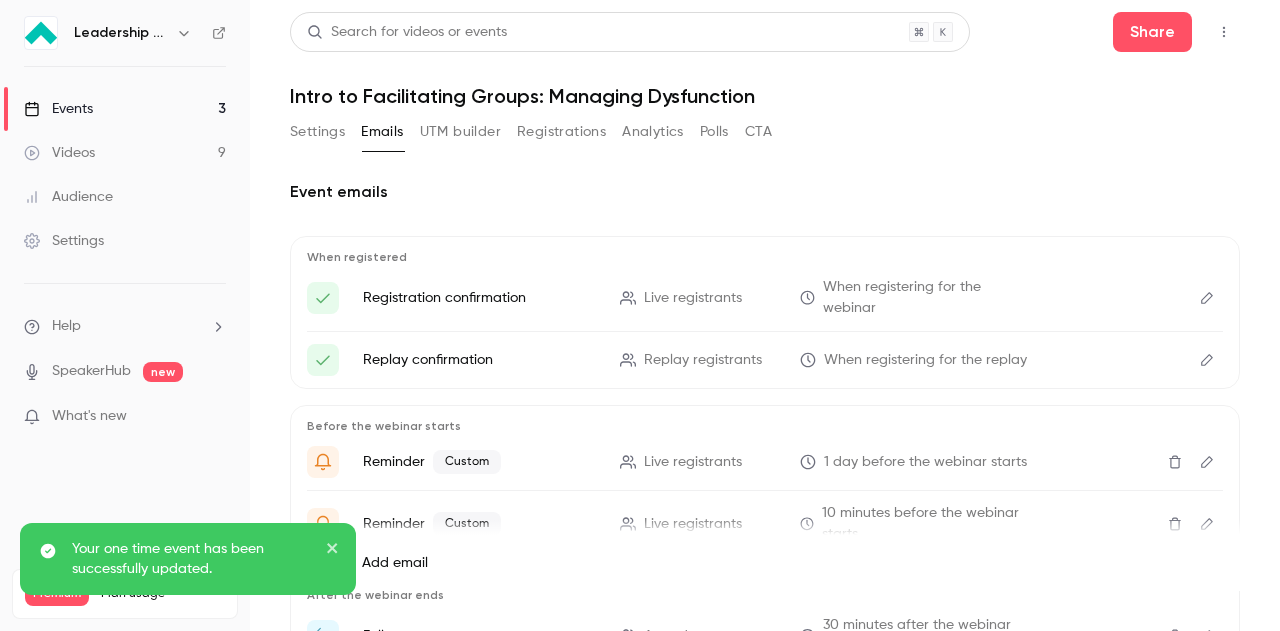 click on "Events 3" at bounding box center [125, 109] 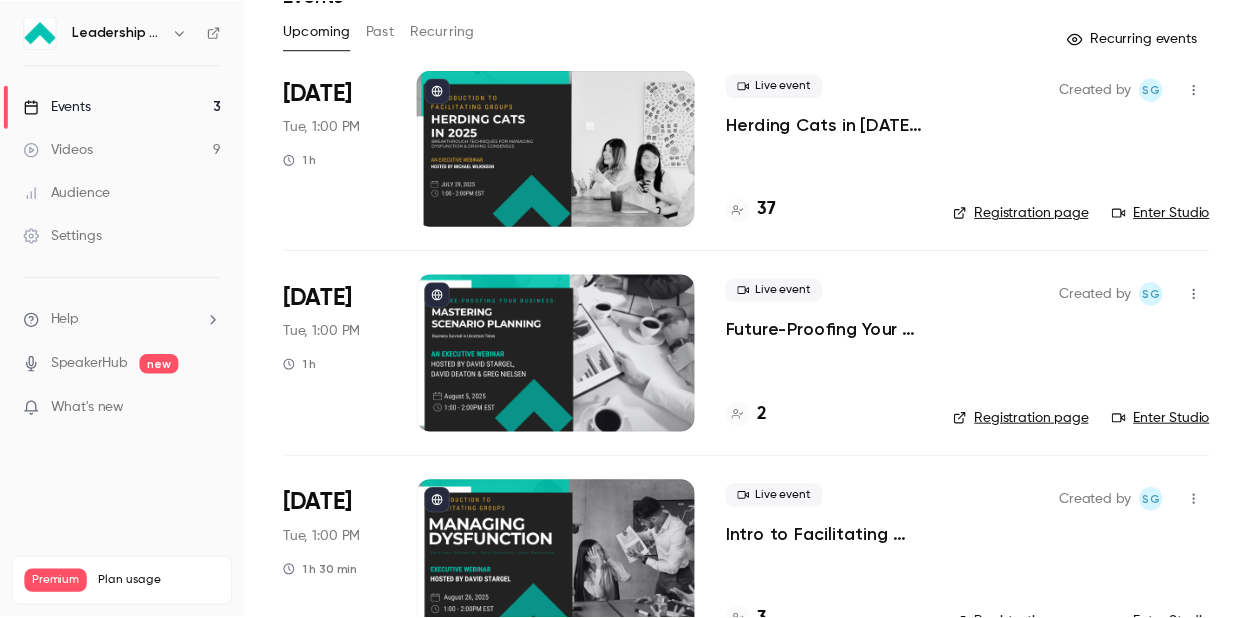 scroll, scrollTop: 154, scrollLeft: 0, axis: vertical 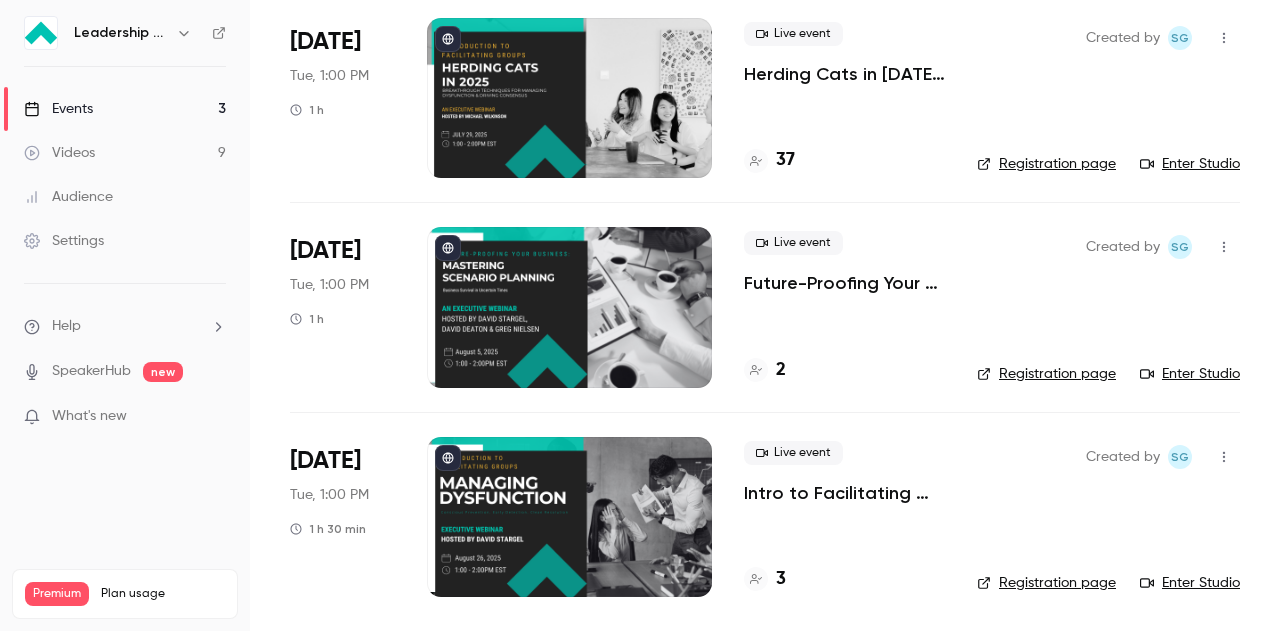 click at bounding box center (569, 517) 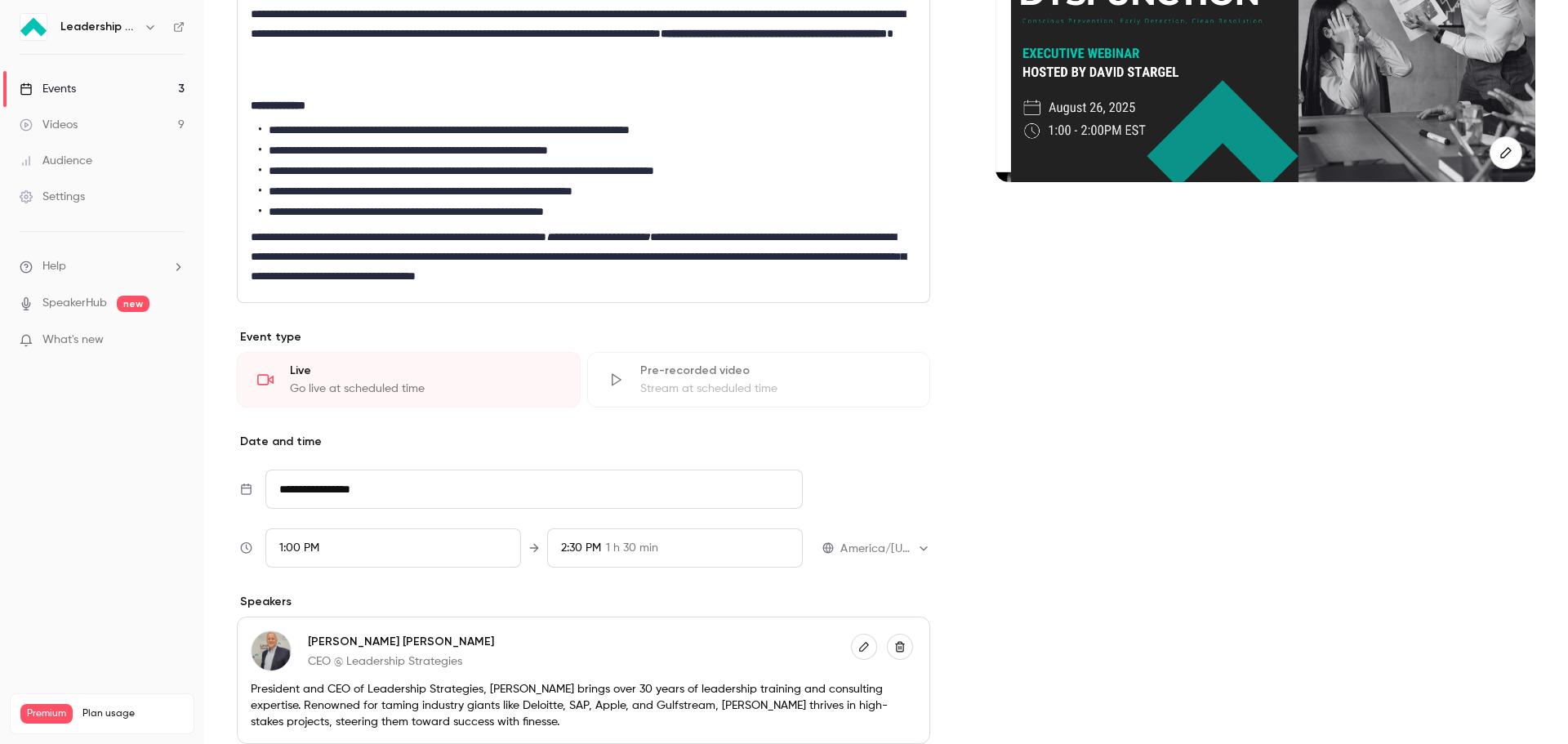 scroll, scrollTop: 290, scrollLeft: 0, axis: vertical 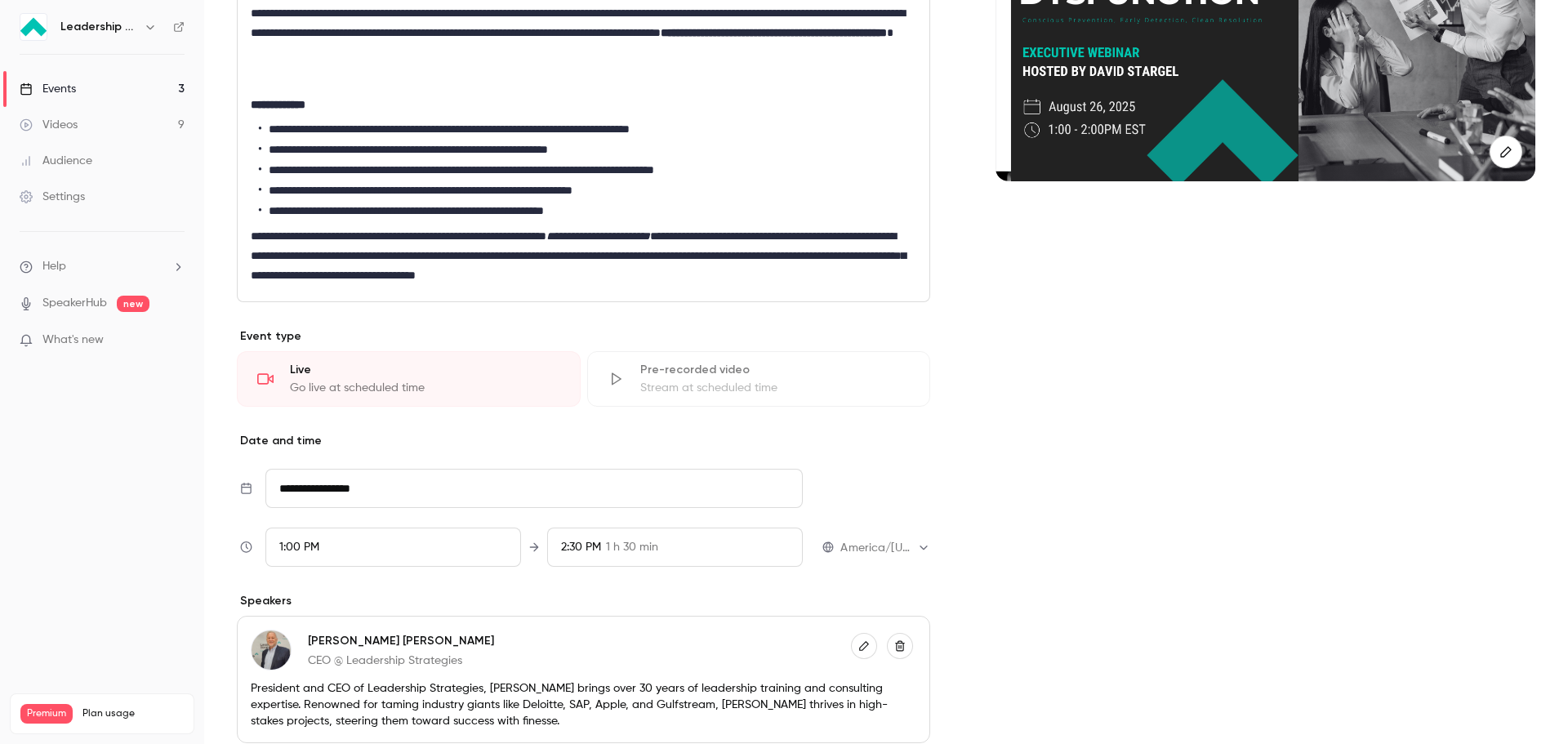 click on "**********" at bounding box center [584, 211] 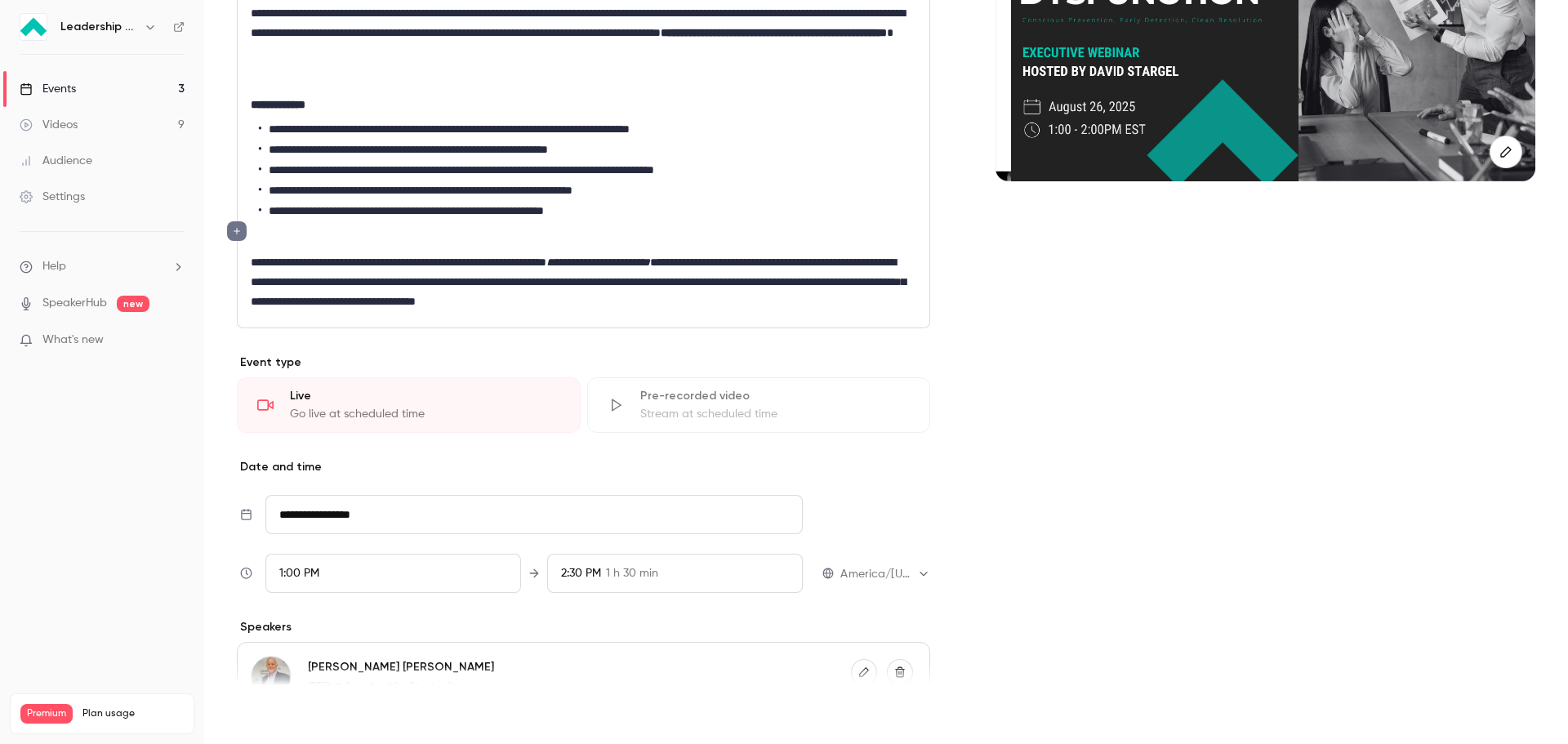 click on "Save" at bounding box center (266, 715) 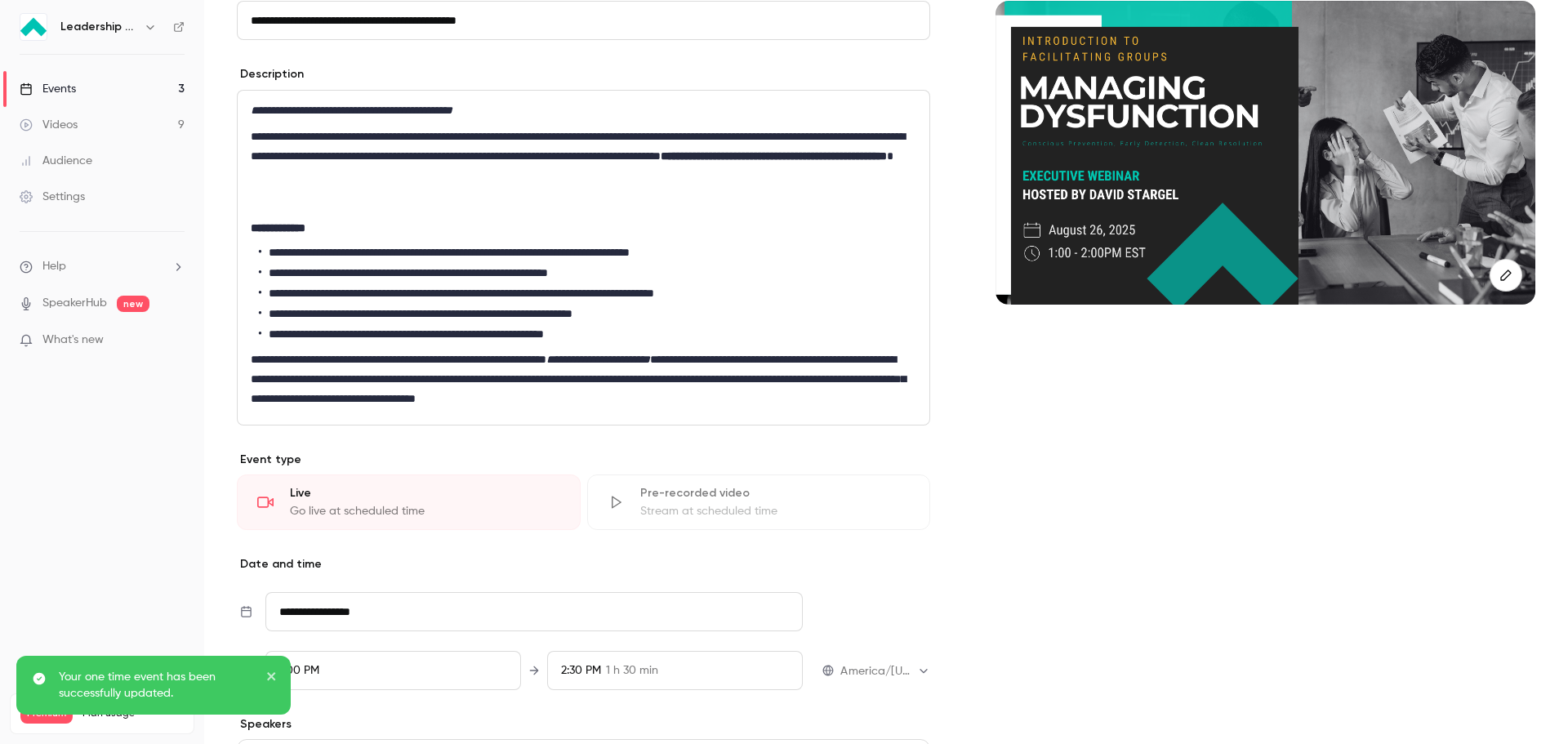 scroll, scrollTop: 0, scrollLeft: 0, axis: both 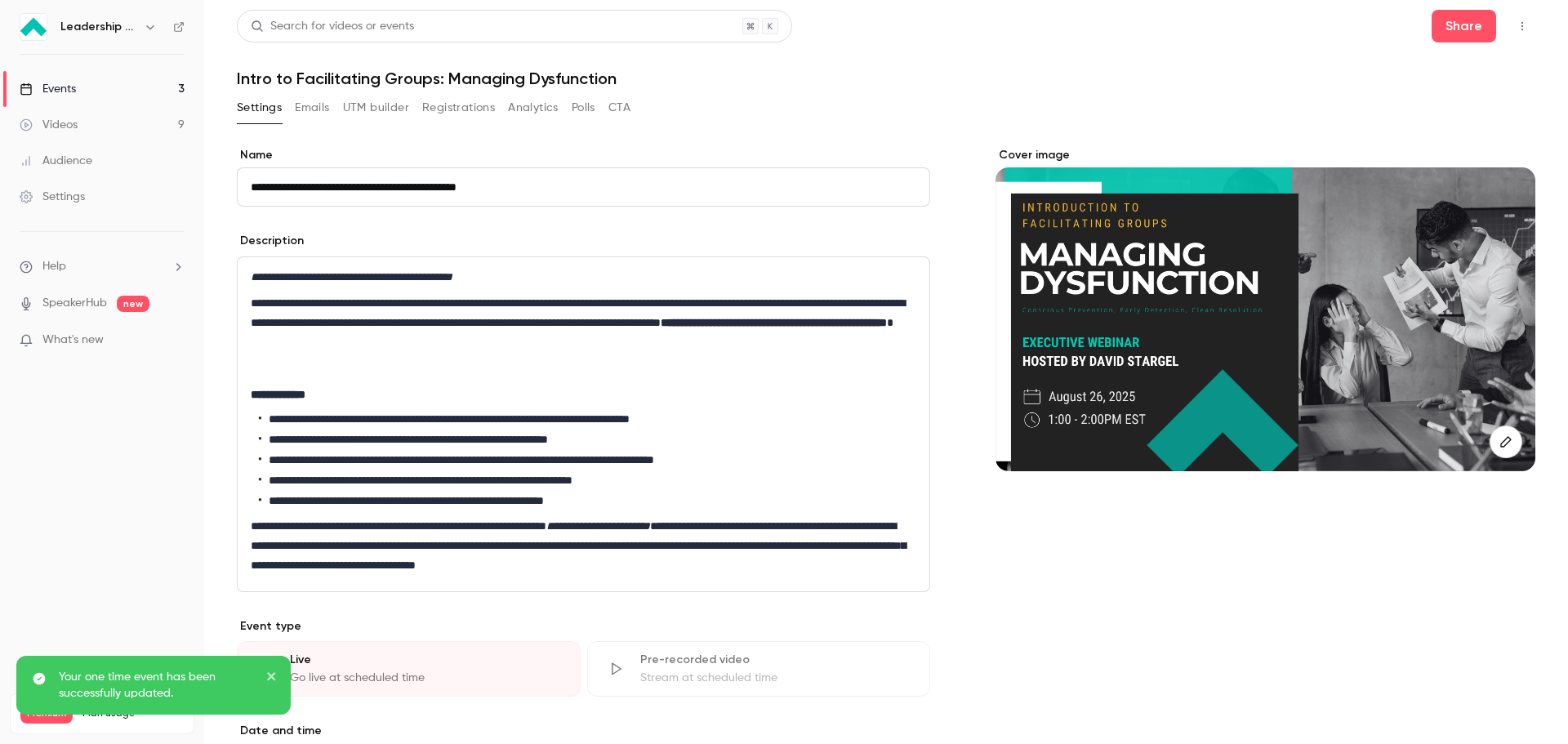 click on "Events 3" at bounding box center (102, 89) 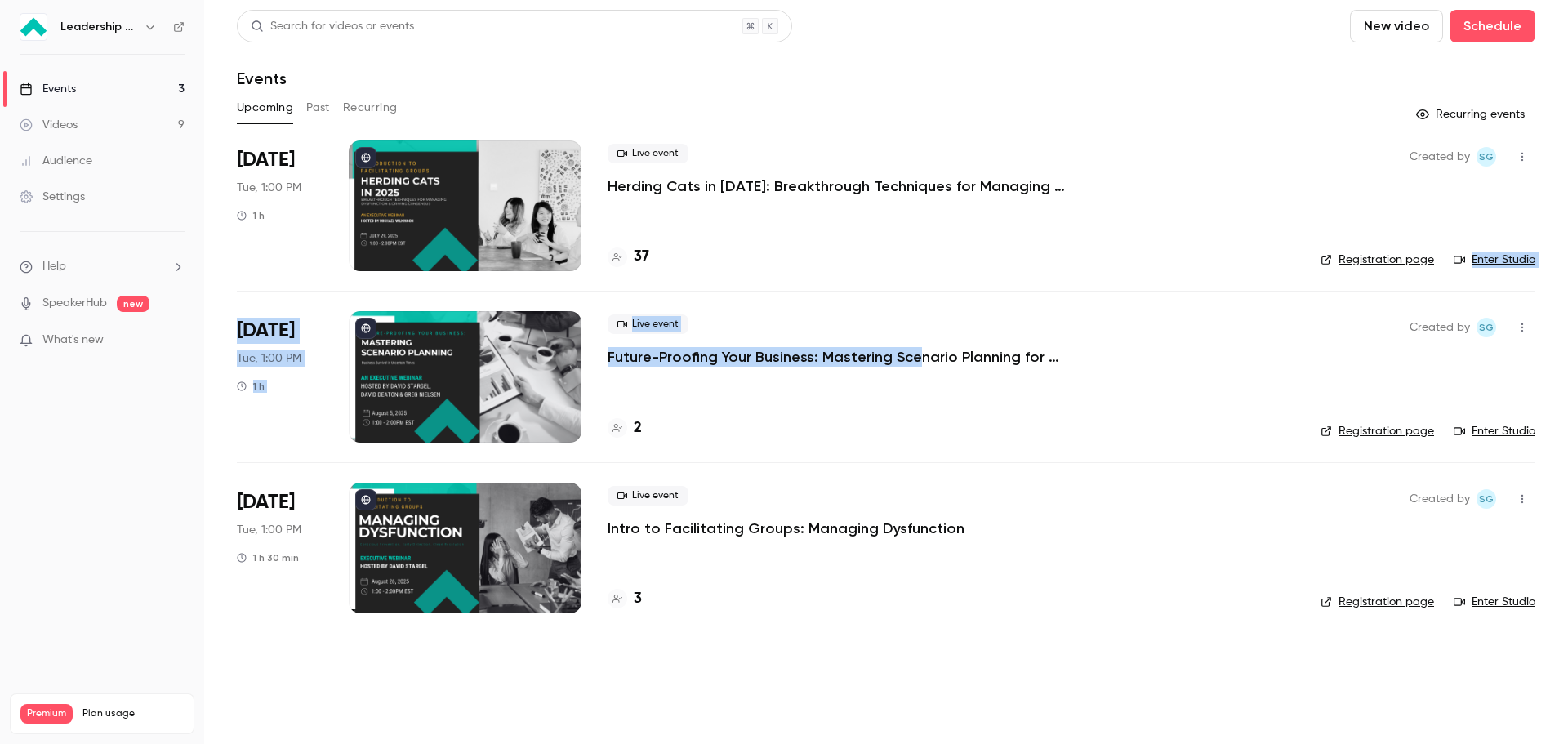 drag, startPoint x: 916, startPoint y: 299, endPoint x: 1471, endPoint y: 278, distance: 555.3972 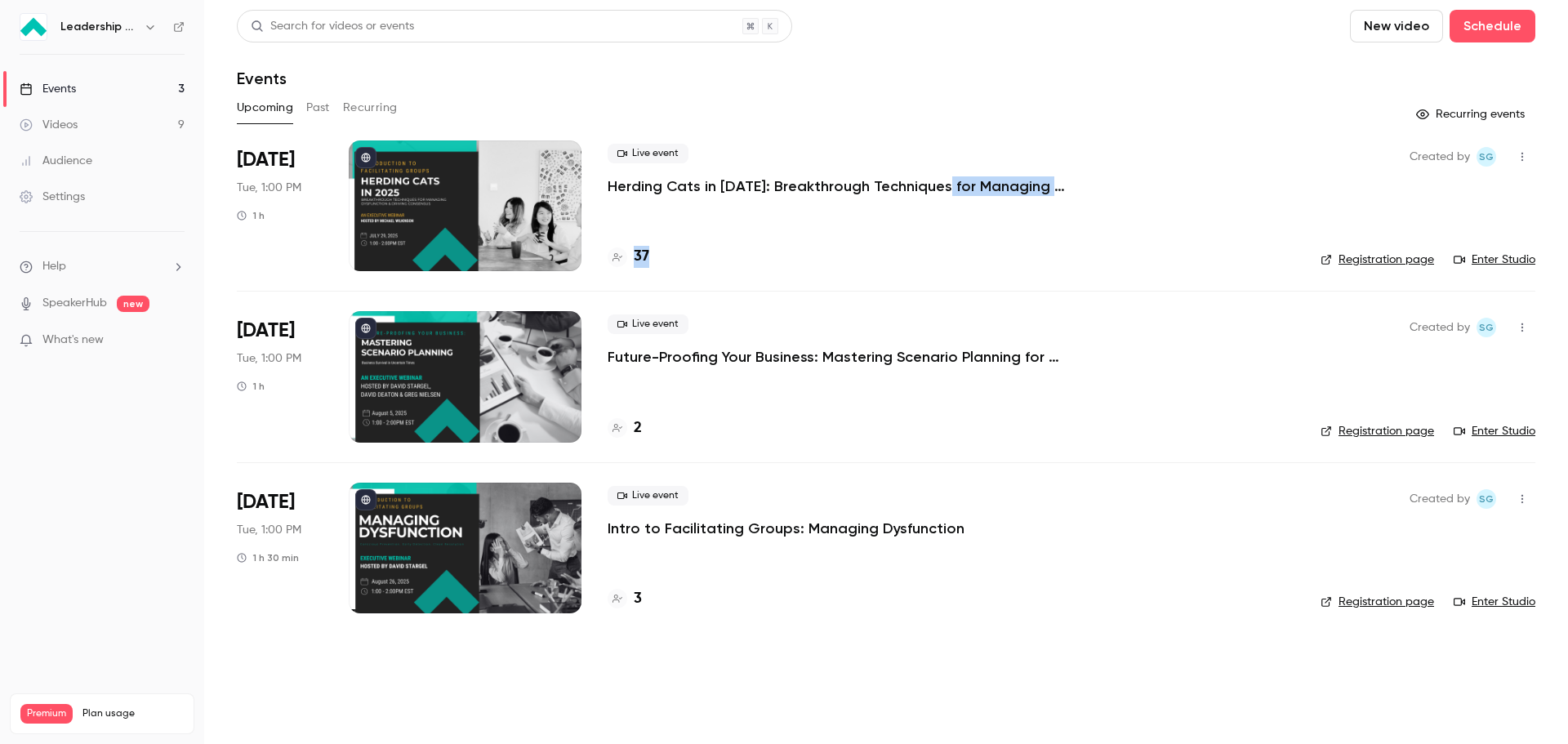 drag, startPoint x: 938, startPoint y: 172, endPoint x: 845, endPoint y: 7, distance: 189.40433 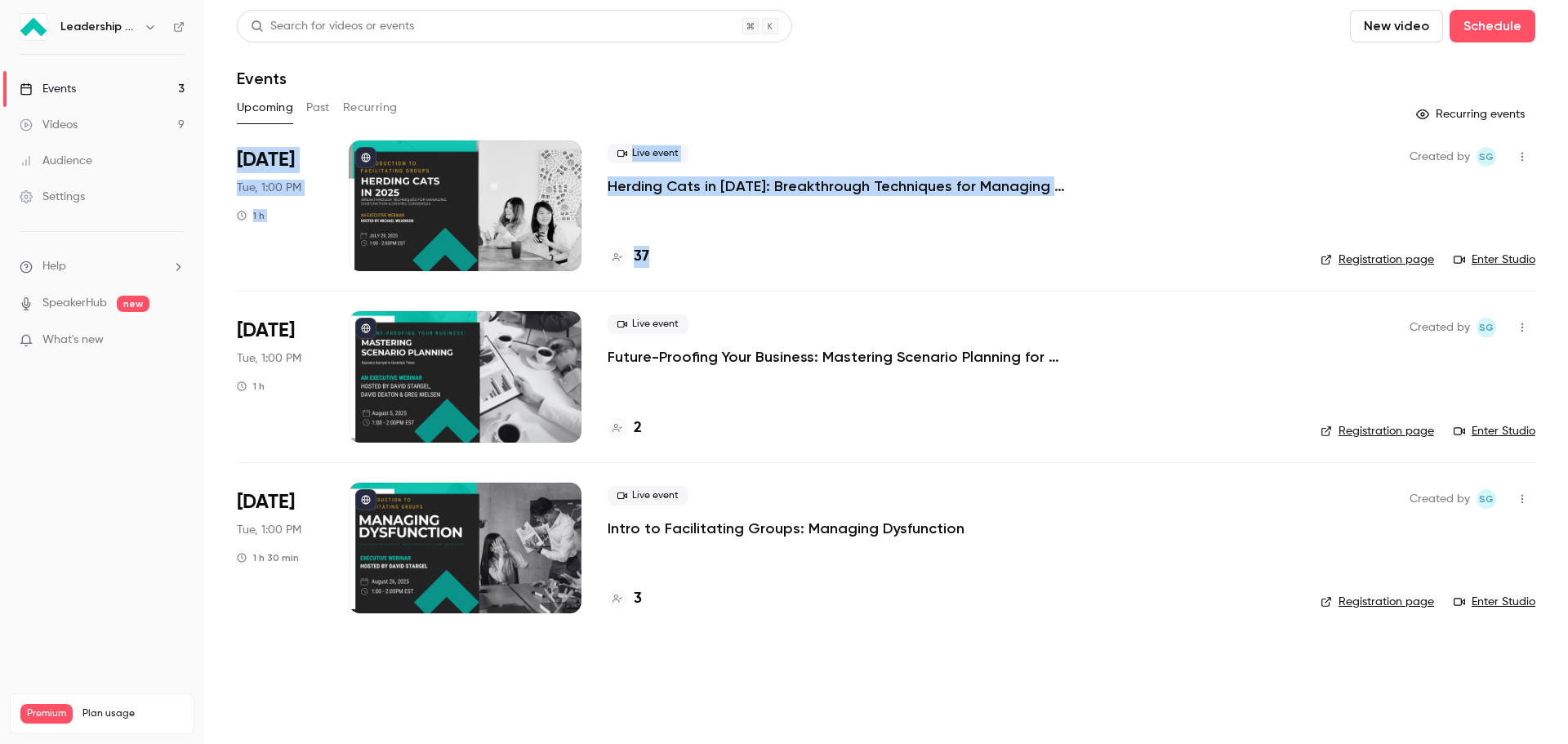 click on "Videos" at bounding box center (48, 125) 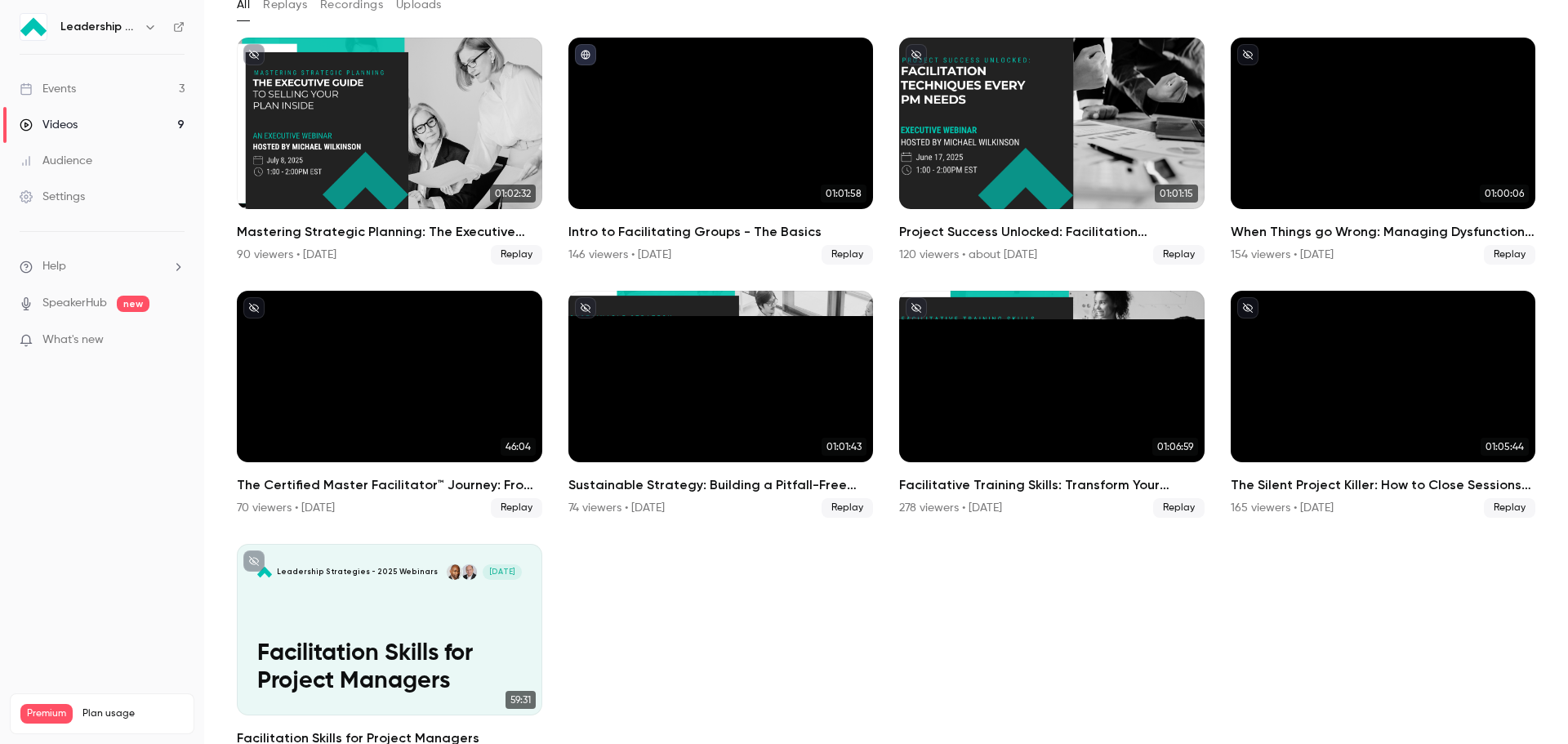 scroll, scrollTop: 63, scrollLeft: 0, axis: vertical 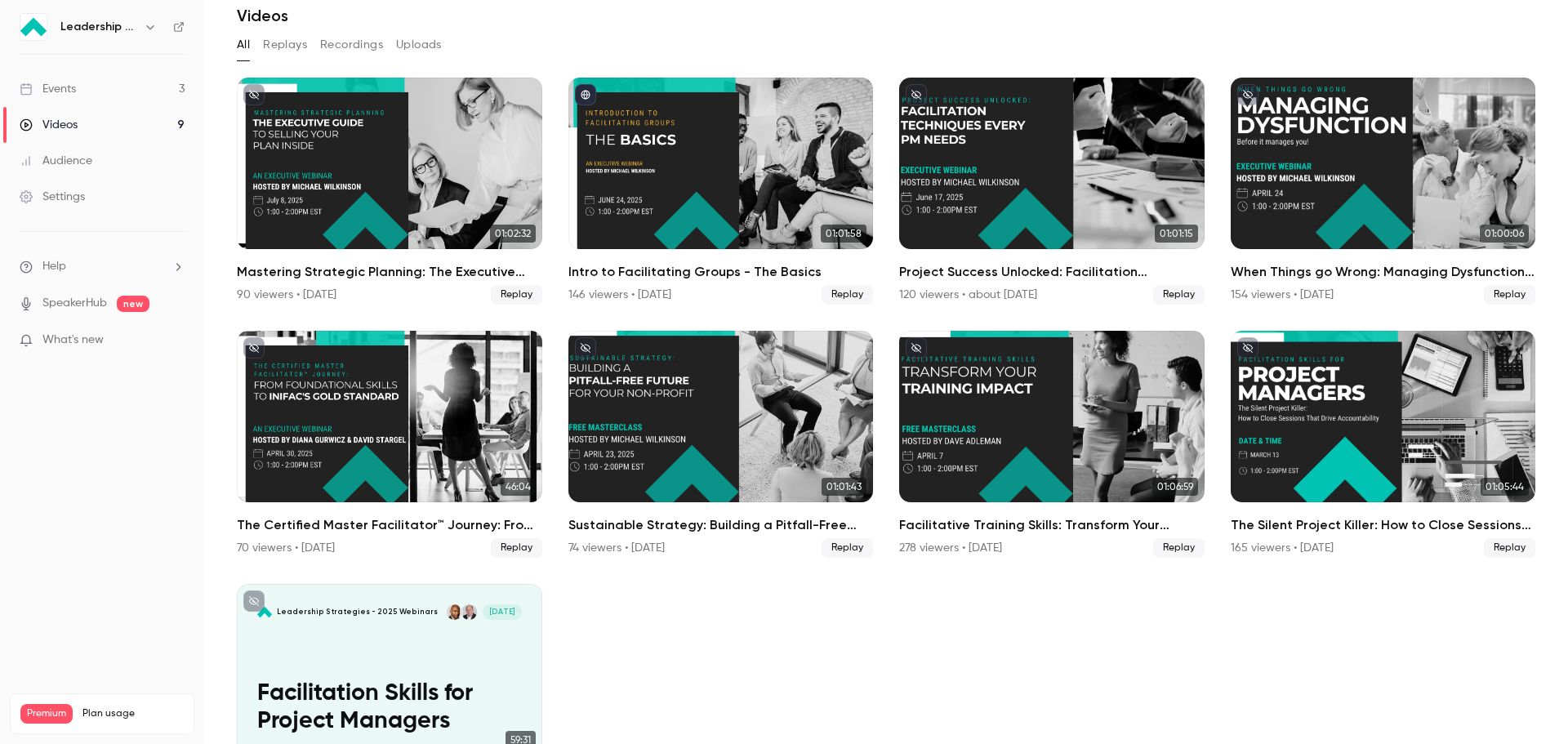 click on "Events 3" at bounding box center [102, 89] 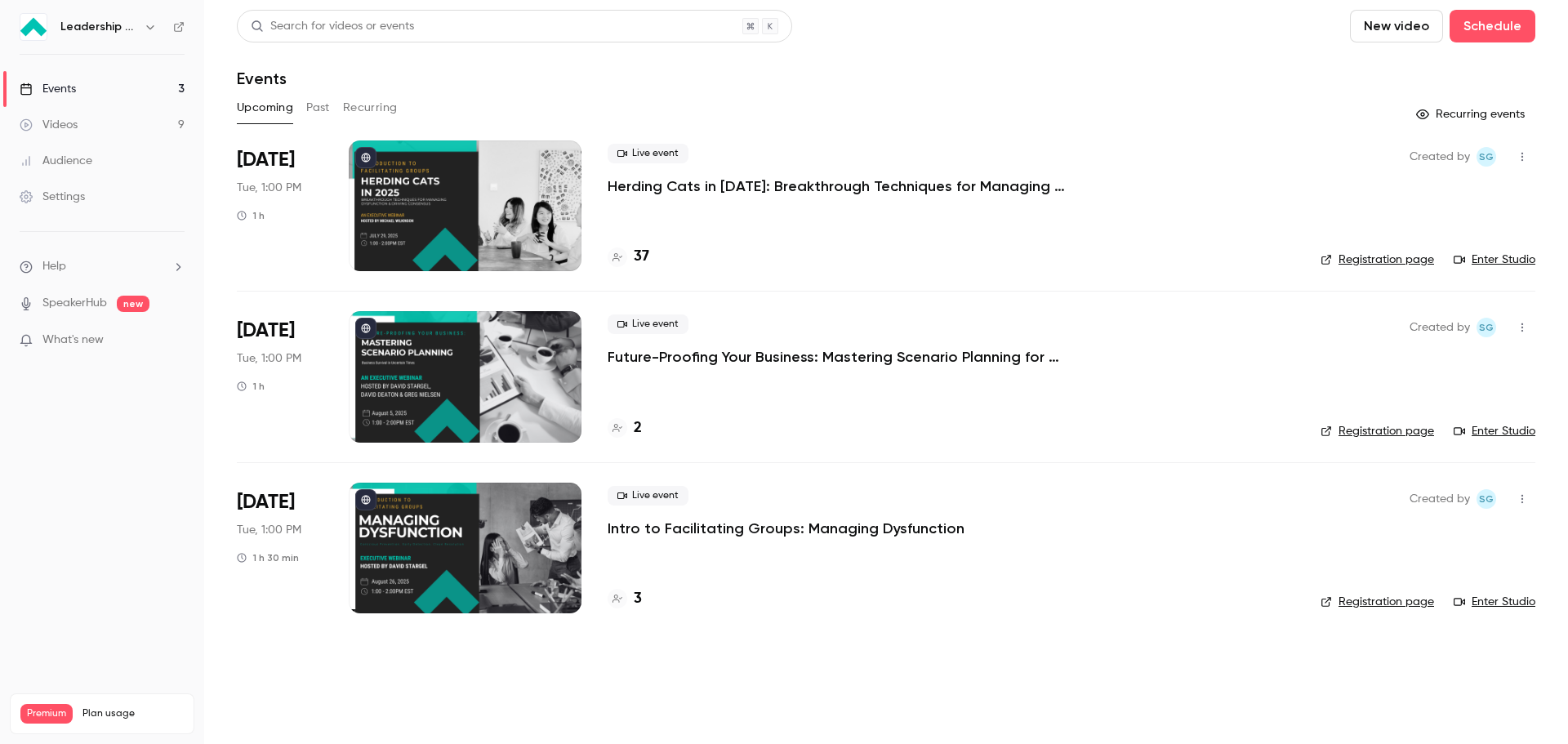 scroll, scrollTop: 0, scrollLeft: 0, axis: both 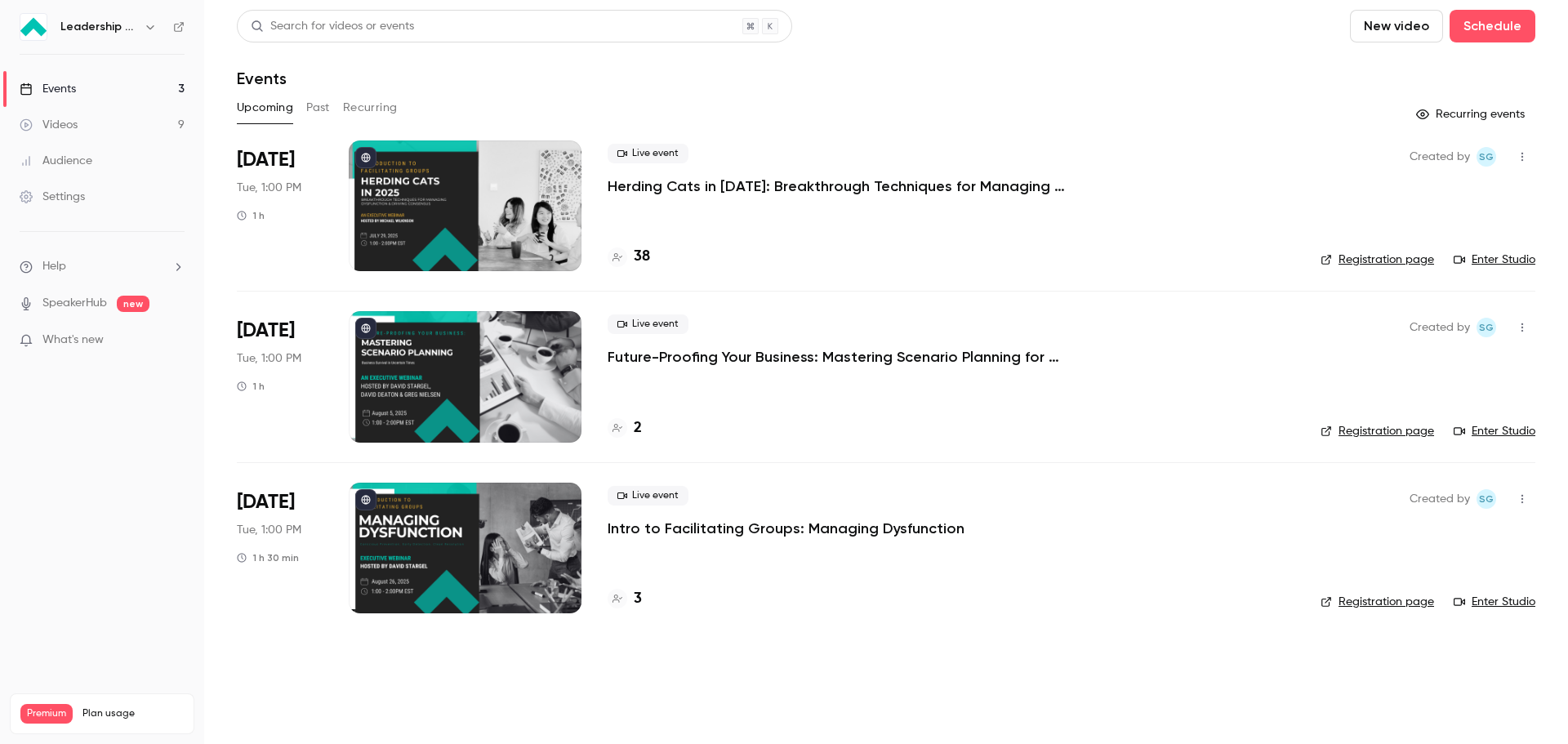 click at bounding box center [465, 376] 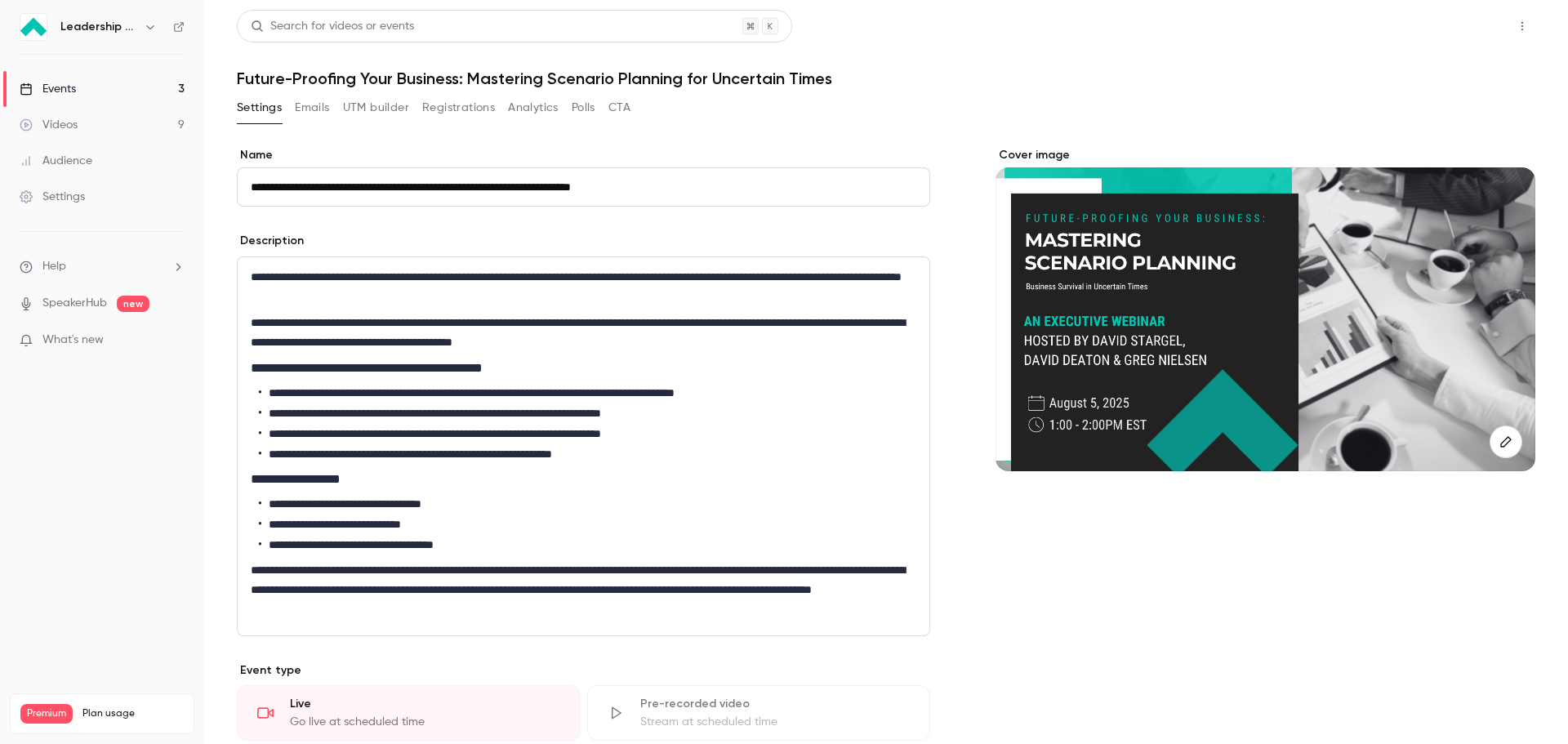 click on "Share" at bounding box center (1463, 26) 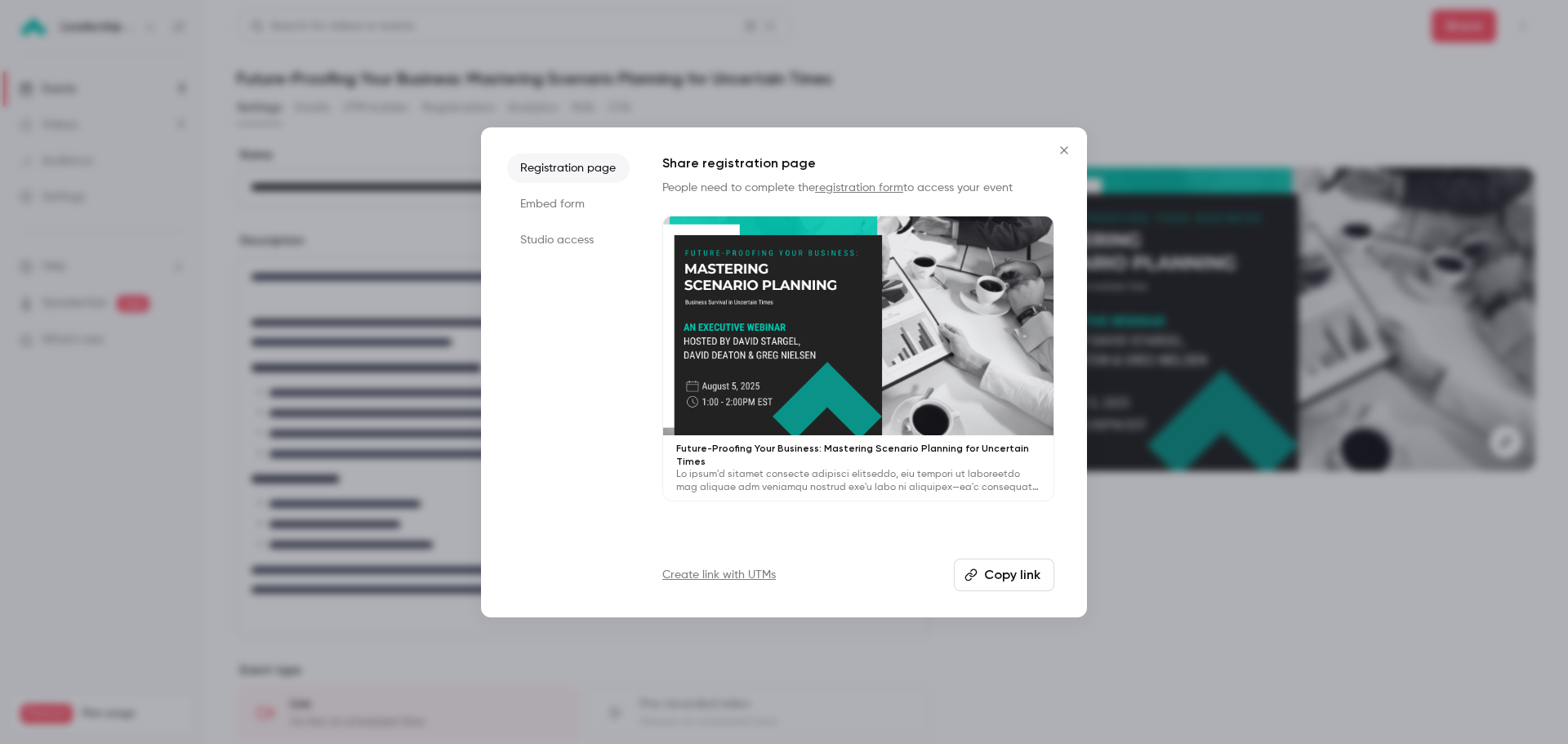 click on "Copy link" at bounding box center (1004, 575) 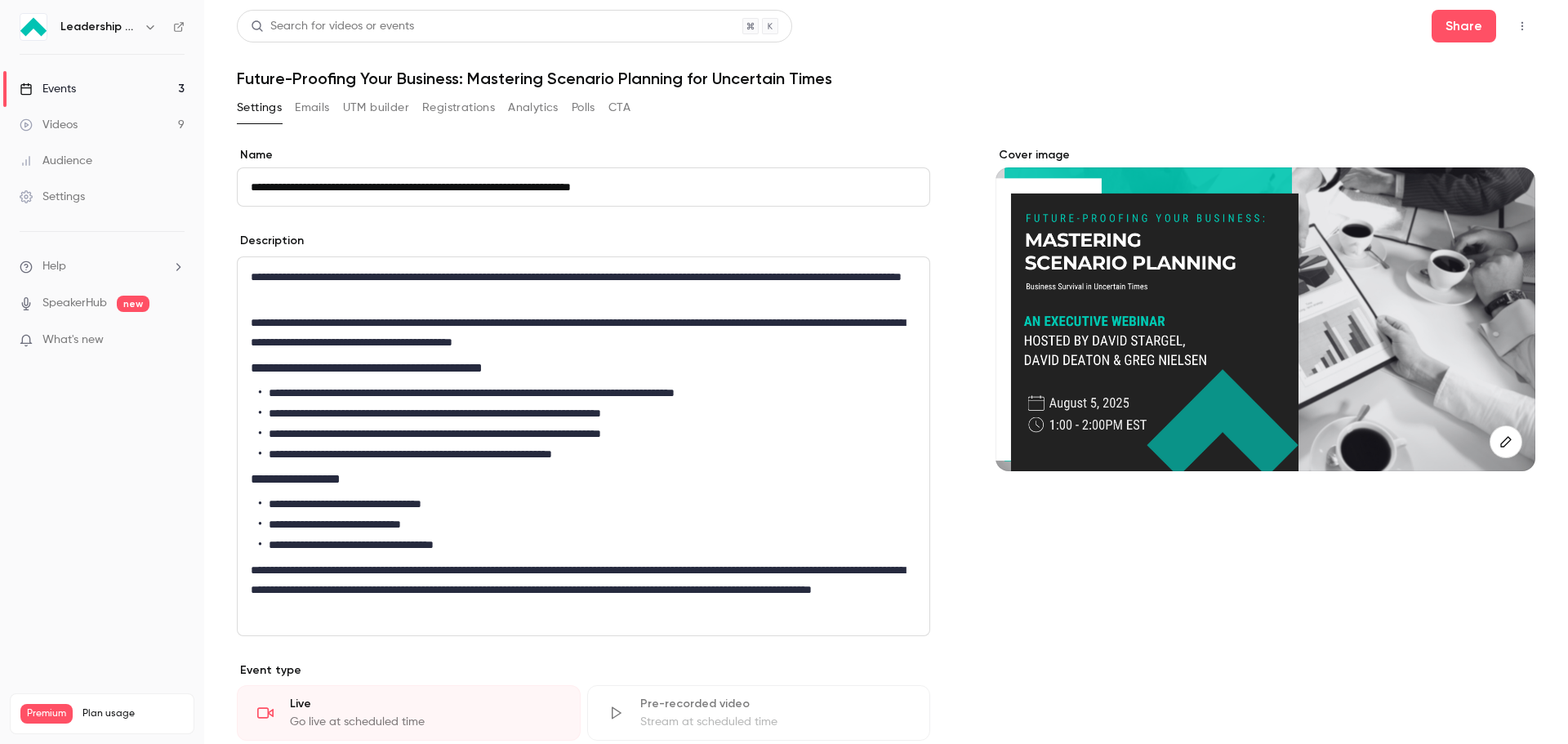 drag, startPoint x: 412, startPoint y: 185, endPoint x: 562, endPoint y: 179, distance: 150.11995 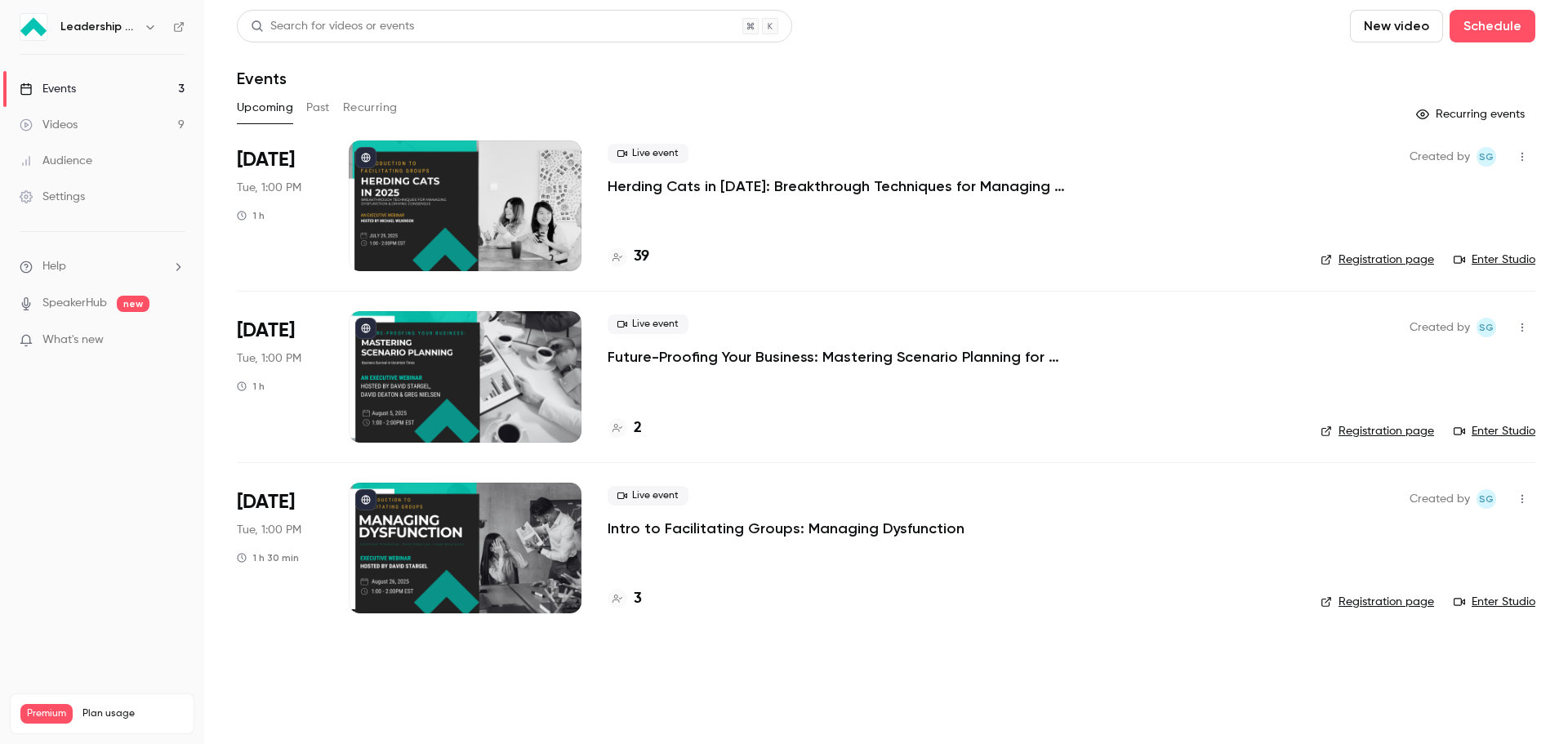 click at bounding box center (465, 206) 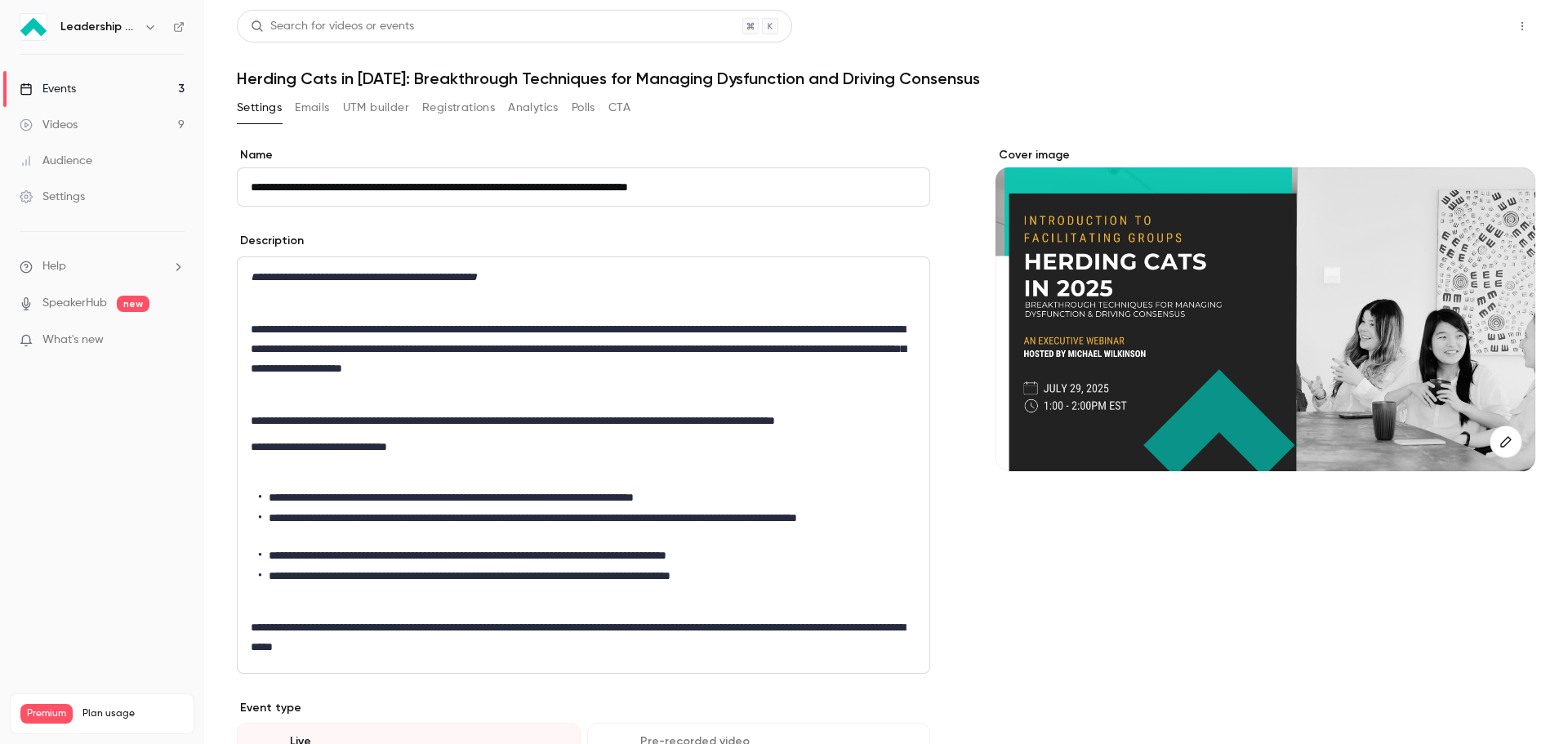 click on "Share" at bounding box center [1463, 26] 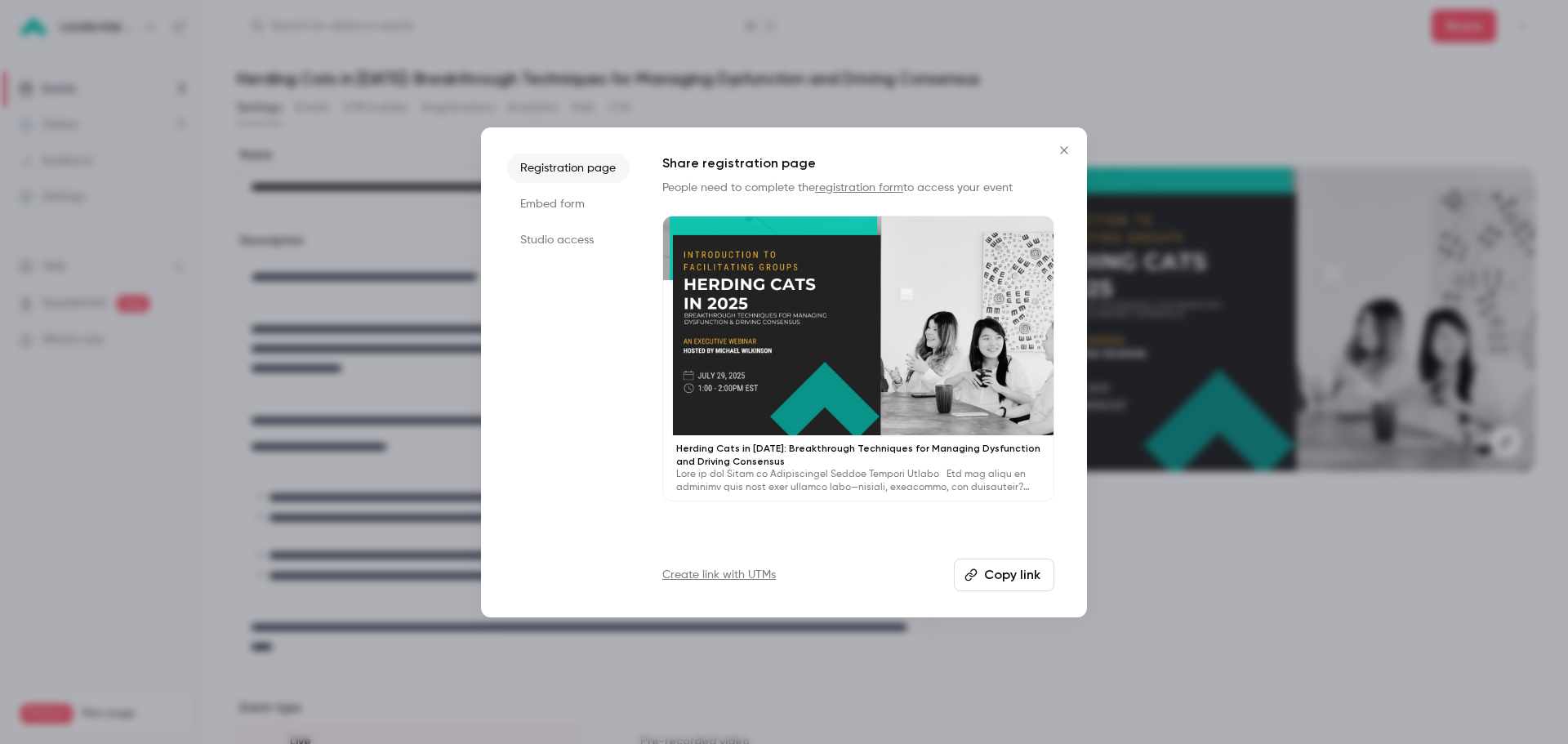 click on "Copy link" at bounding box center [1004, 575] 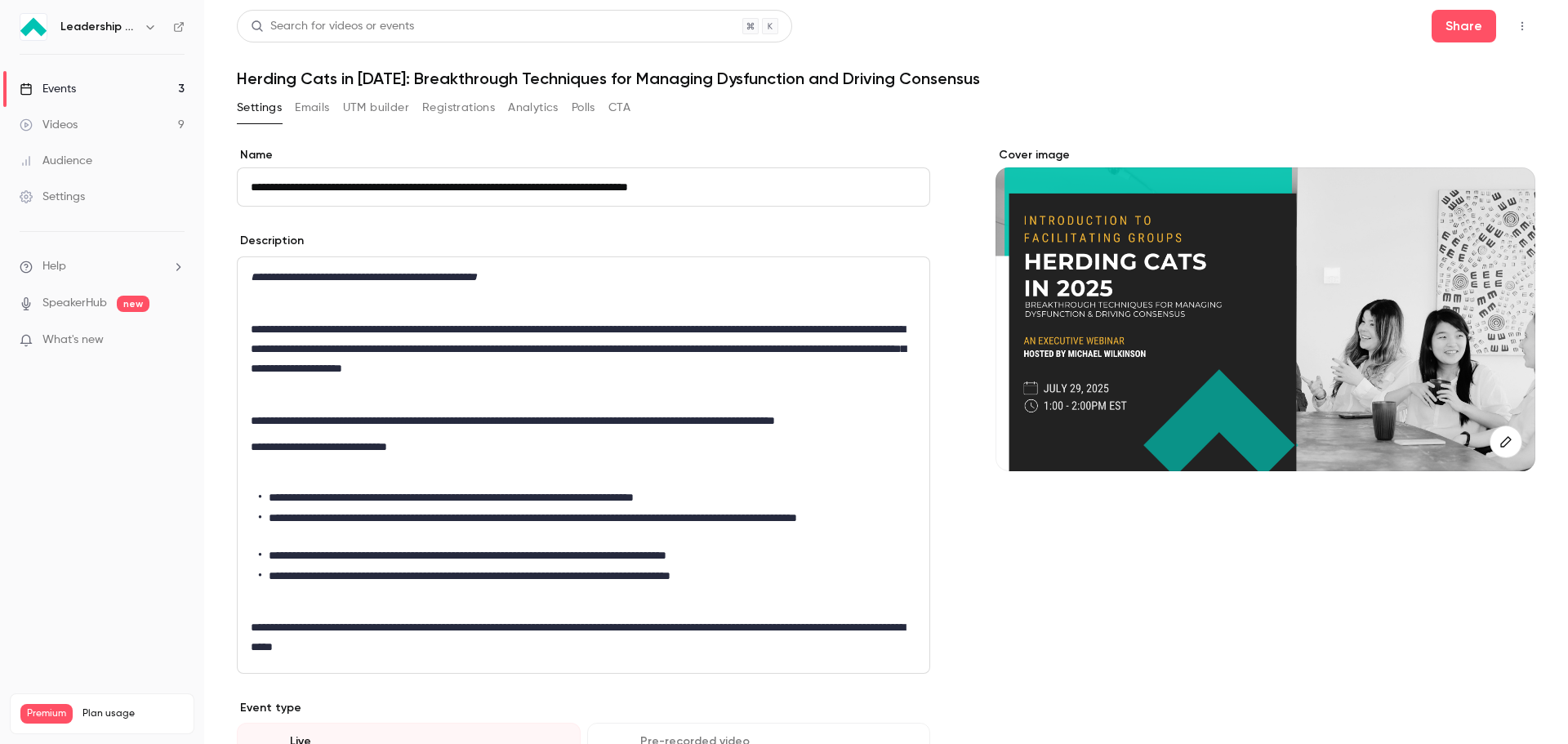 click on "Events" at bounding box center [47, 89] 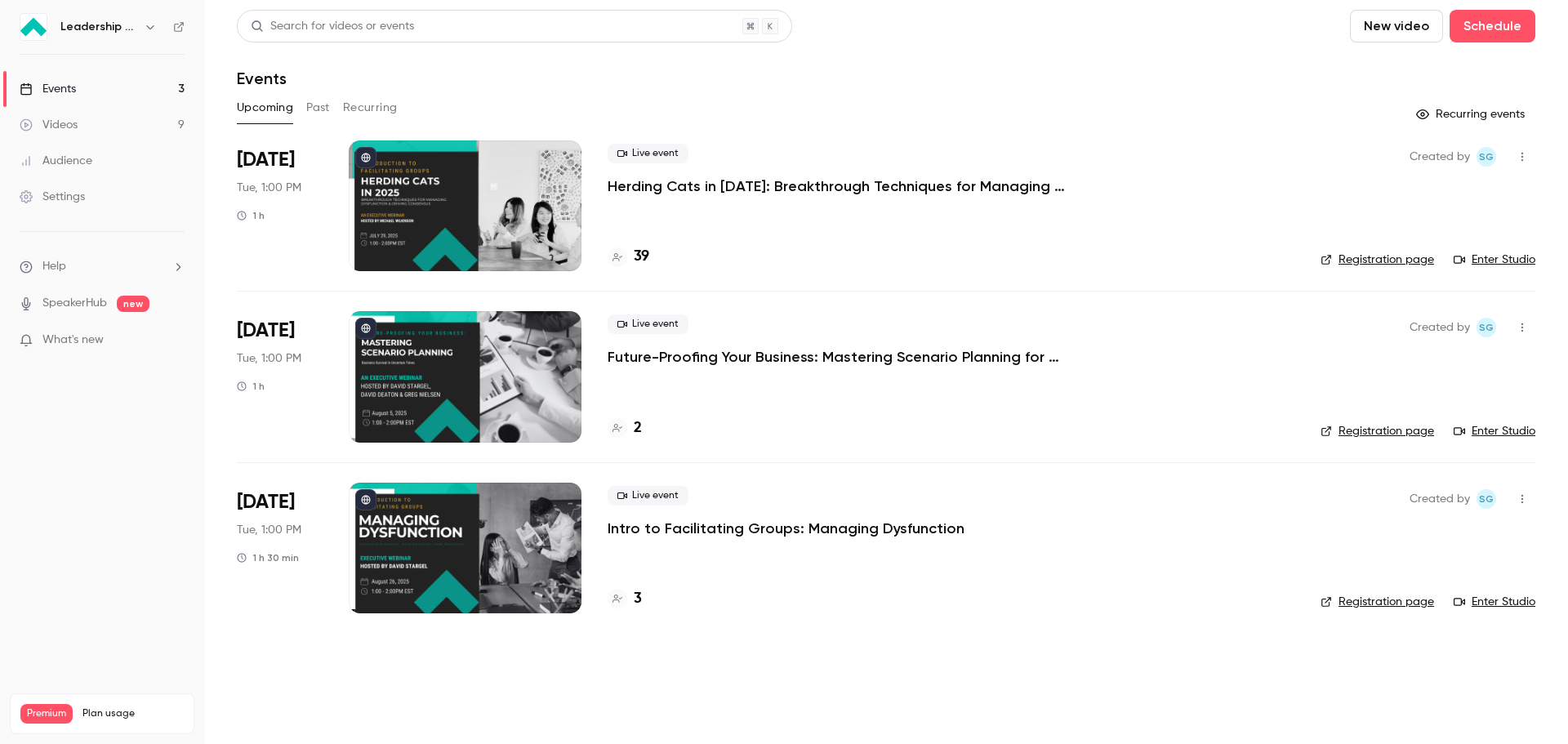 click at bounding box center [465, 376] 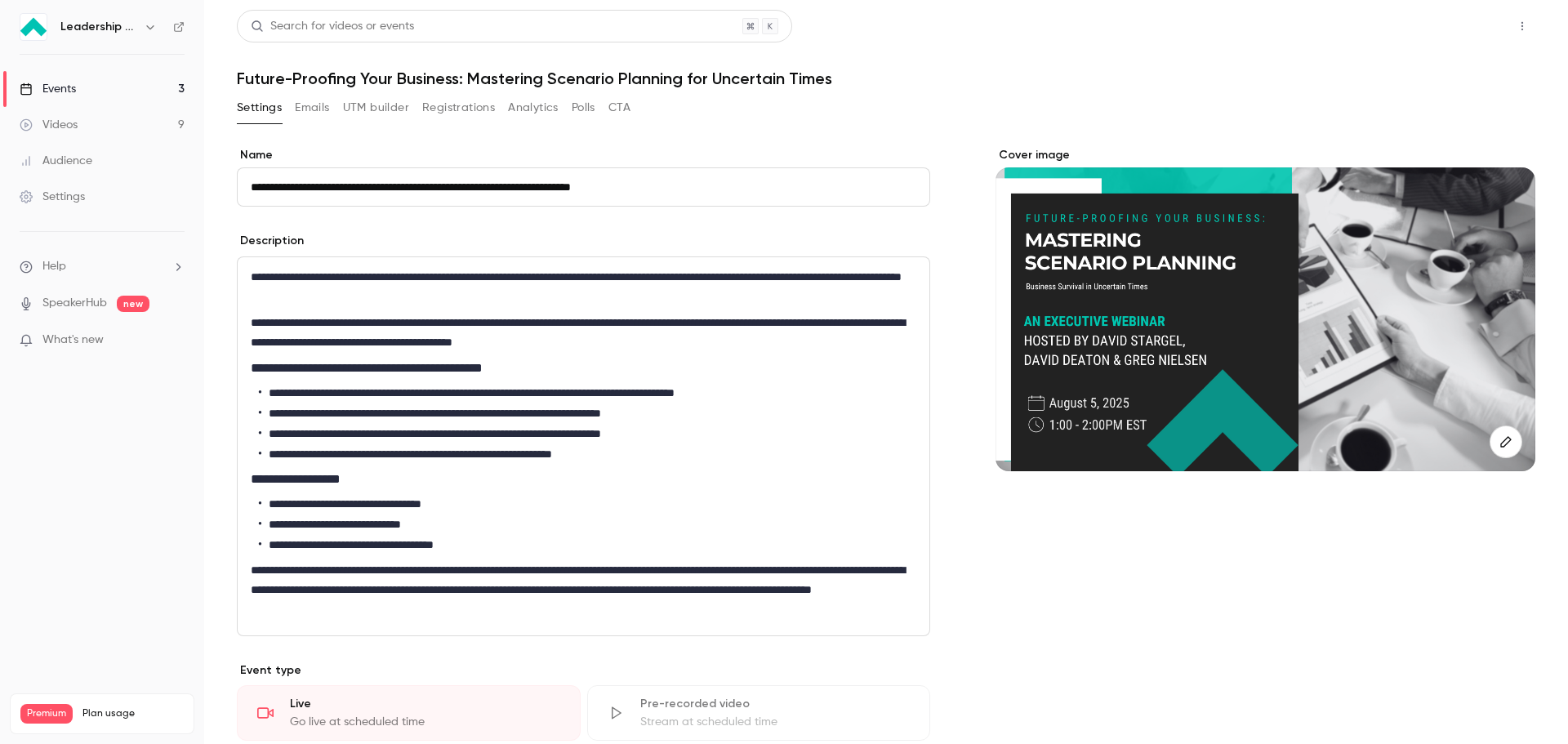 click on "Share" at bounding box center (1463, 26) 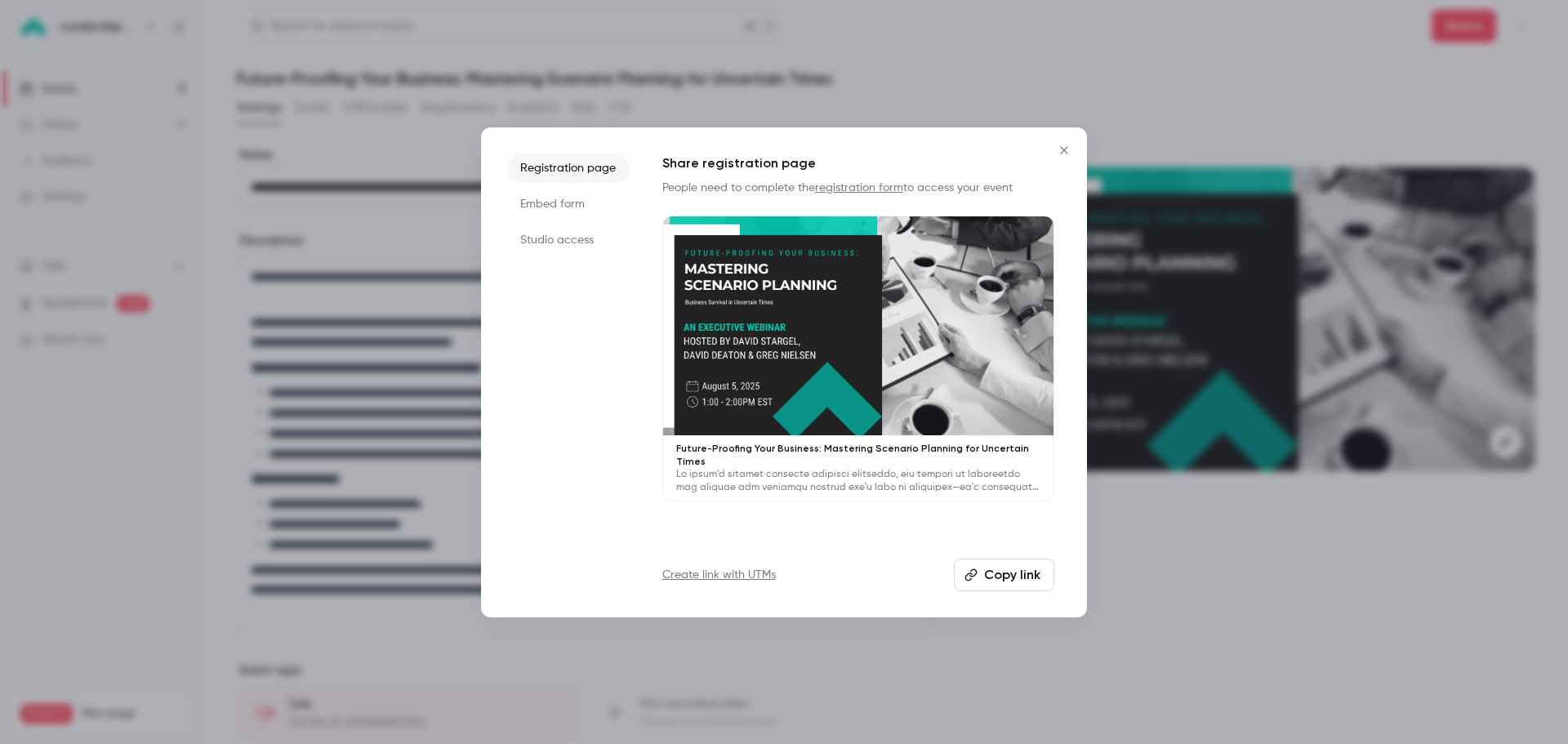 click on "Copy link" at bounding box center [1004, 575] 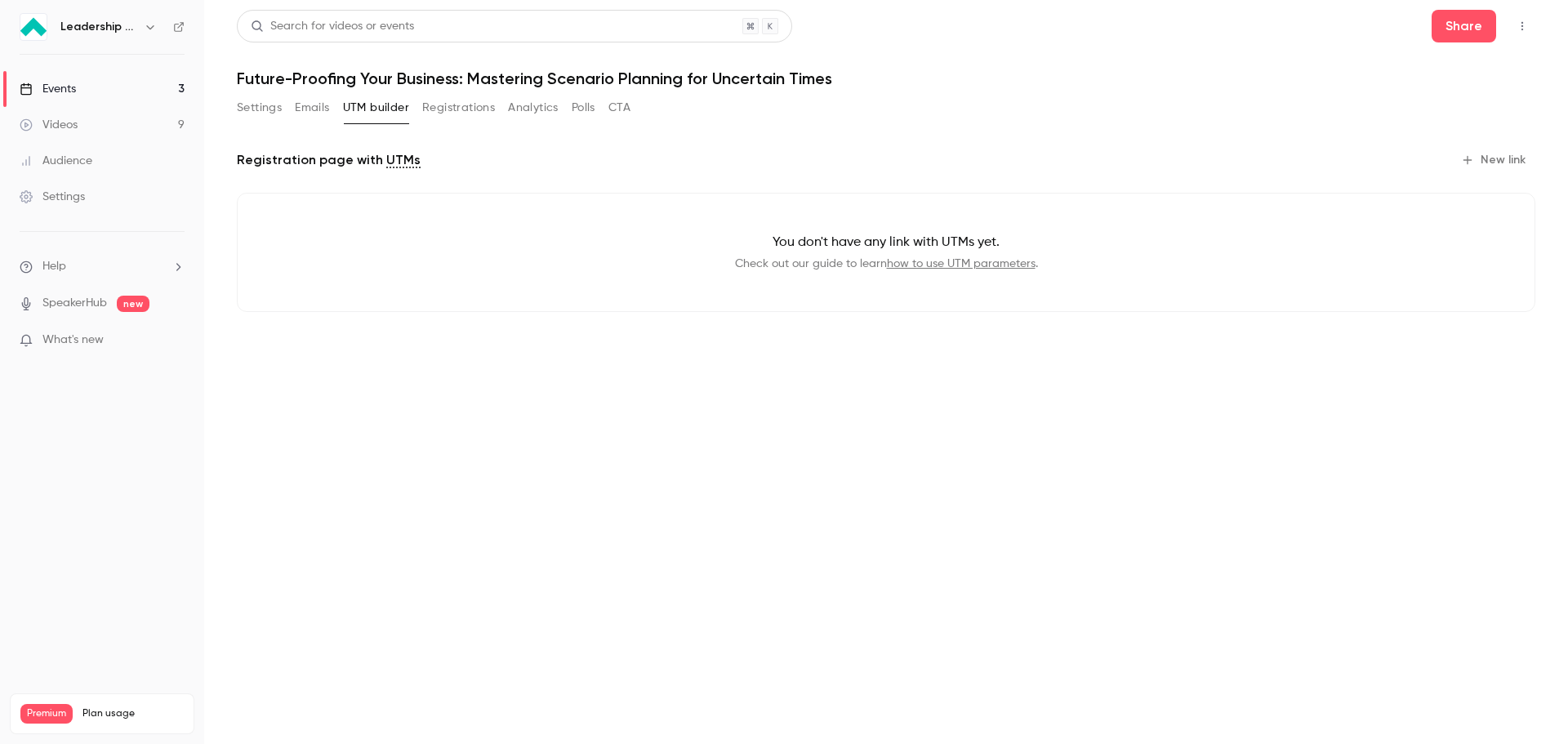 click on "Emails" at bounding box center [312, 108] 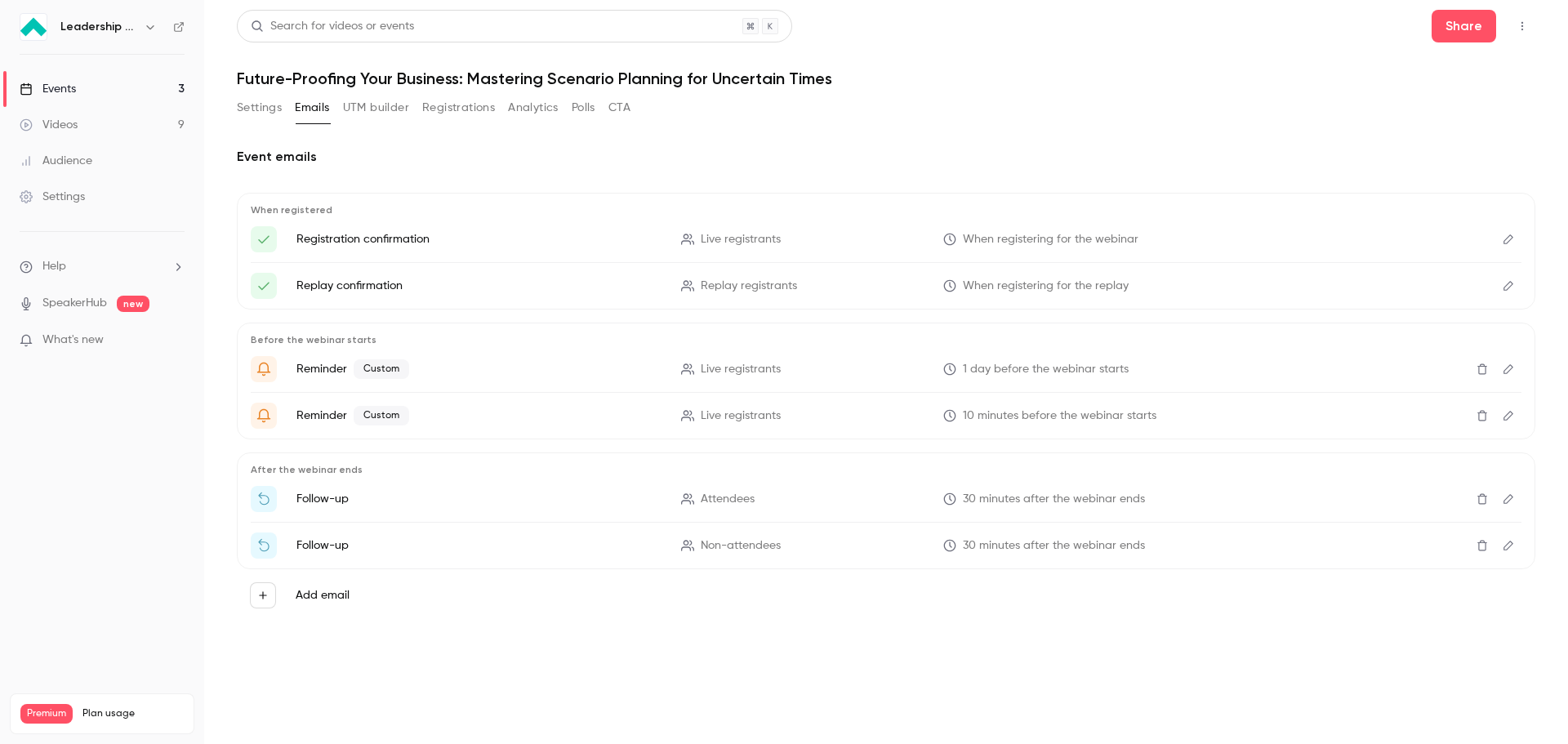 click on "Events 3" at bounding box center (102, 89) 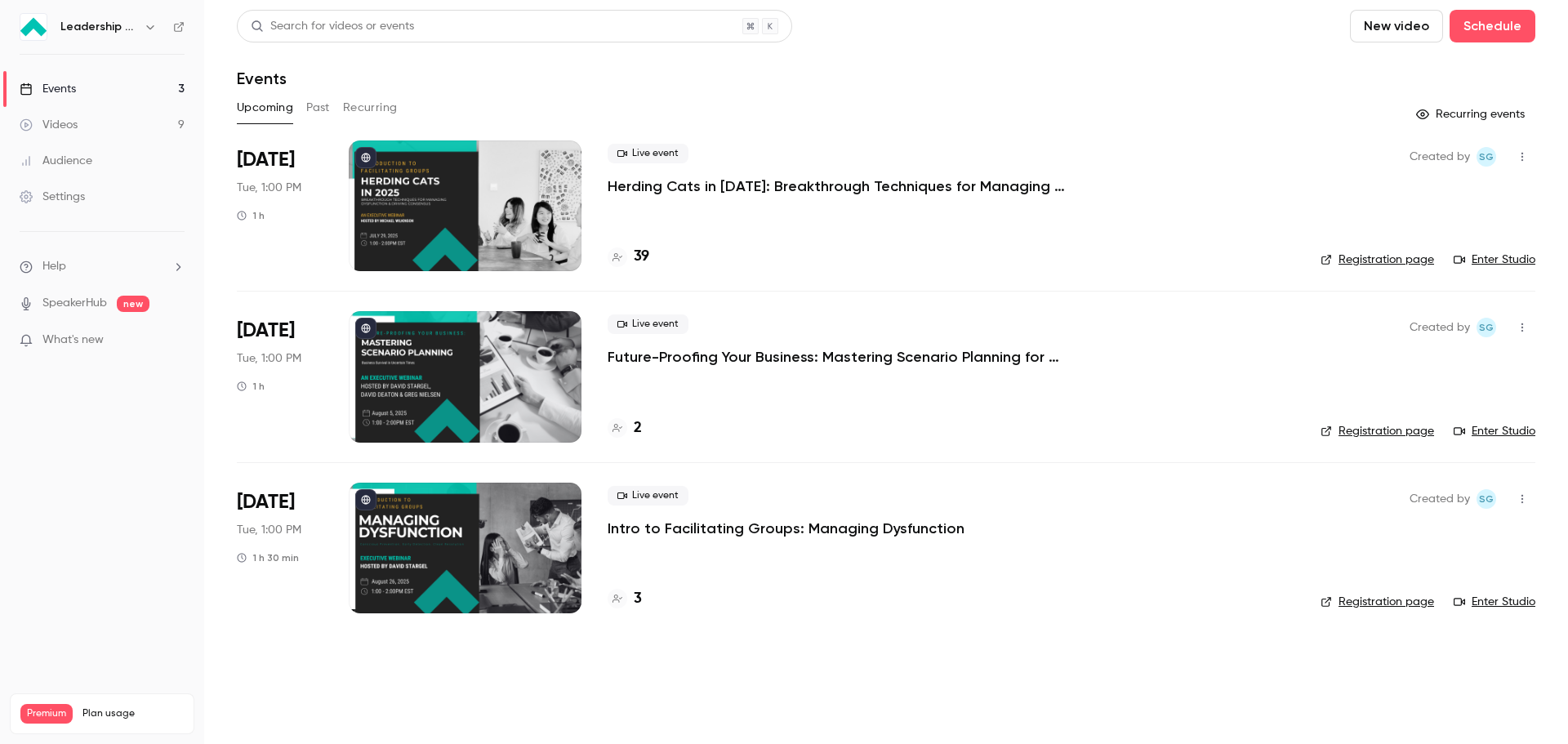 click at bounding box center (465, 548) 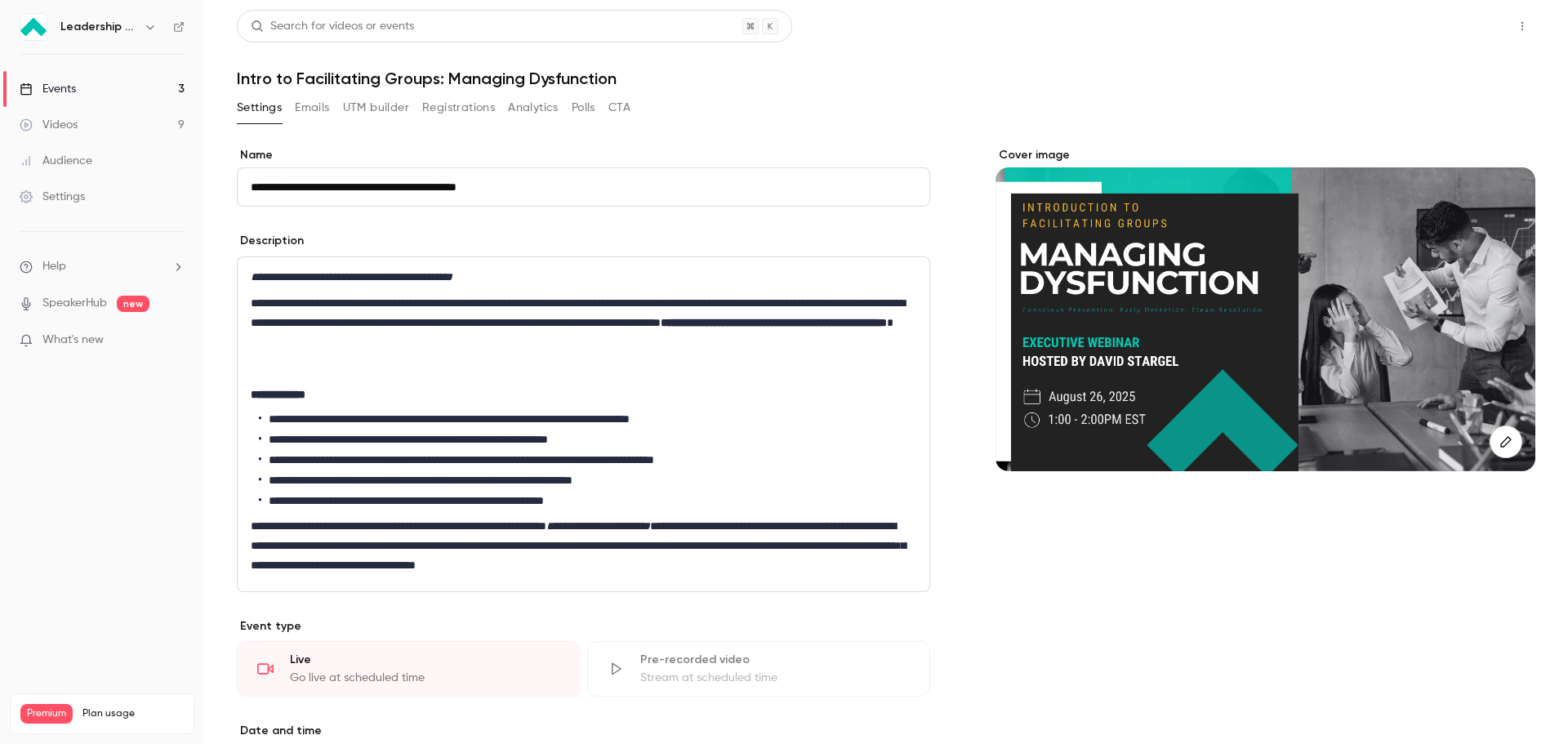 click on "Share" at bounding box center (1463, 26) 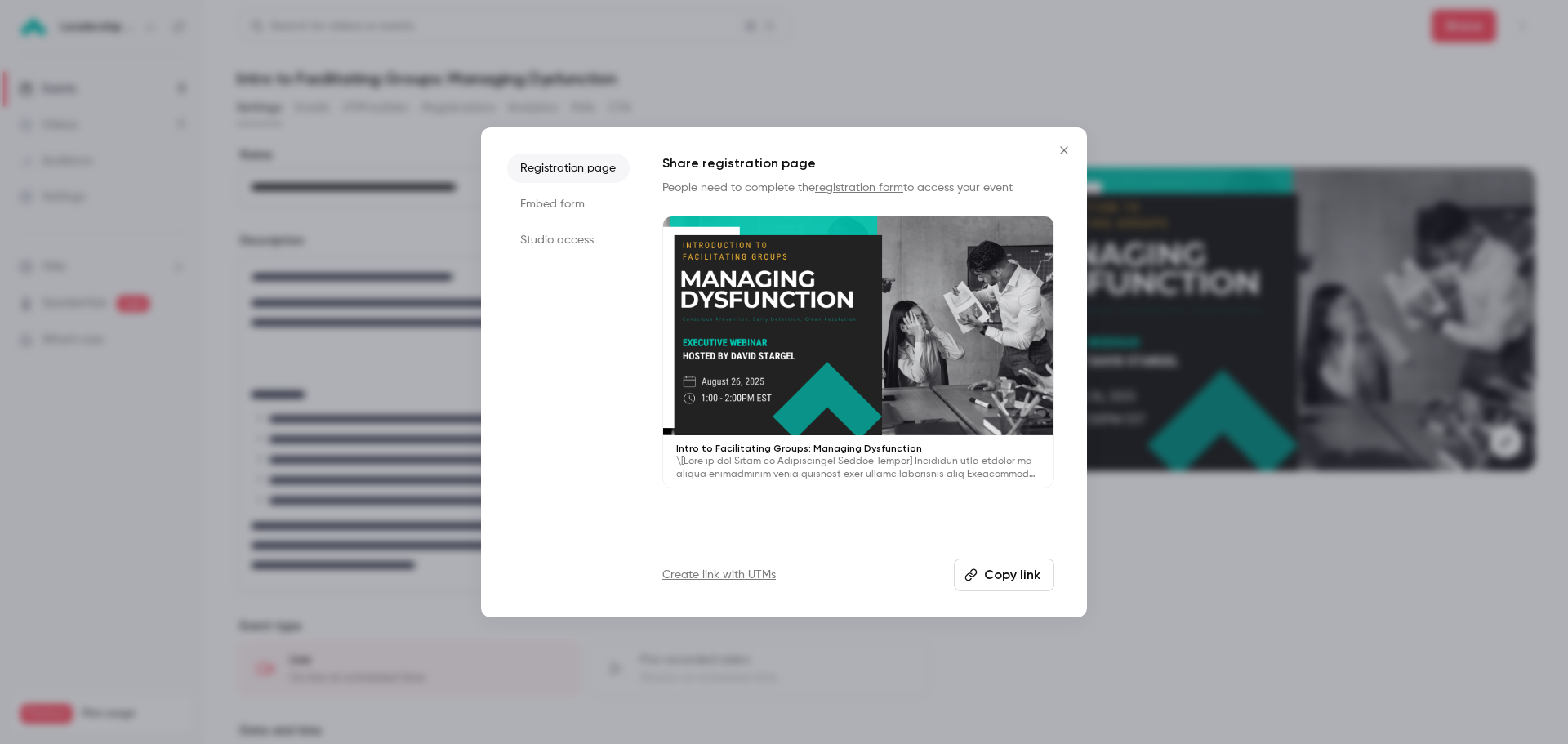 click on "Copy link" at bounding box center [1004, 575] 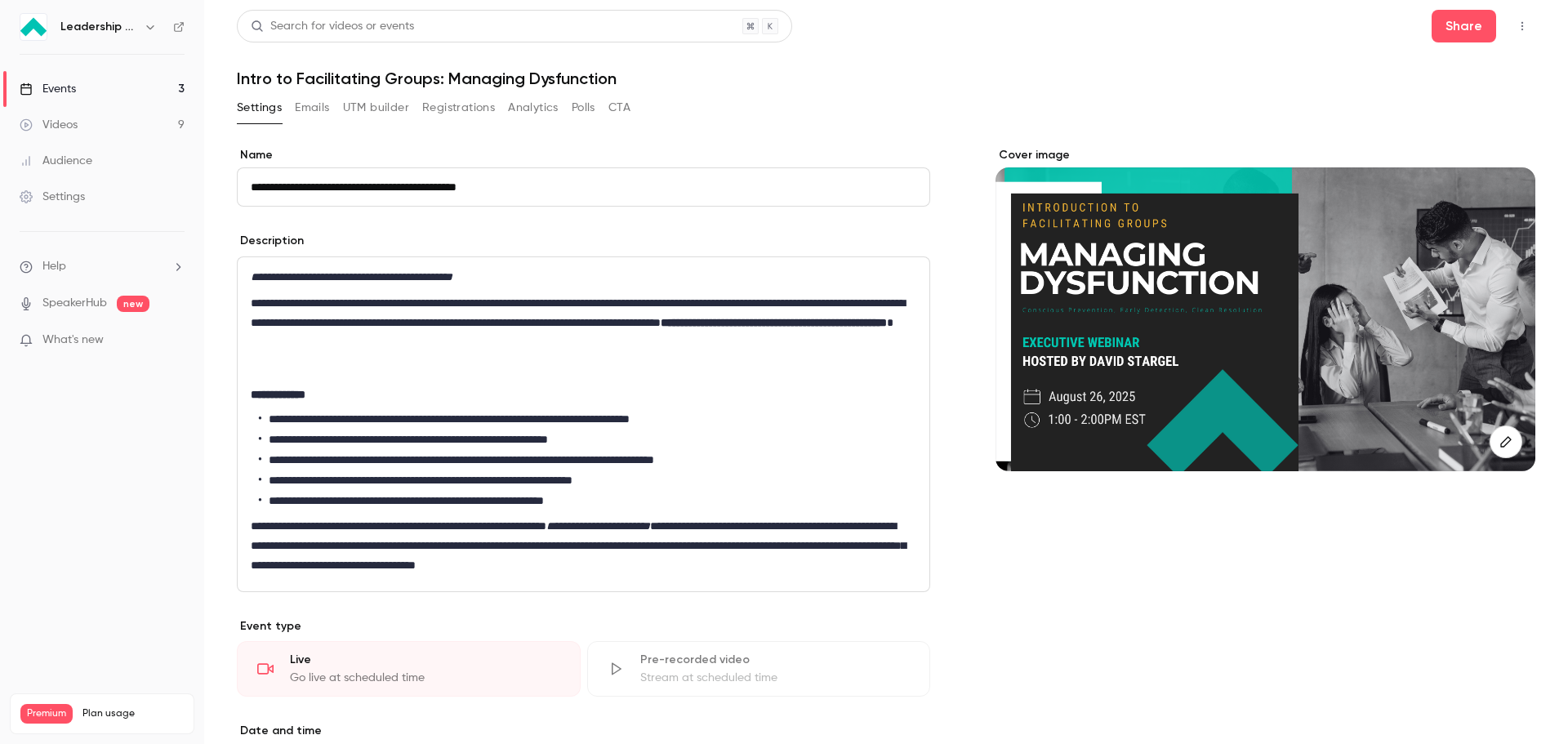 click on "Events 3" at bounding box center (102, 89) 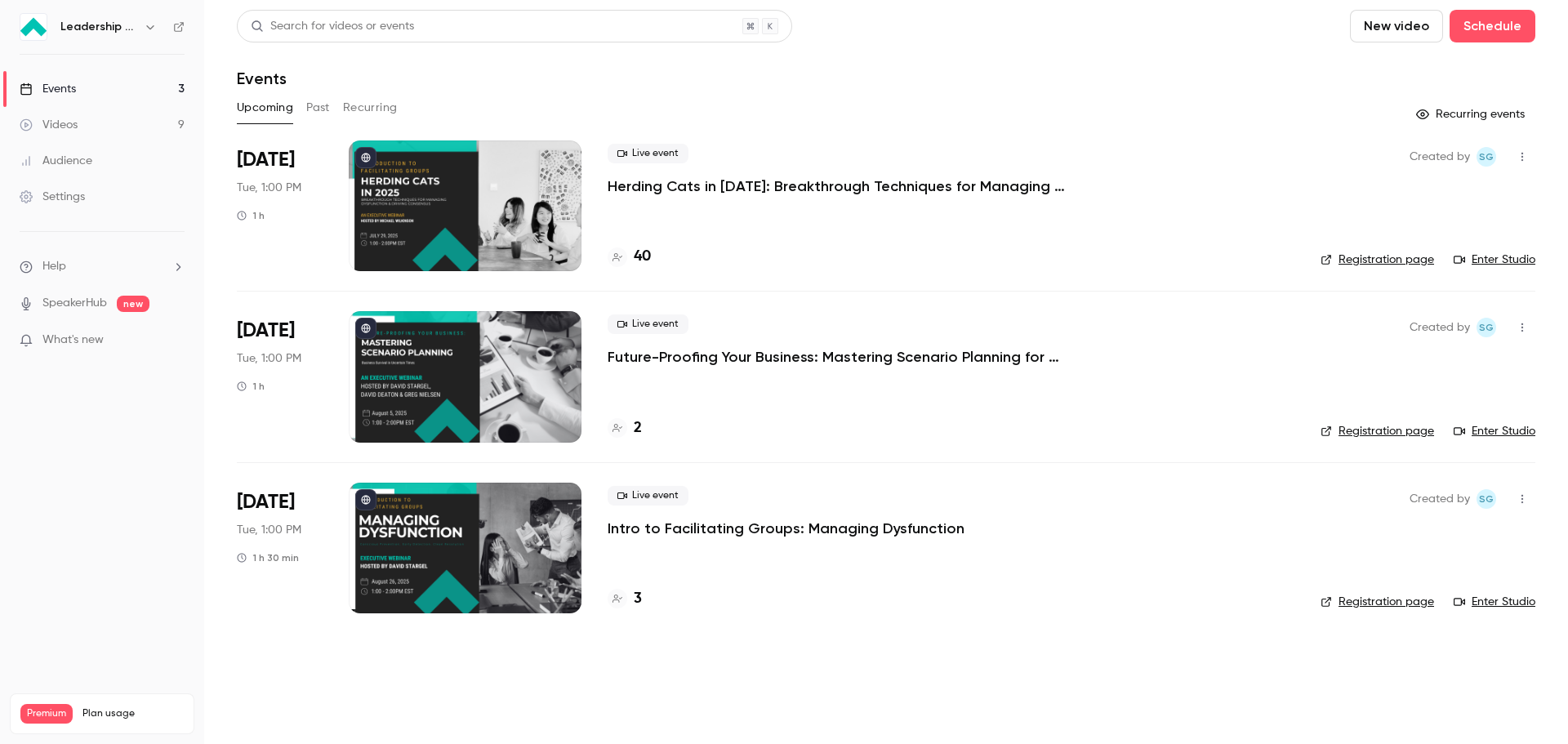 click at bounding box center [465, 376] 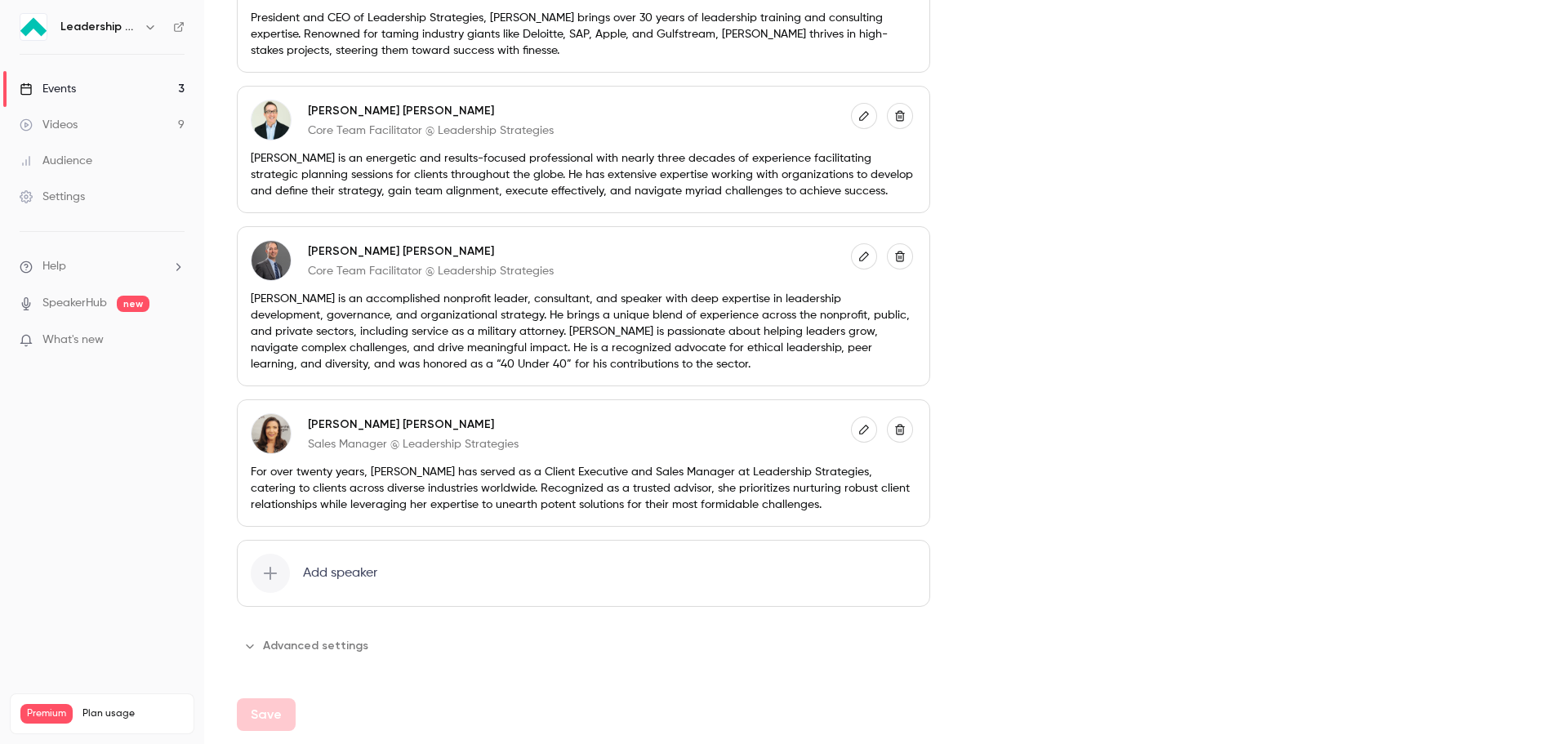 scroll, scrollTop: 923, scrollLeft: 0, axis: vertical 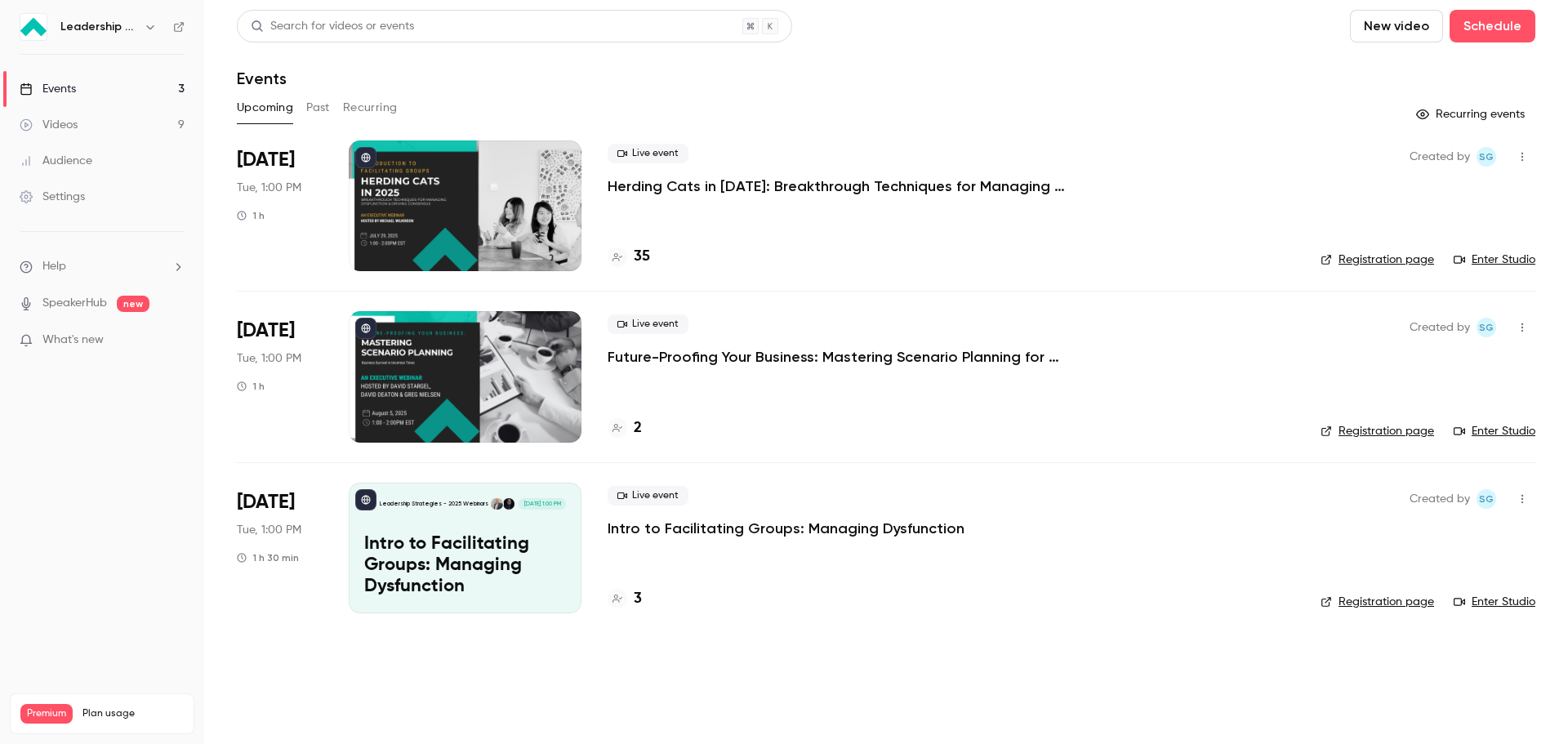 click at bounding box center (465, 206) 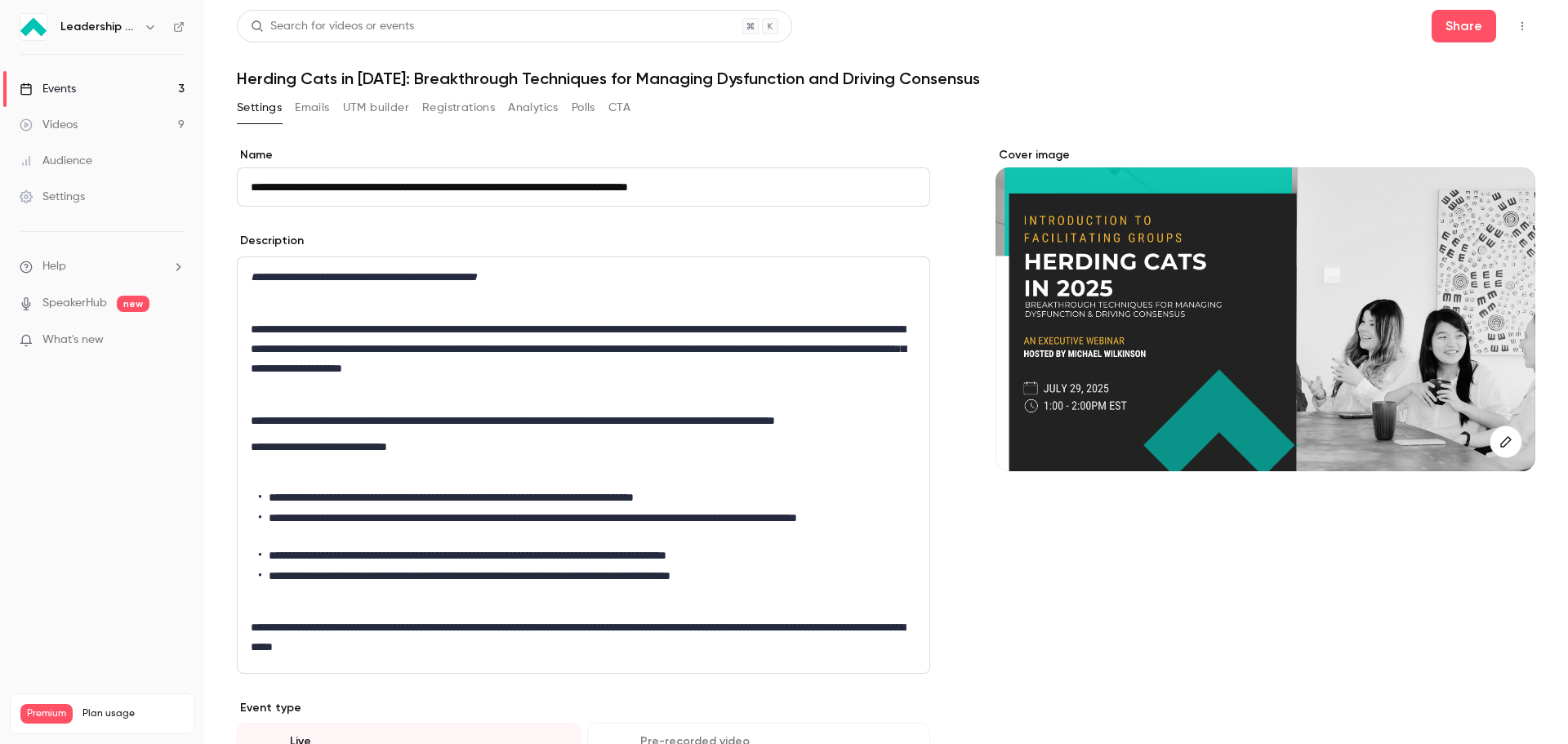 click on "Emails" at bounding box center [312, 108] 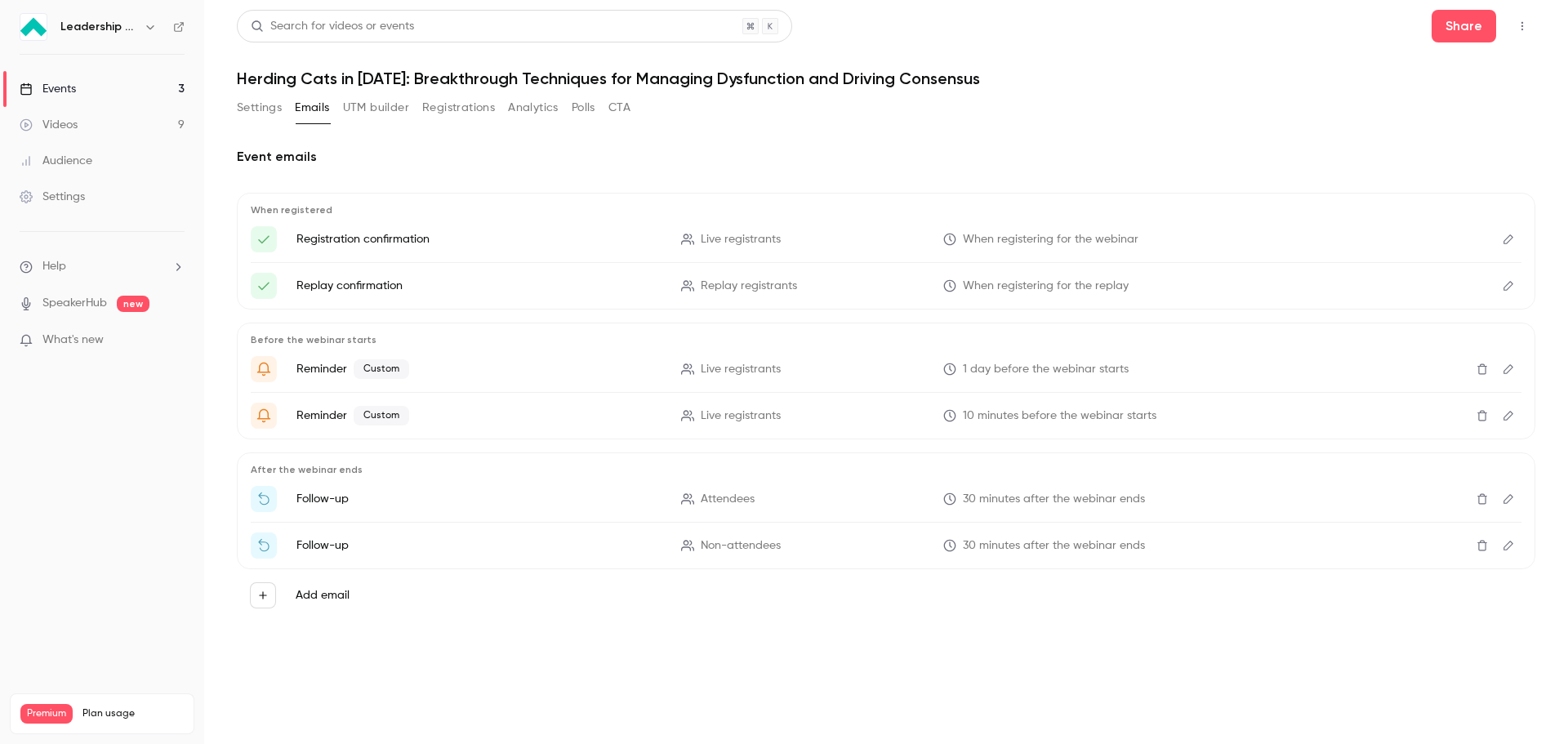 click 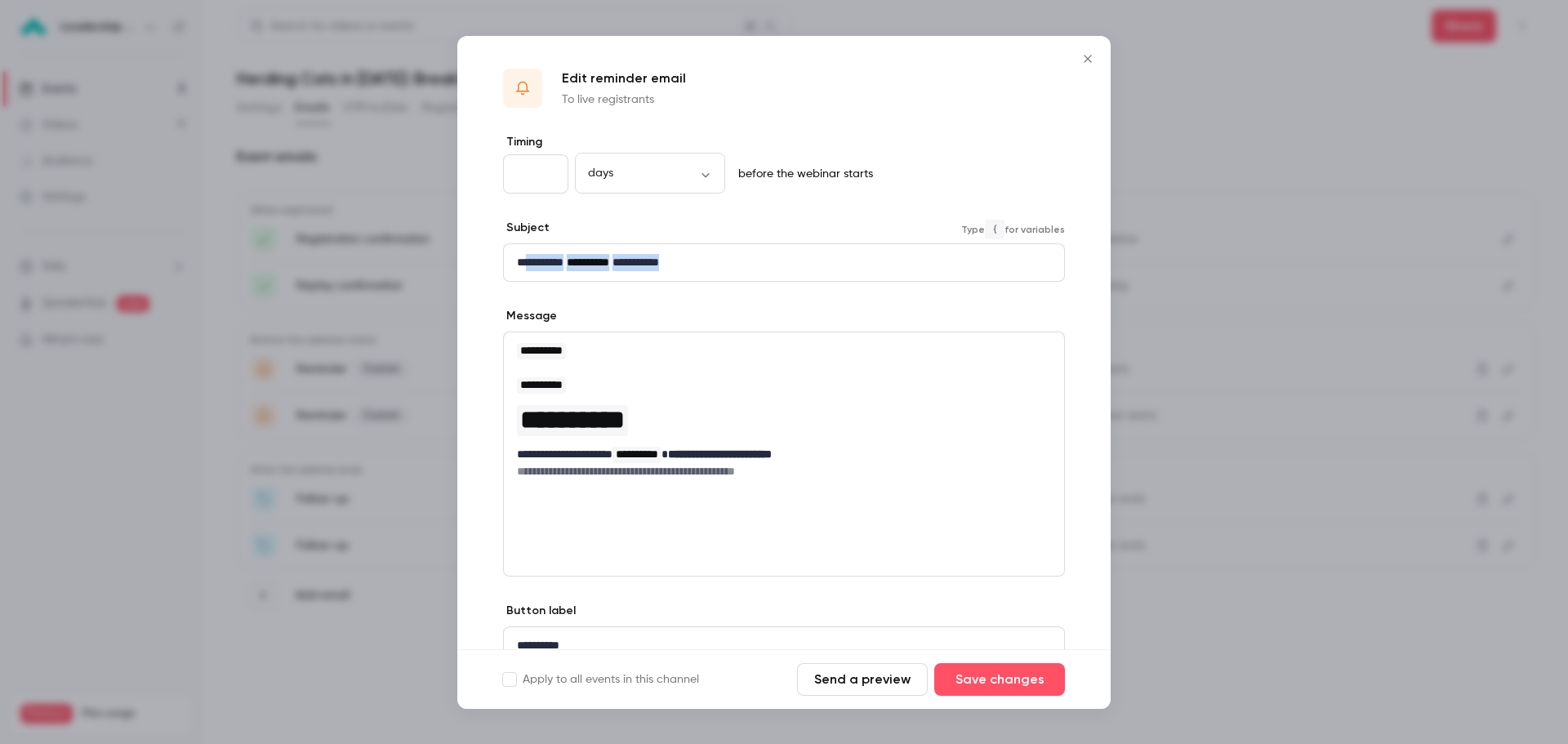 drag, startPoint x: 712, startPoint y: 260, endPoint x: 510, endPoint y: 256, distance: 202.0396 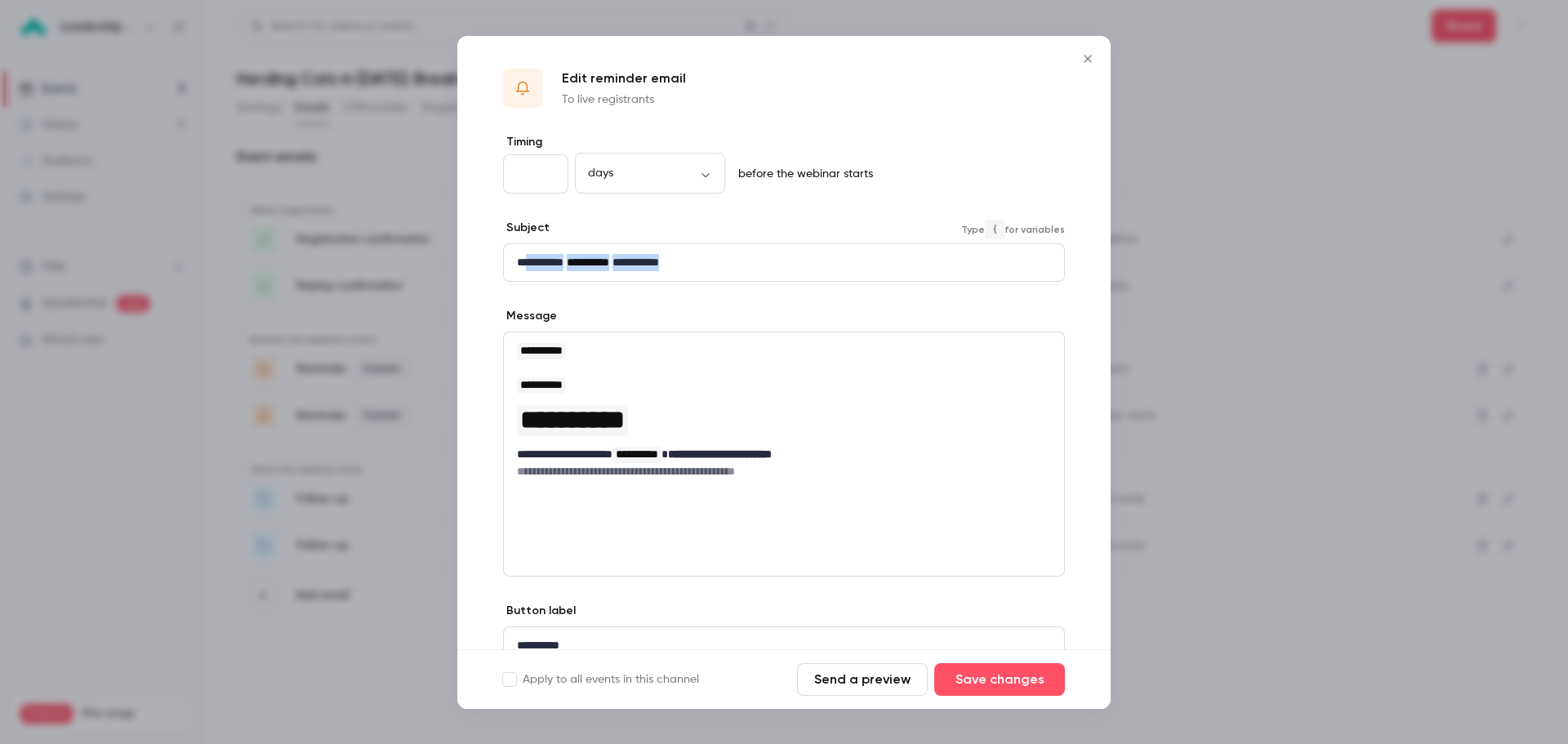 click on "**********" at bounding box center [777, 262] 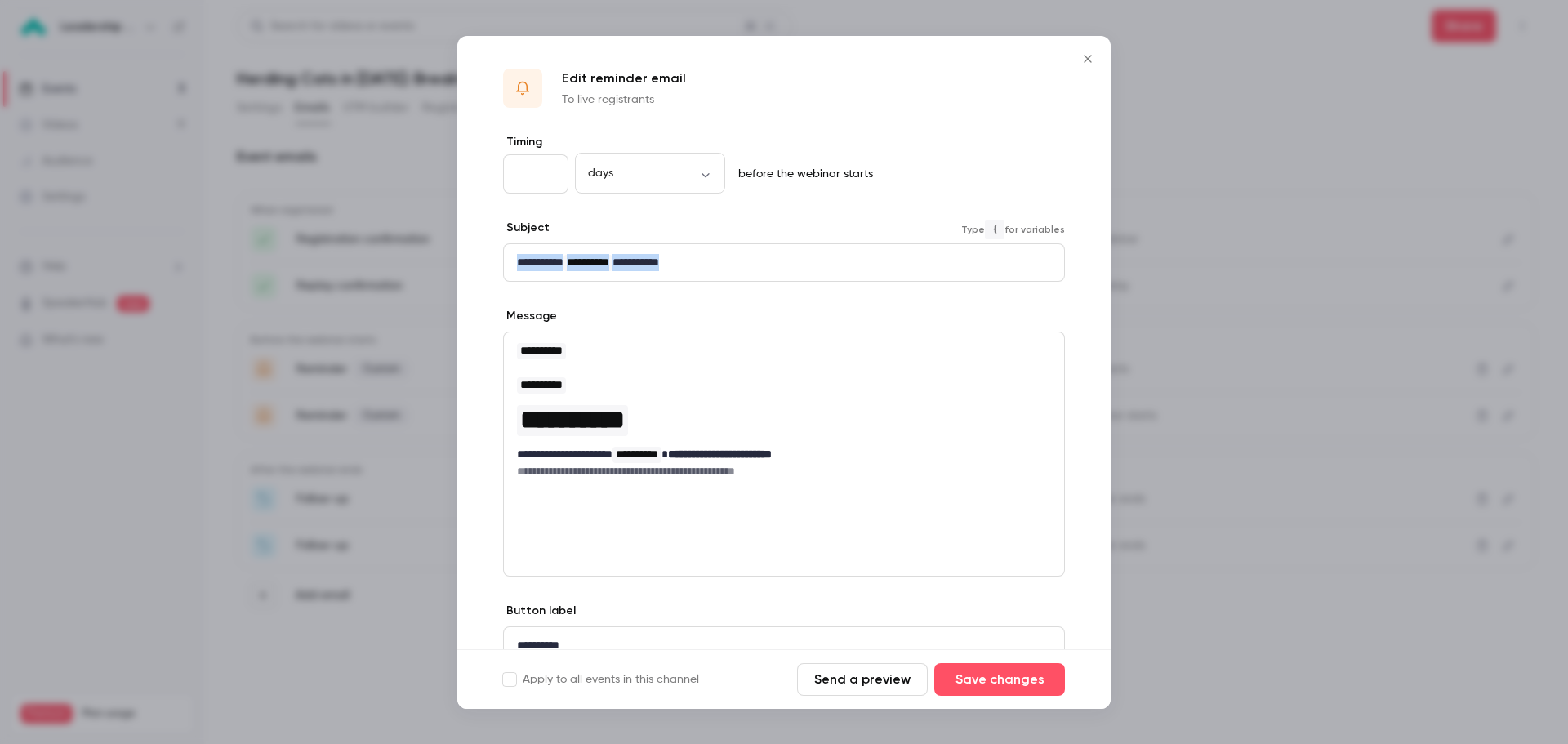 click on "**********" at bounding box center [784, 262] 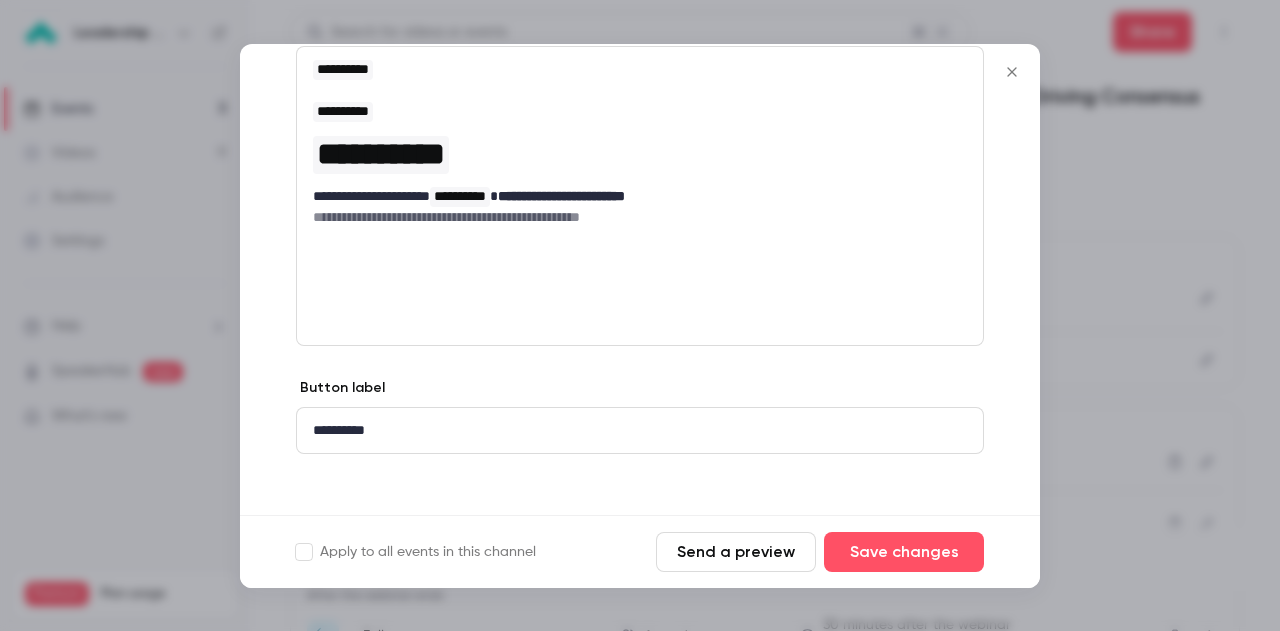 scroll, scrollTop: 369, scrollLeft: 0, axis: vertical 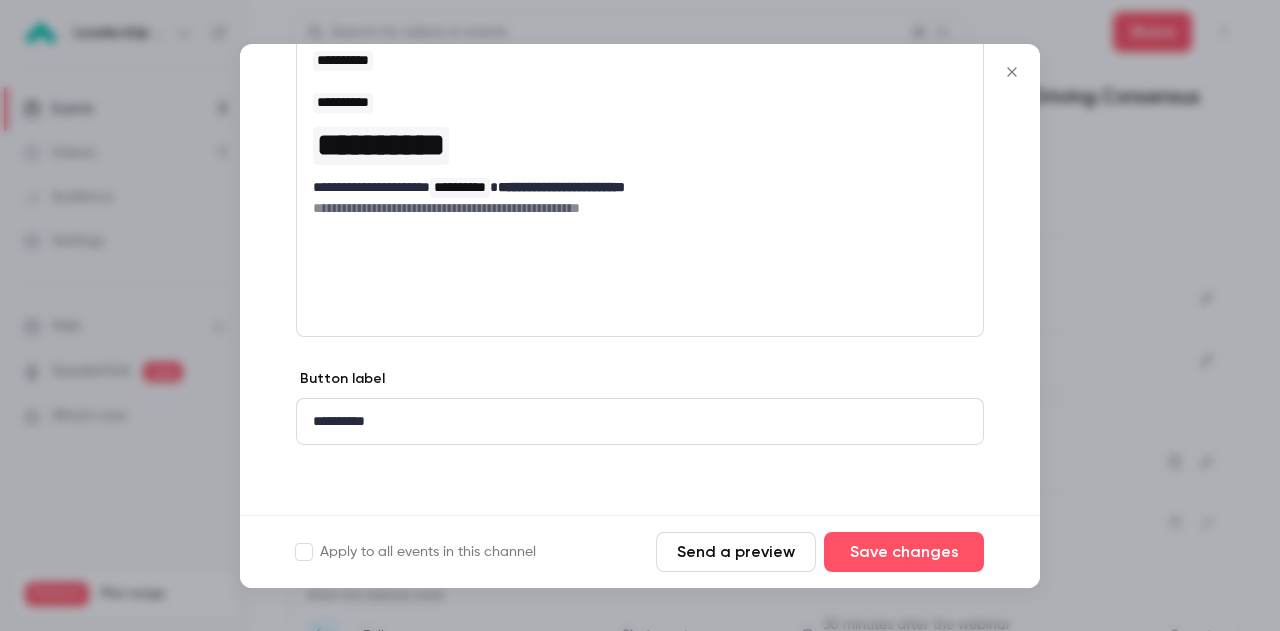 drag, startPoint x: 1016, startPoint y: 71, endPoint x: 985, endPoint y: 92, distance: 37.44329 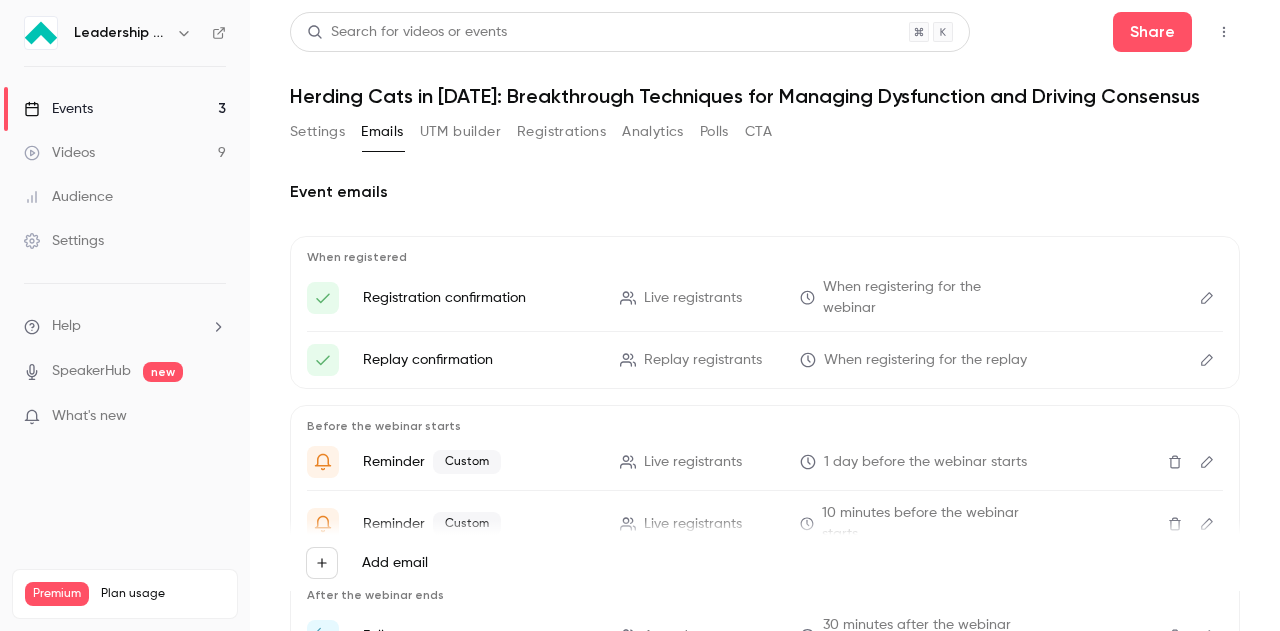 click on "Add email" at bounding box center [930, 563] 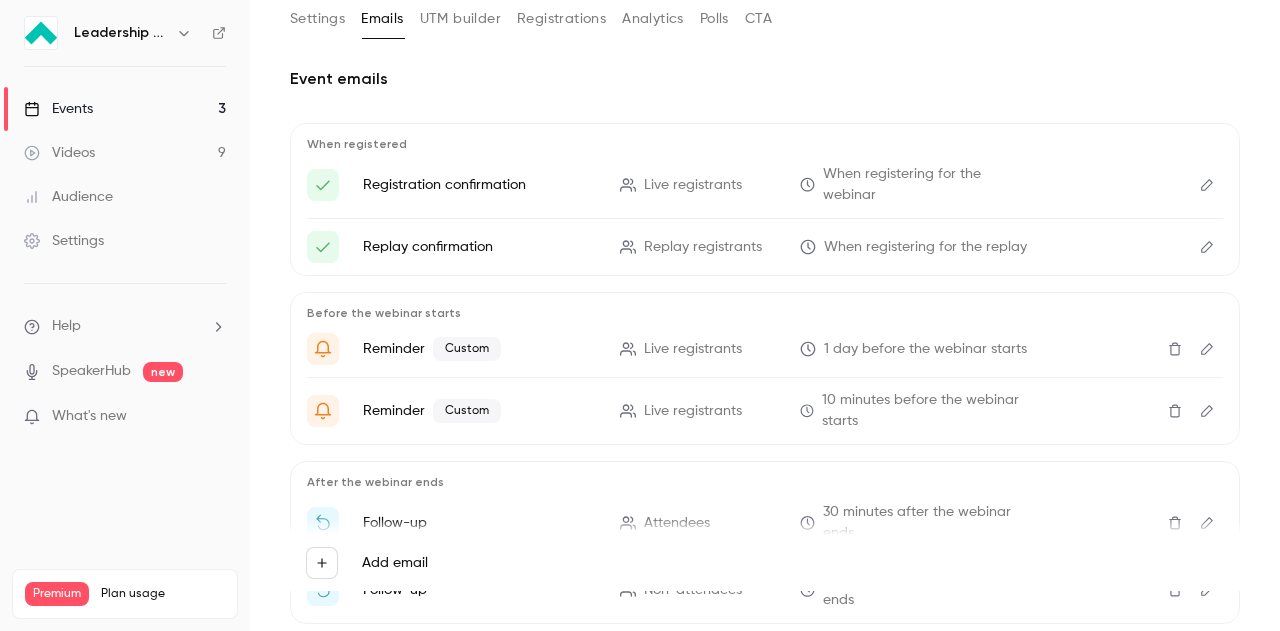 scroll, scrollTop: 116, scrollLeft: 0, axis: vertical 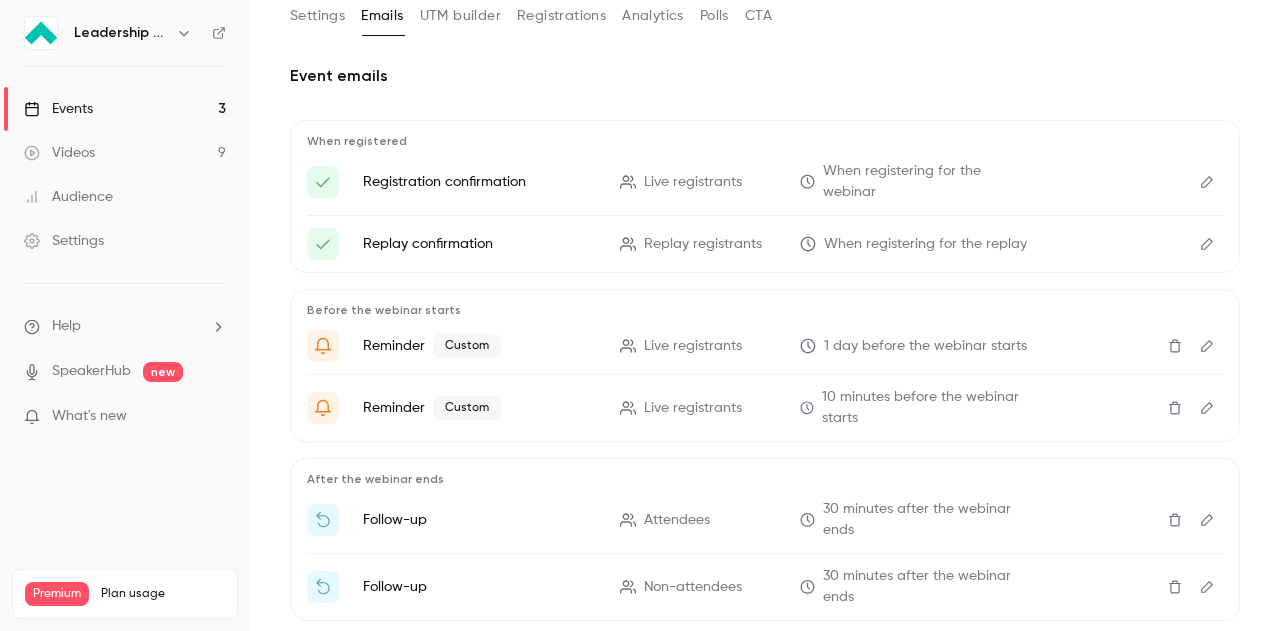 click 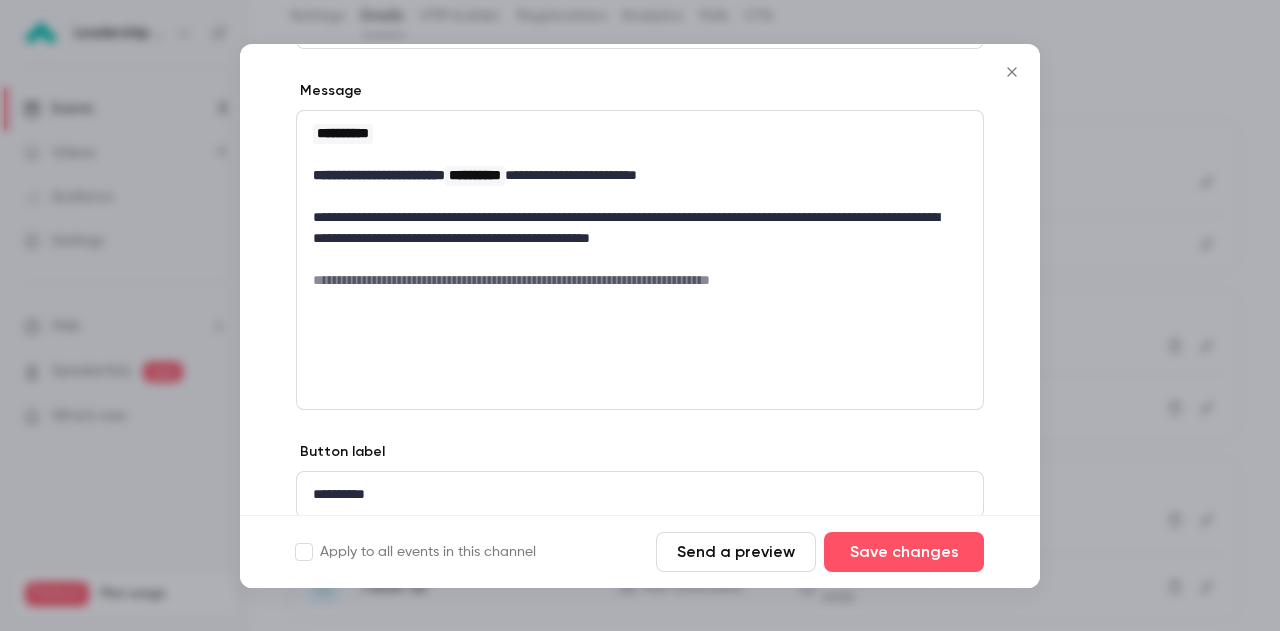 scroll, scrollTop: 169, scrollLeft: 0, axis: vertical 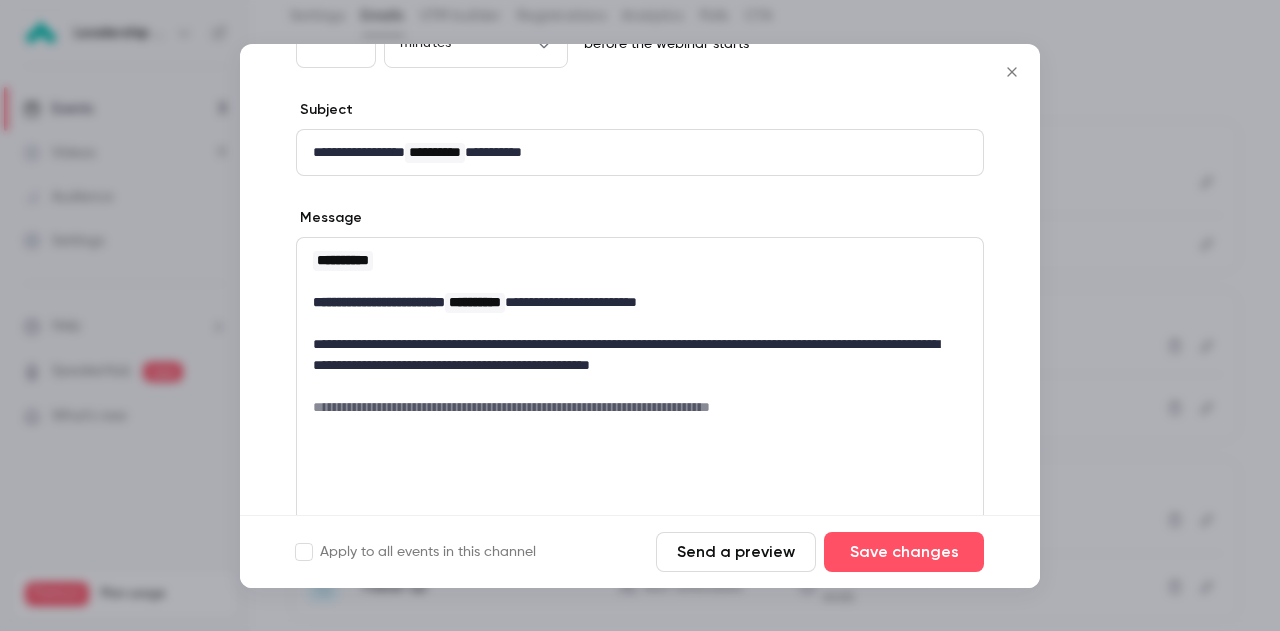 click 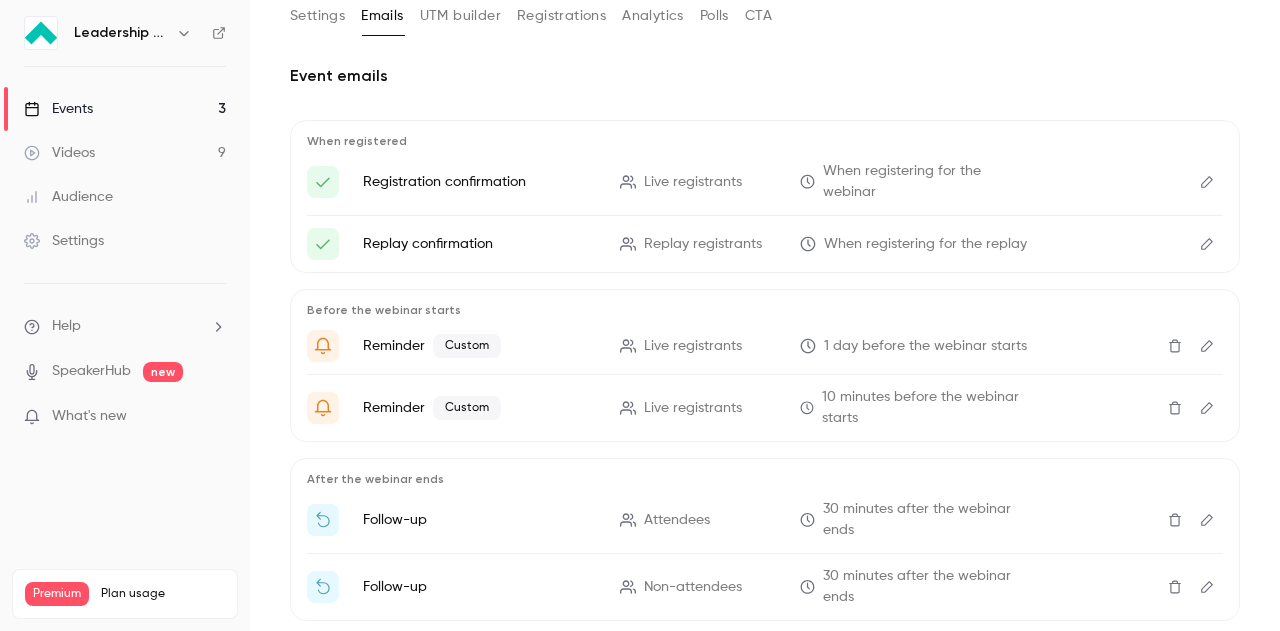 click on "Videos 9" at bounding box center (125, 153) 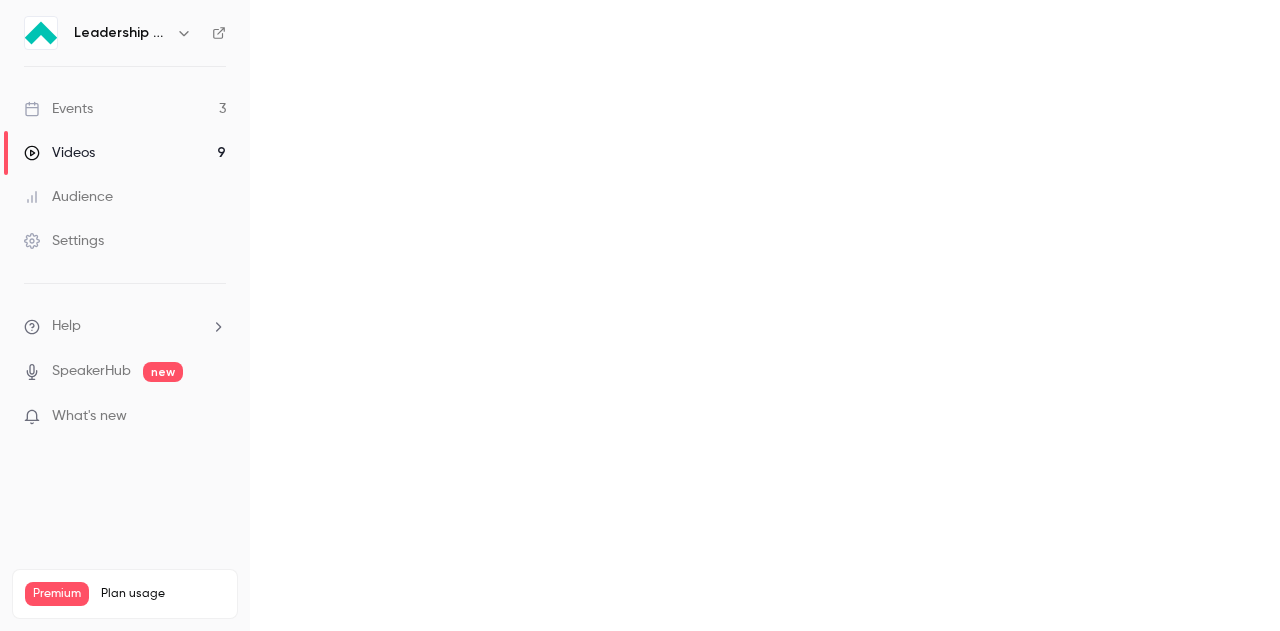 scroll, scrollTop: 0, scrollLeft: 0, axis: both 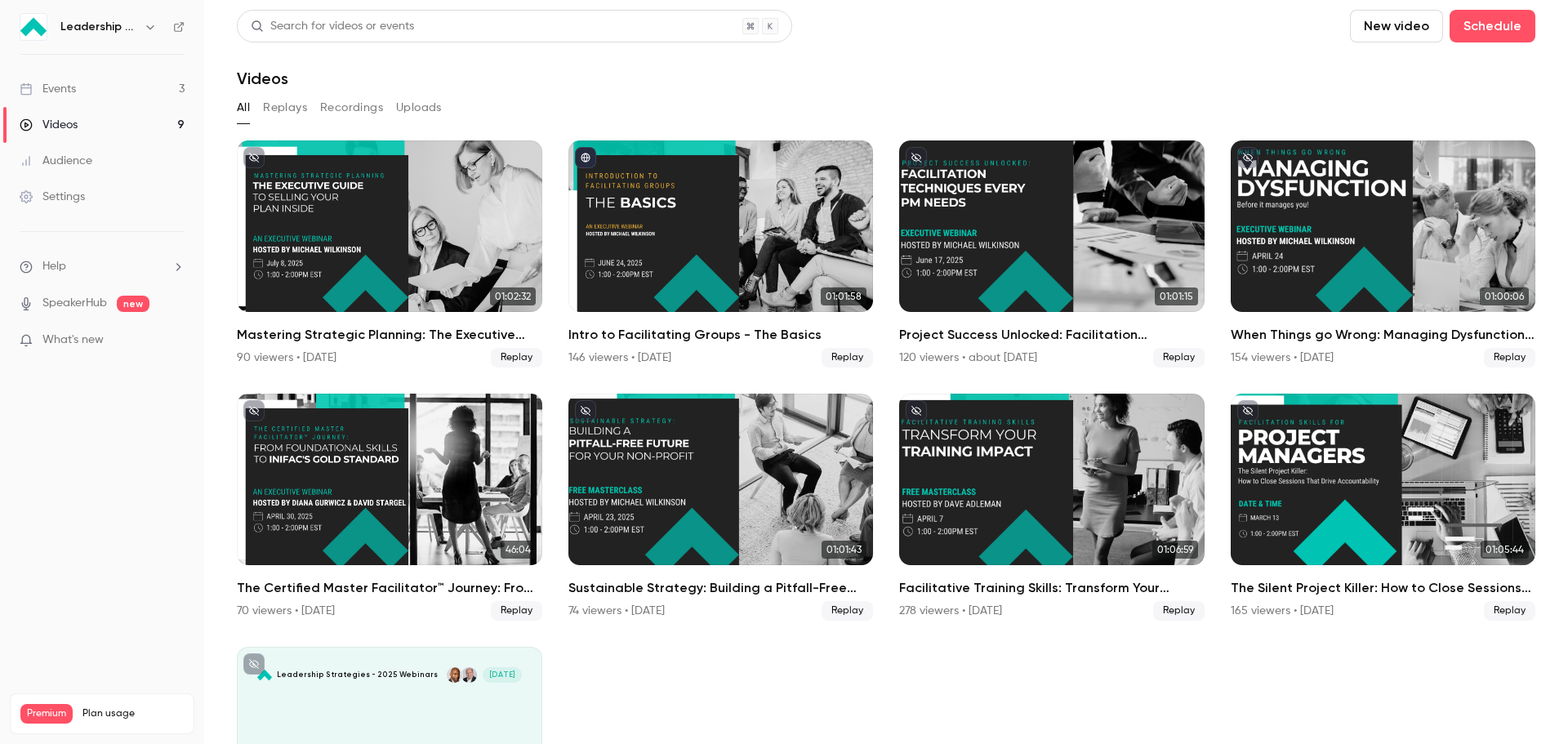 click on "Events 3" at bounding box center [102, 89] 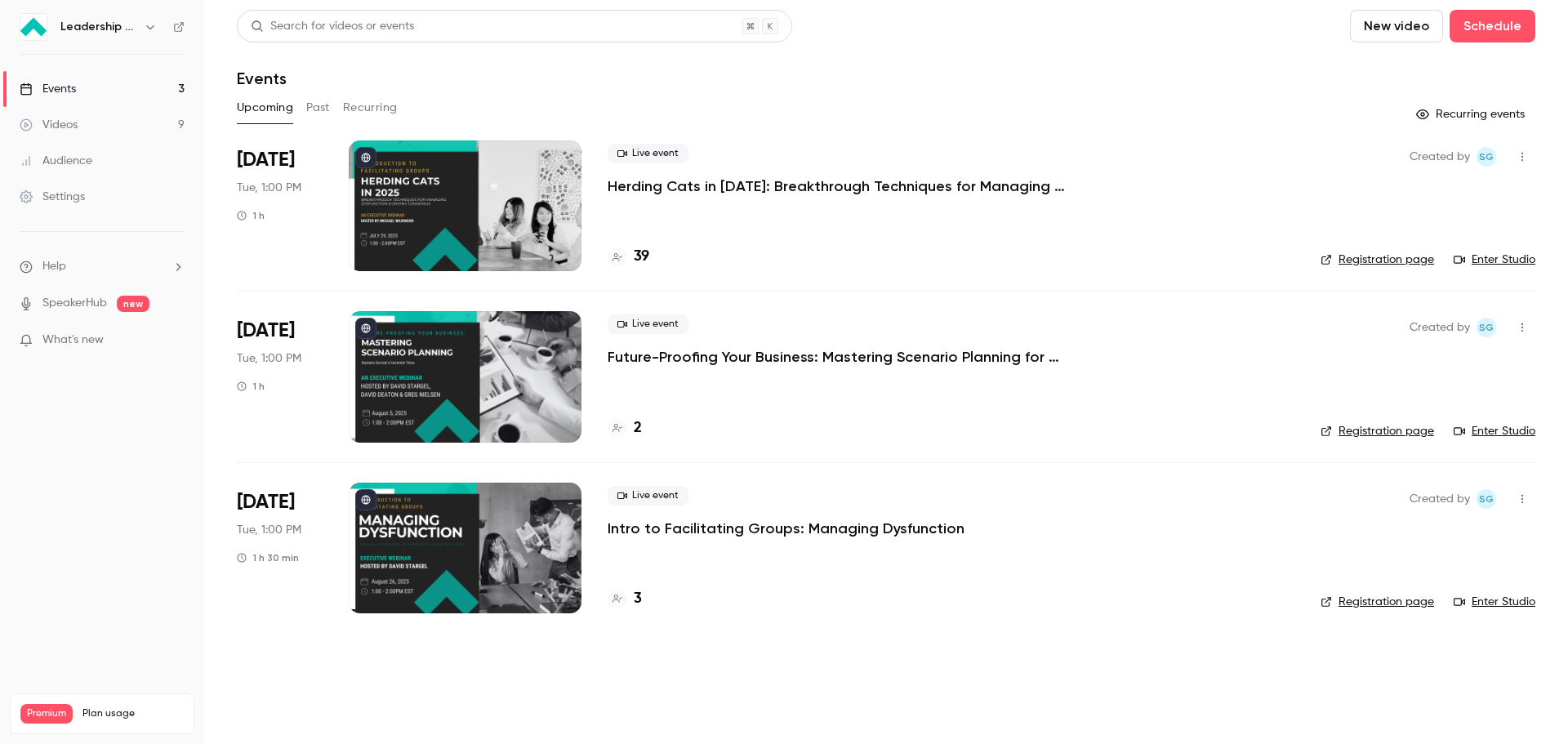 click at bounding box center (465, 206) 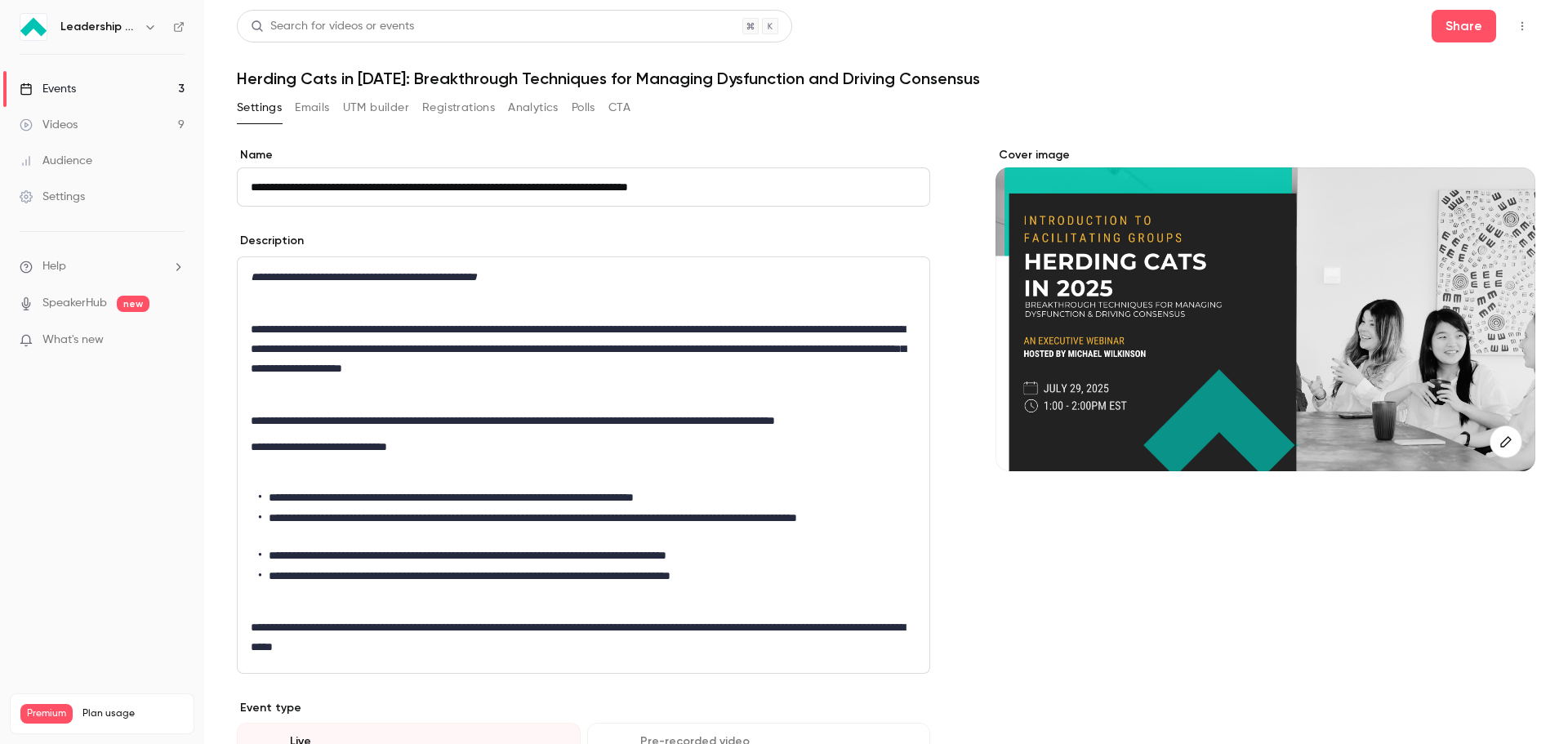 click on "UTM builder" at bounding box center (376, 108) 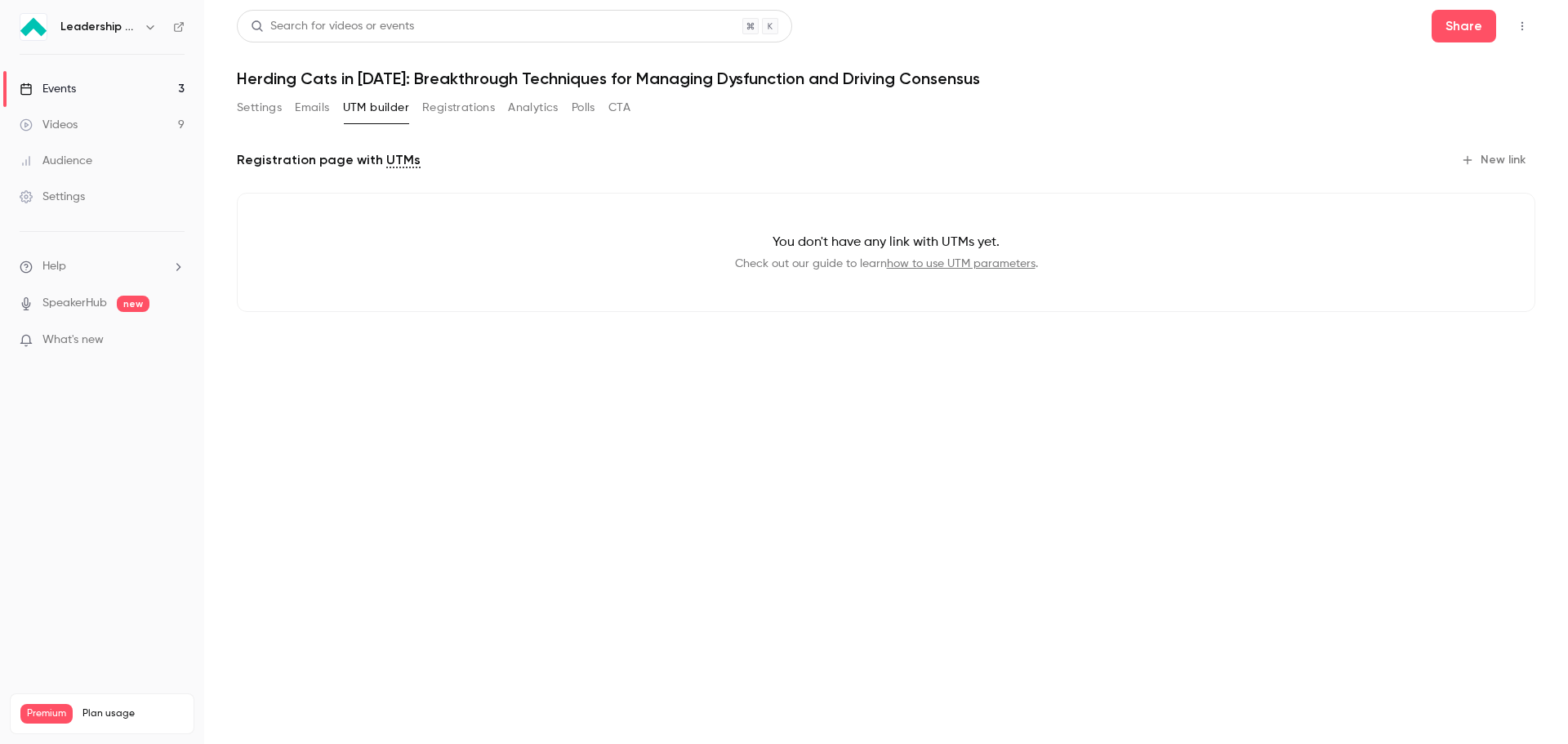 click on "Settings" at bounding box center [259, 108] 